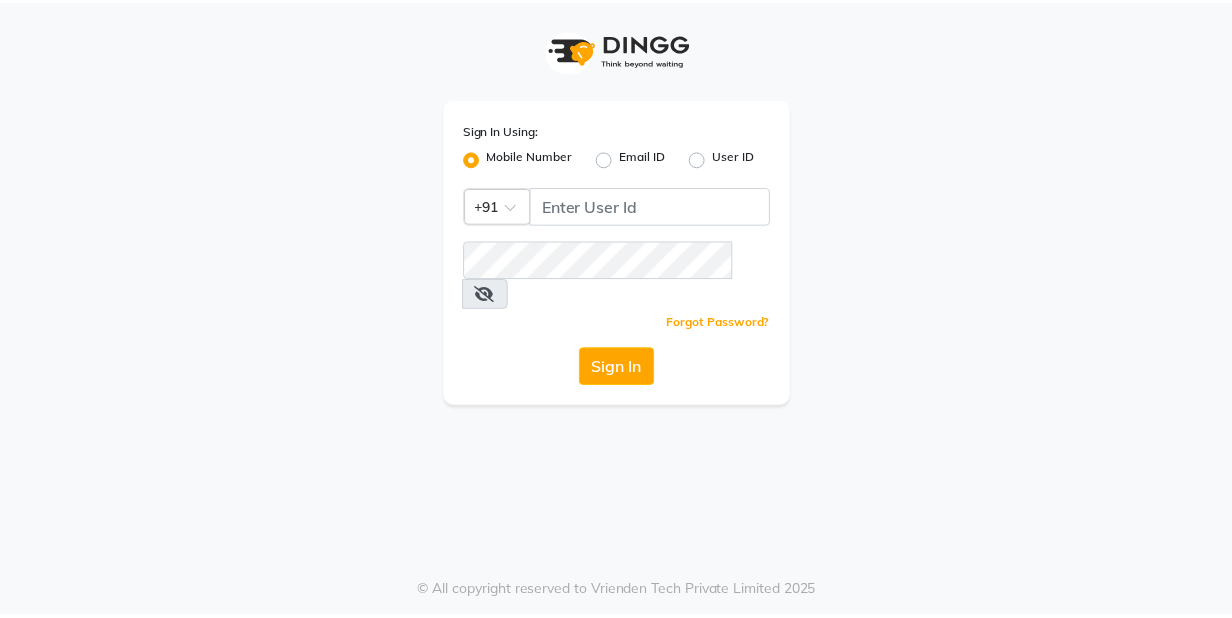 scroll, scrollTop: 0, scrollLeft: 0, axis: both 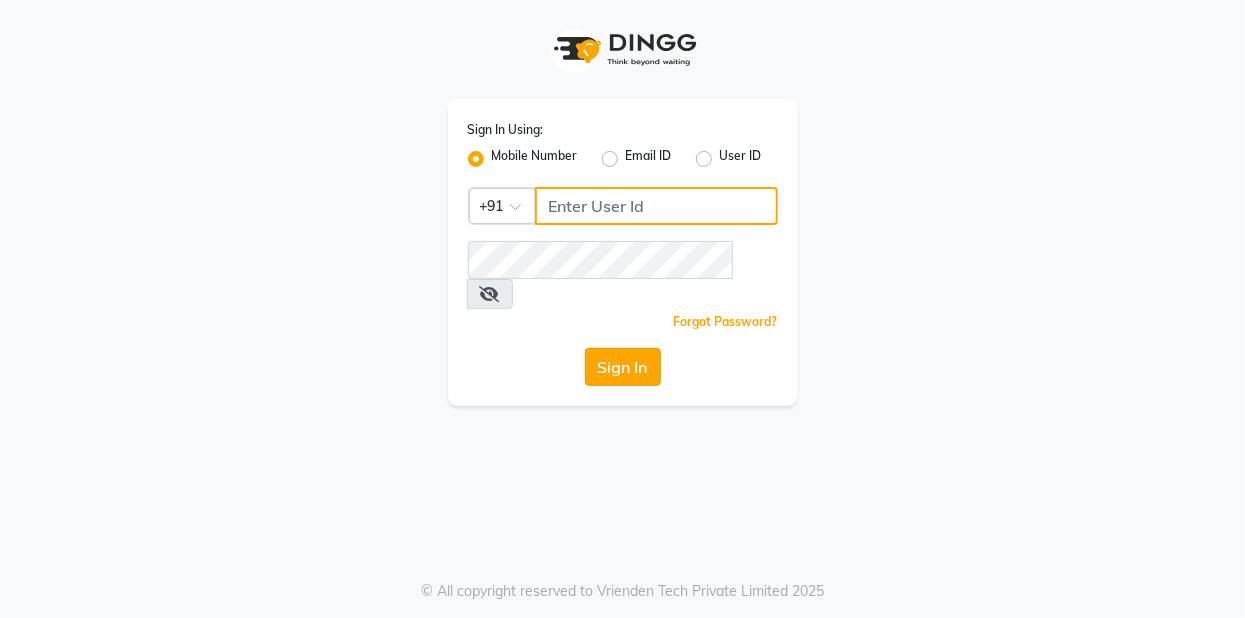 type on "8905996535" 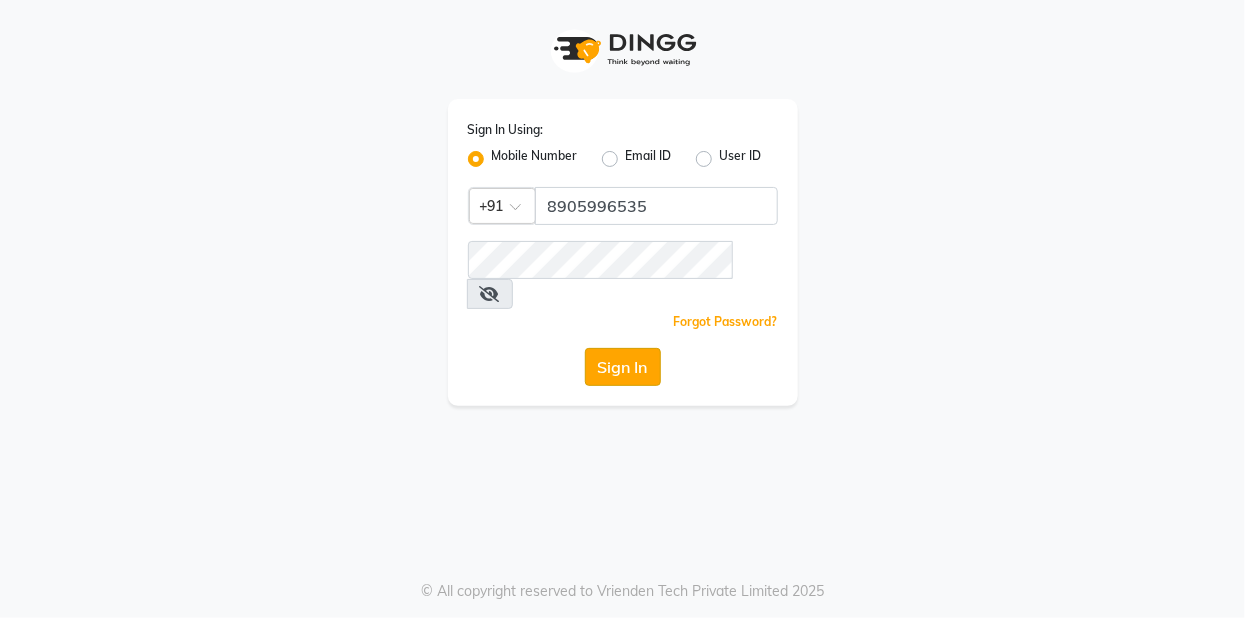 click on "Sign In" 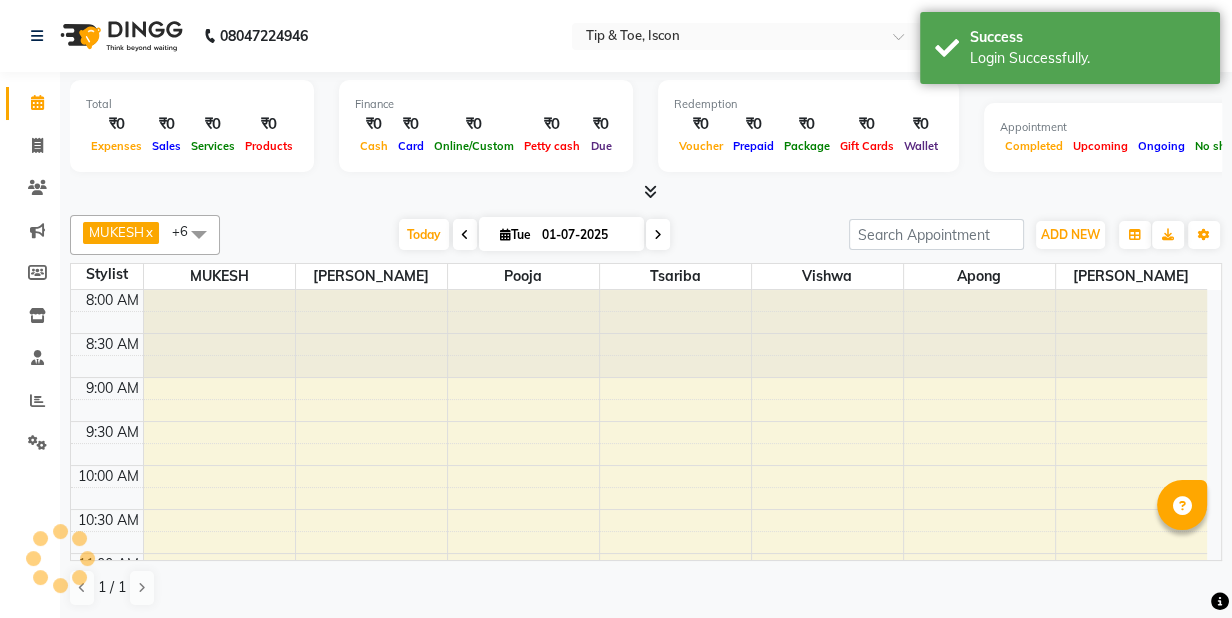 scroll, scrollTop: 0, scrollLeft: 0, axis: both 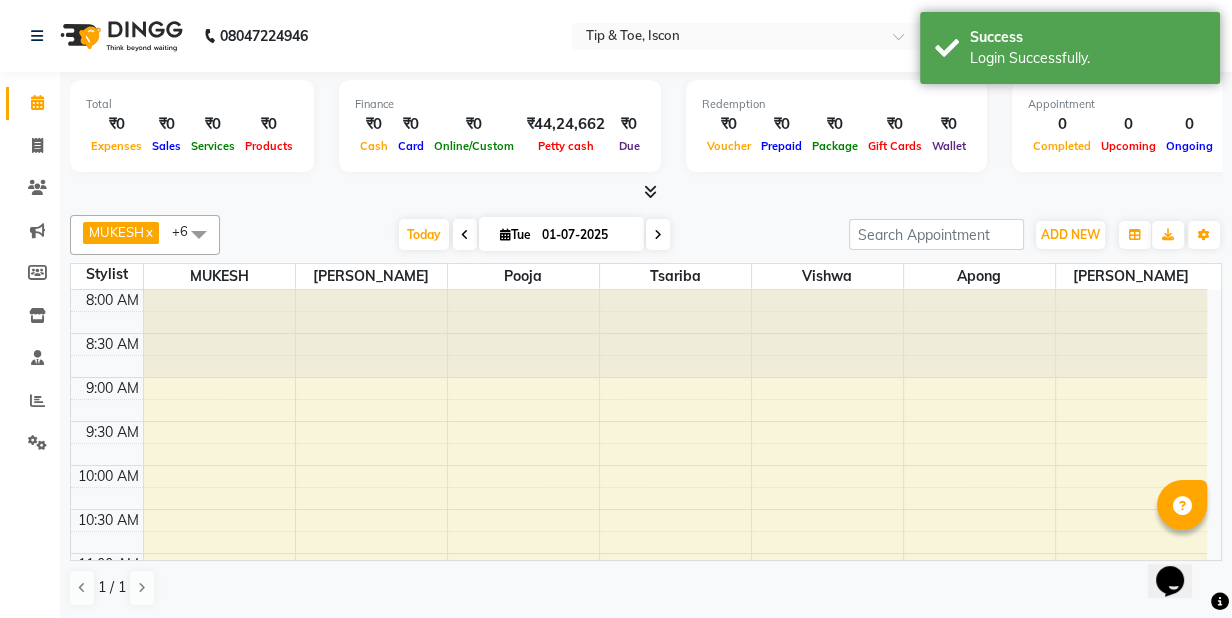 click at bounding box center [465, 235] 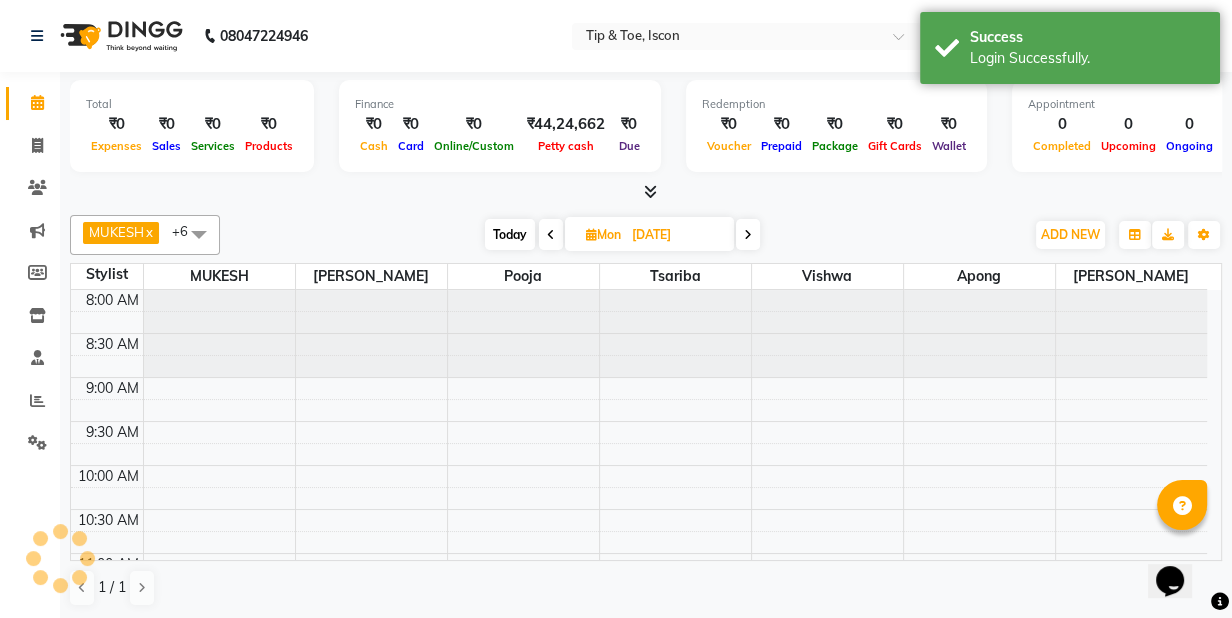 scroll, scrollTop: 263, scrollLeft: 0, axis: vertical 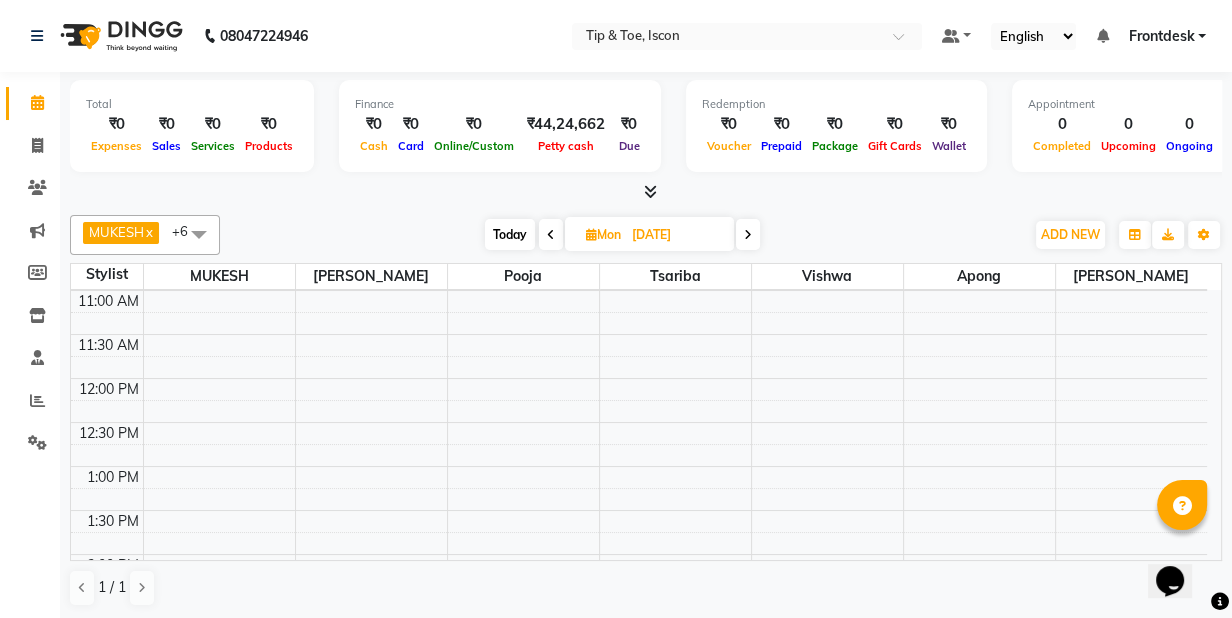 click on "Today" at bounding box center (510, 234) 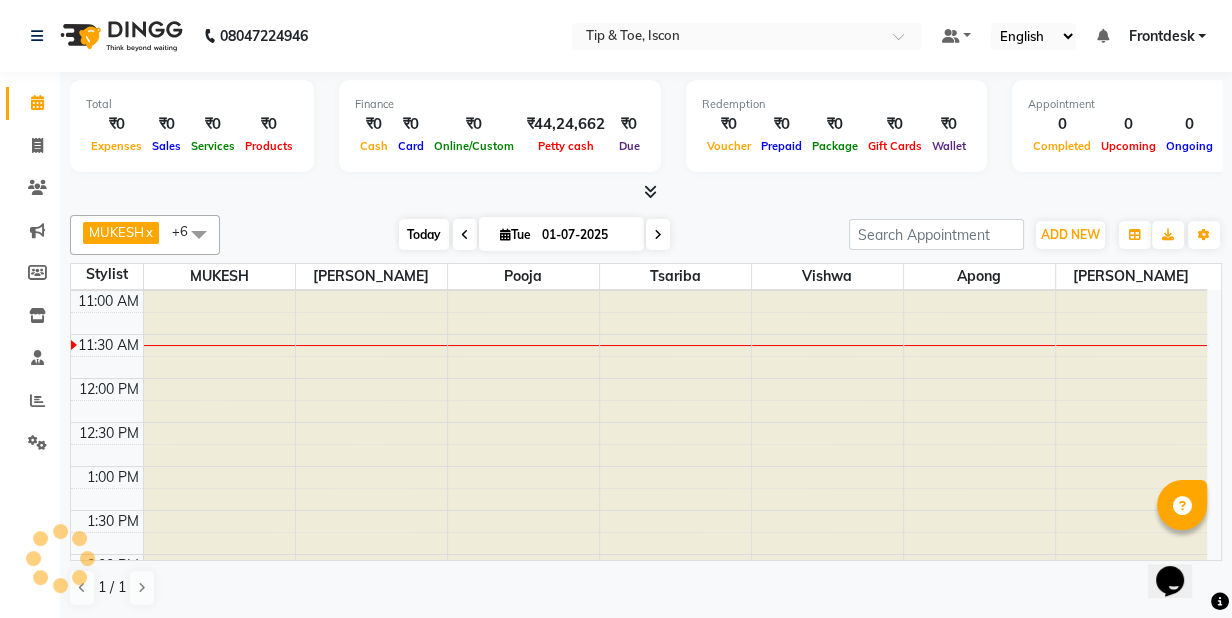 scroll, scrollTop: 263, scrollLeft: 0, axis: vertical 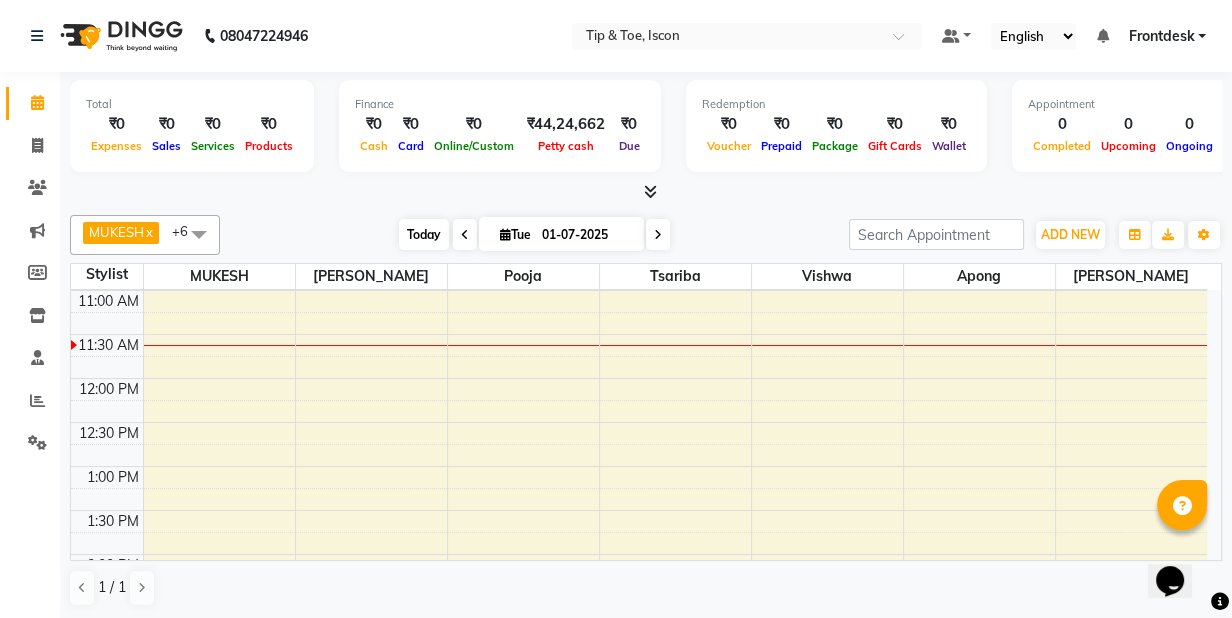 click on "Today" at bounding box center (424, 234) 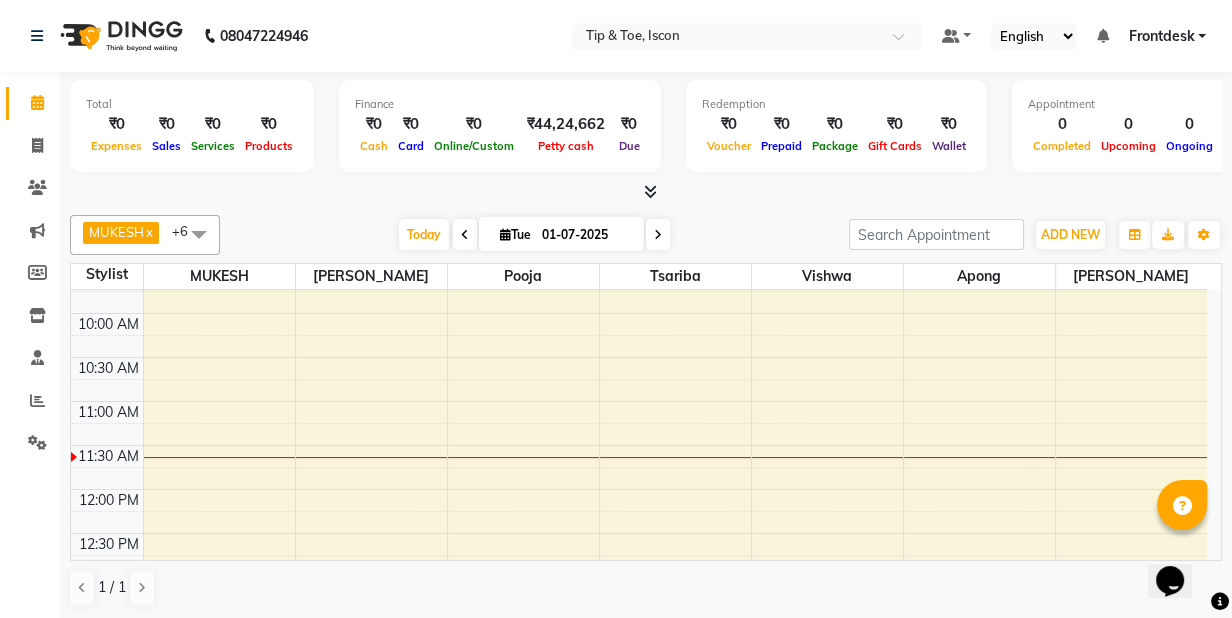 scroll, scrollTop: 0, scrollLeft: 0, axis: both 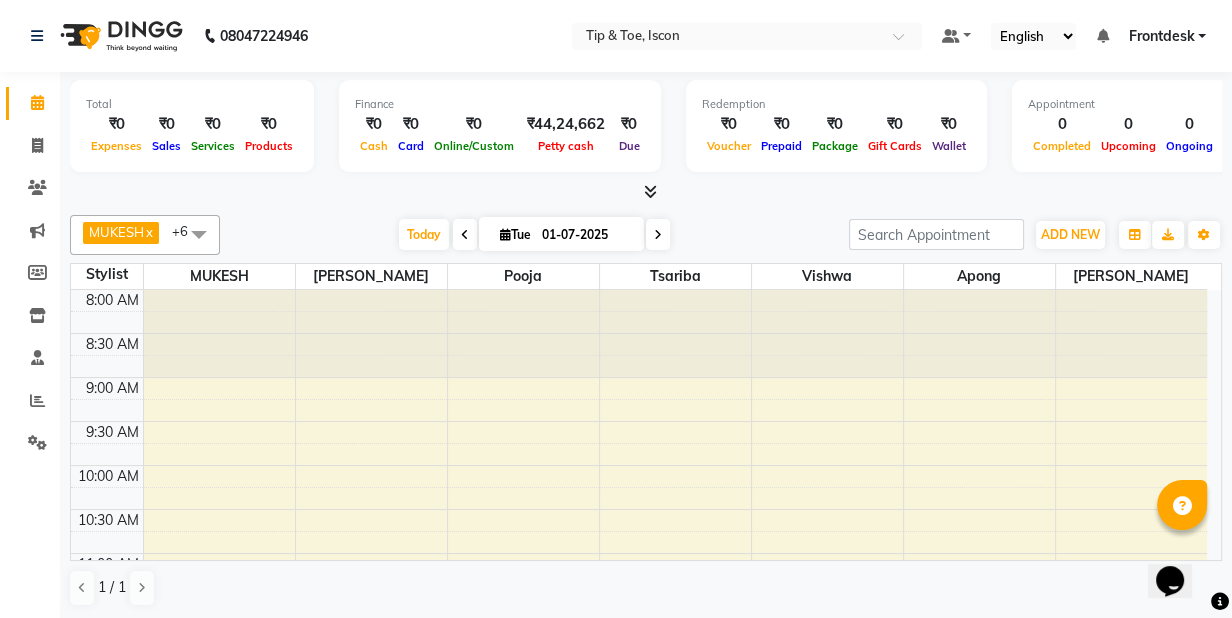 click on "Tue" at bounding box center [515, 234] 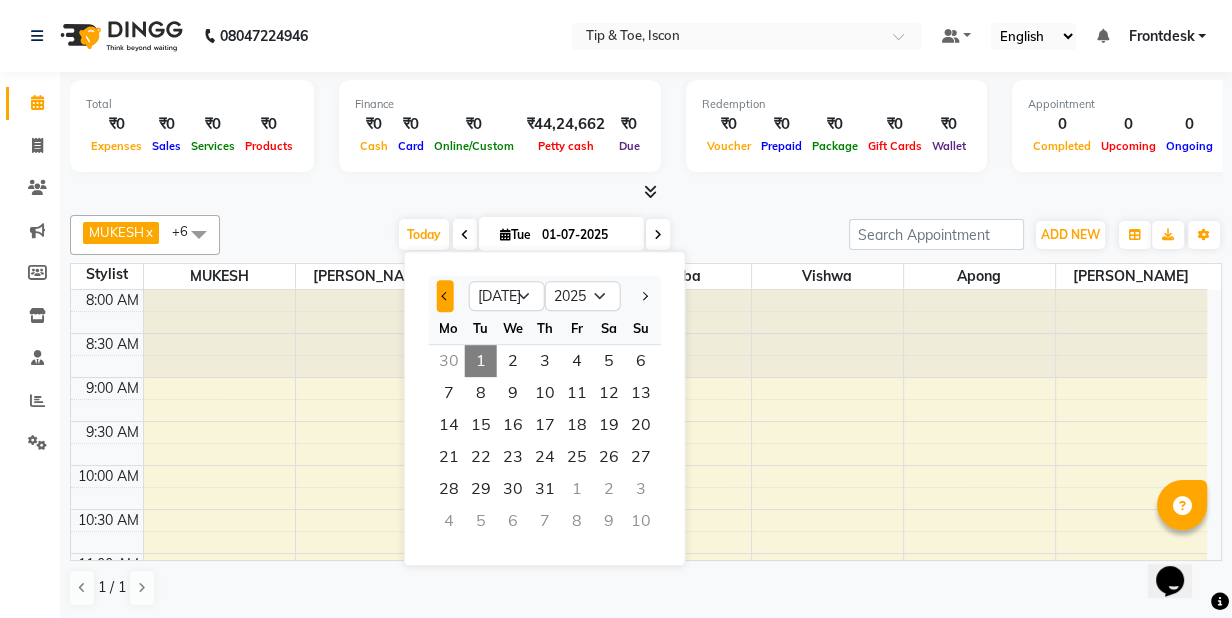 click at bounding box center [445, 296] 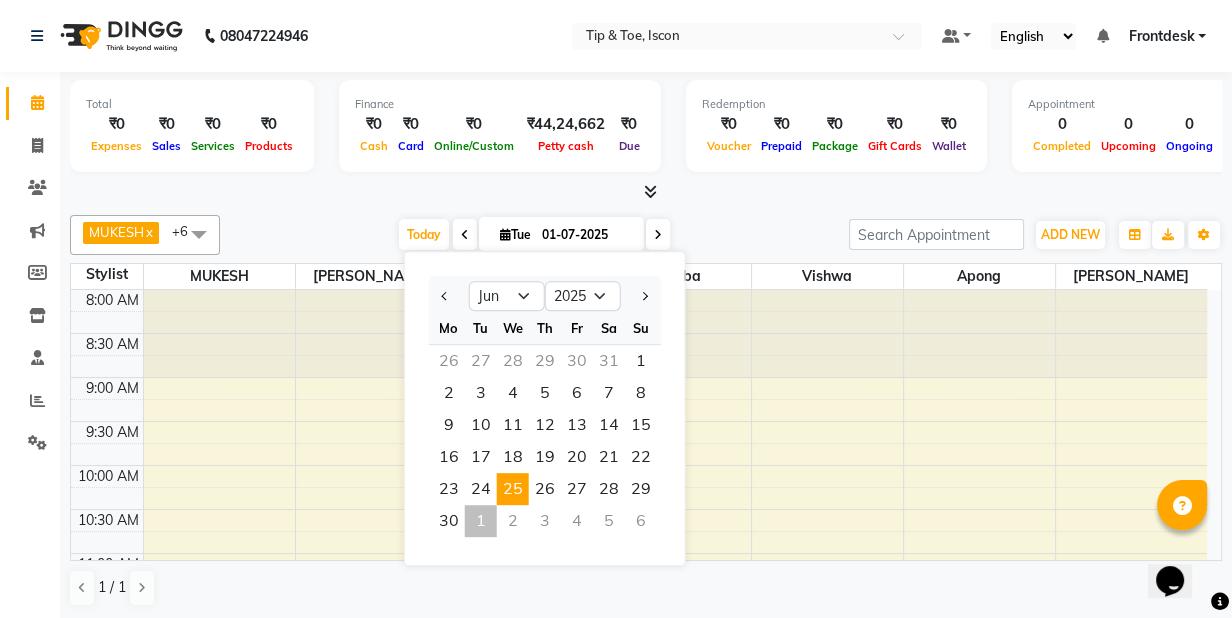 click on "25" at bounding box center [513, 489] 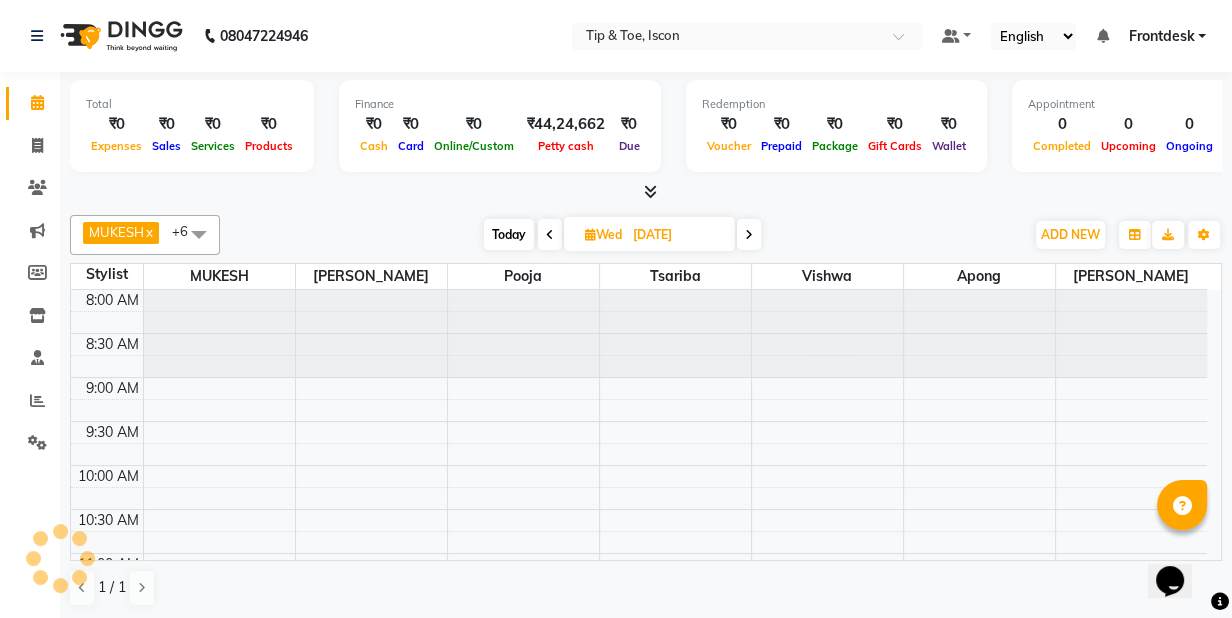 scroll, scrollTop: 263, scrollLeft: 0, axis: vertical 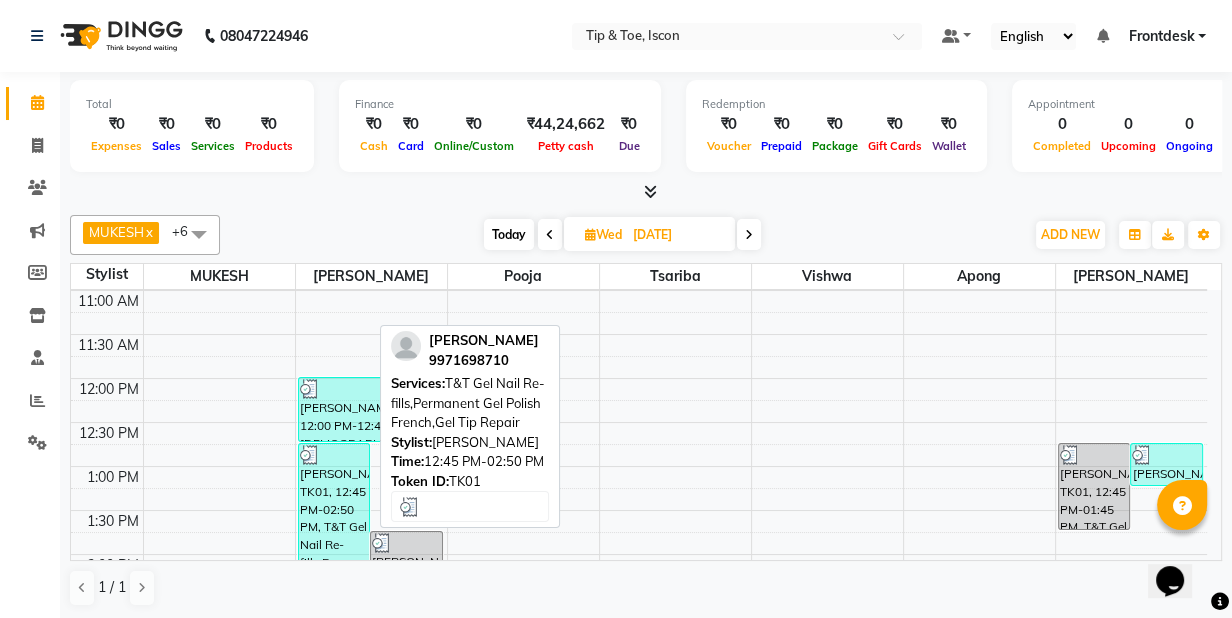 click on "[PERSON_NAME], TK01, 12:45 PM-02:50 PM, T&T Gel Nail Re-fills,Permanent Gel Polish French,Gel Tip Repair" at bounding box center [334, 534] 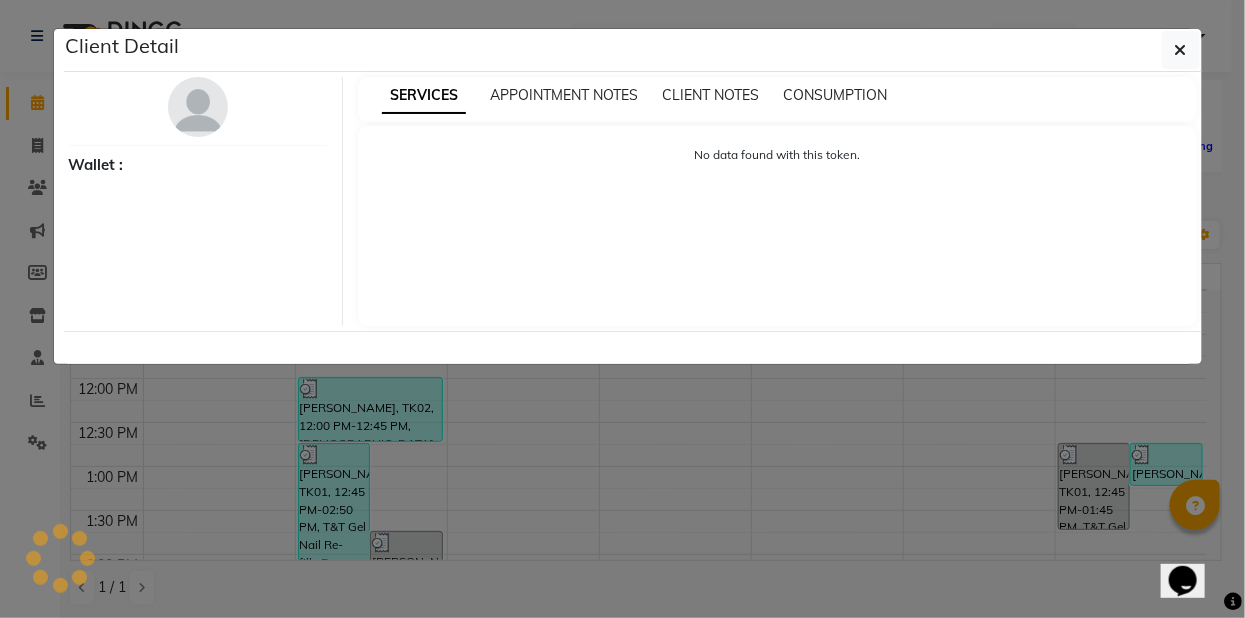 select on "3" 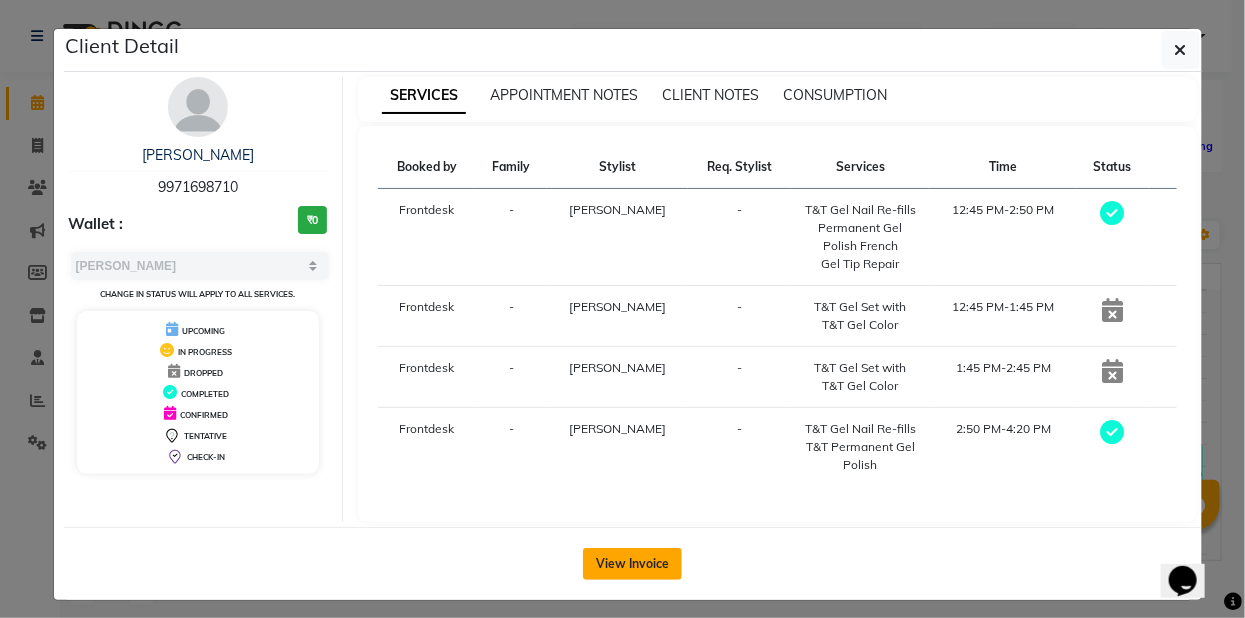 click on "View Invoice" 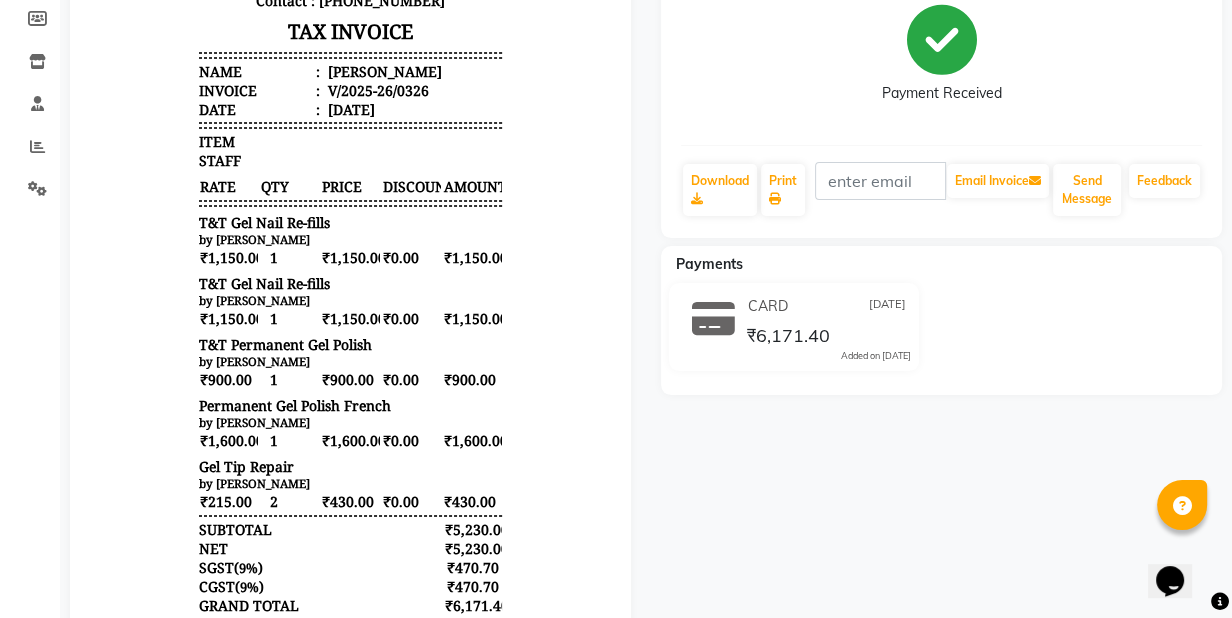 scroll, scrollTop: 255, scrollLeft: 0, axis: vertical 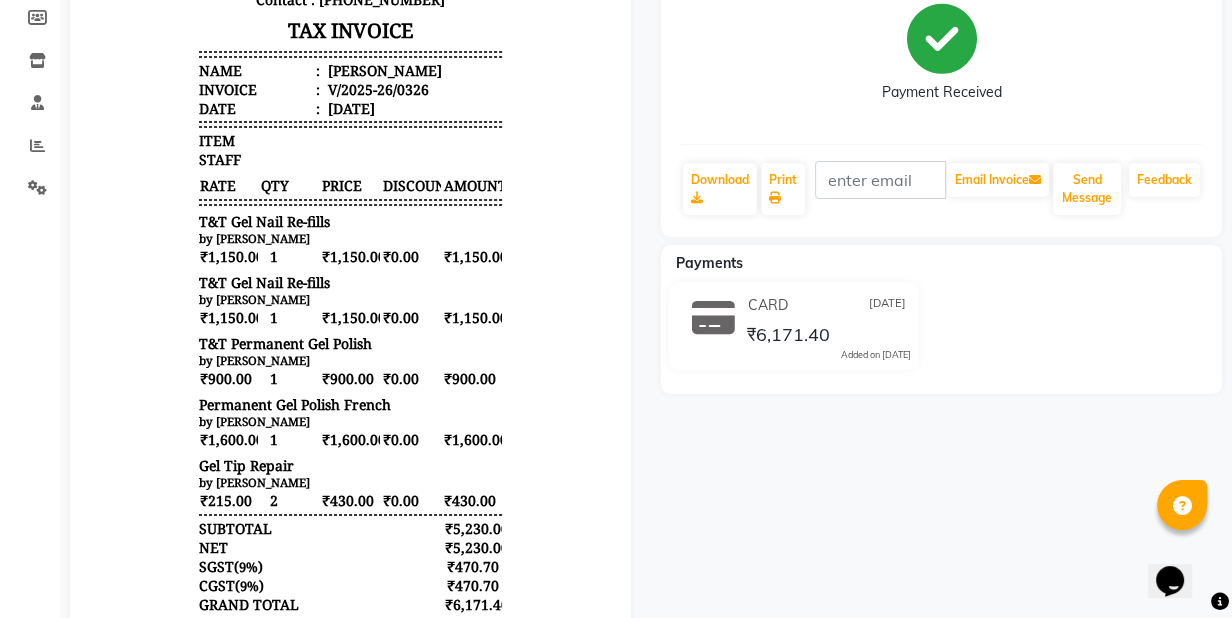 click on "[PERSON_NAME]" at bounding box center (383, 70) 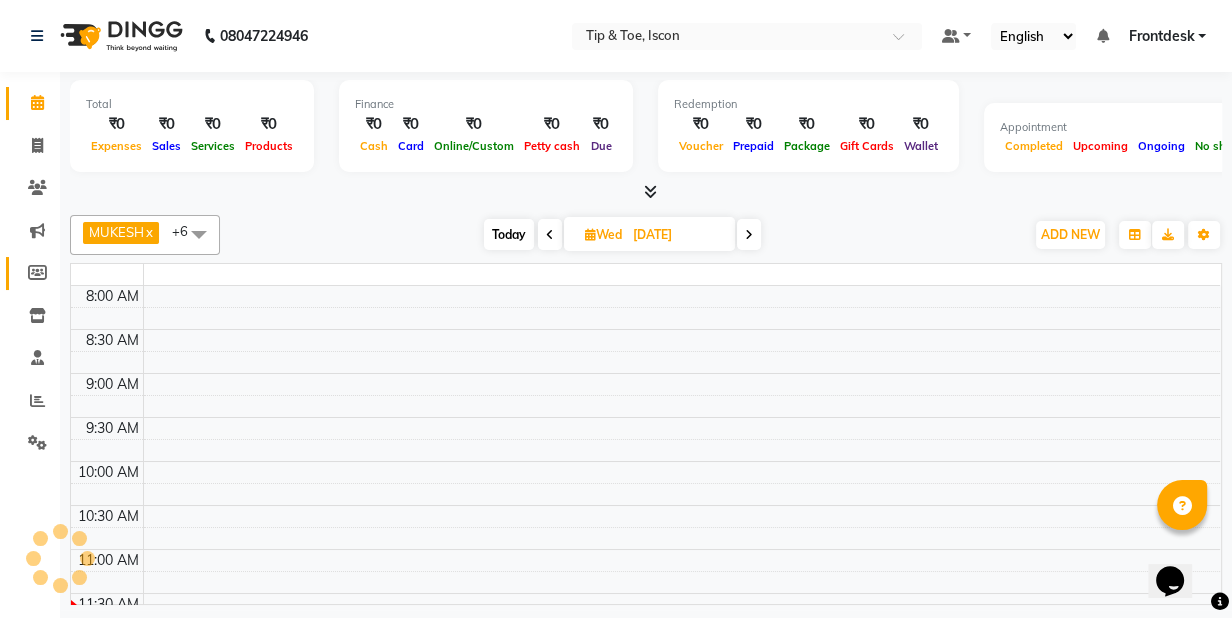 scroll, scrollTop: 0, scrollLeft: 0, axis: both 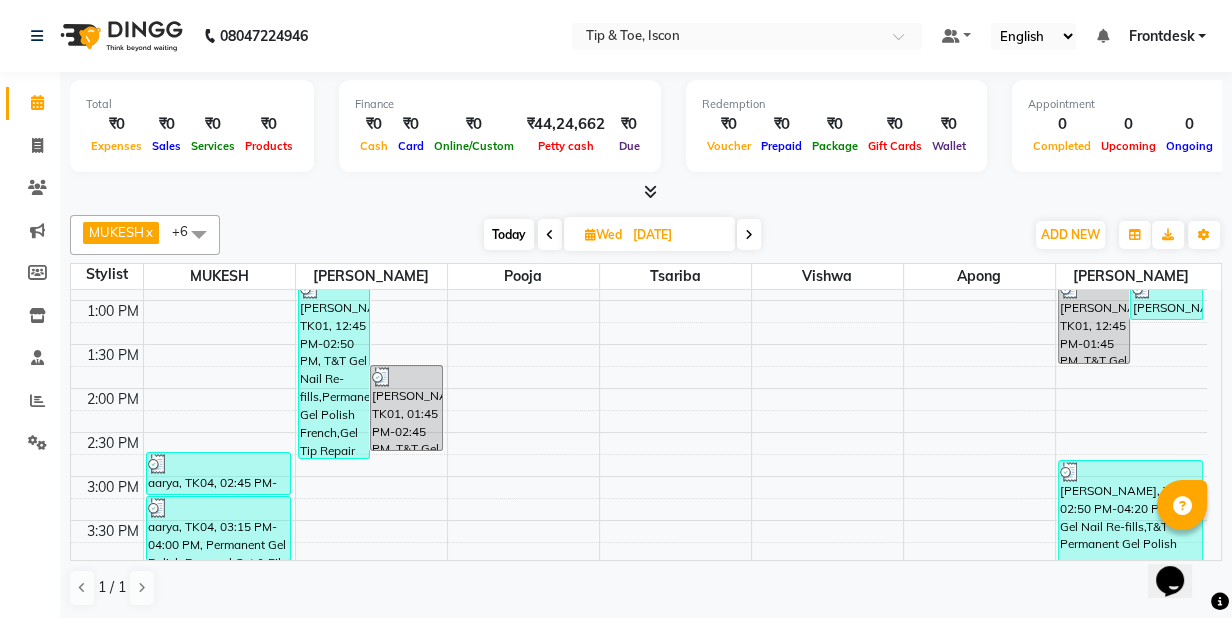 click on "8:00 AM 8:30 AM 9:00 AM 9:30 AM 10:00 AM 10:30 AM 11:00 AM 11:30 AM 12:00 PM 12:30 PM 1:00 PM 1:30 PM 2:00 PM 2:30 PM 3:00 PM 3:30 PM 4:00 PM 4:30 PM 5:00 PM 5:30 PM 6:00 PM 6:30 PM 7:00 PM 7:30 PM 8:00 PM 8:30 PM     aarya, TK04, 02:45 PM-03:15 PM, Permanent Gel Polish Removal     aarya, TK04, 03:15 PM-04:00 PM, Permanent Gel Polish Removal,Cut & File     [PERSON_NAME], TK01, 12:45 PM-02:50 PM, T&T Gel Nail Re-fills,Permanent Gel Polish French,Gel Tip Repair     [PERSON_NAME], TK01, 01:45 PM-02:45 PM, T&T Gel Set with T&T Gel Color     [PERSON_NAME], TK02, 12:00 PM-12:45 PM, [DEMOGRAPHIC_DATA] Hair Wash     [PERSON_NAME], TK03, 05:00 PM-07:30 PM, T&T Acrylic Set with T&T Gel Color,Nail Art (10 Fingers),Nail Art (10 Fingers)     [PERSON_NAME], TK01, 12:45 PM-01:45 PM, T&T Gel Set with T&T Gel Color     [PERSON_NAME], TK02, 12:45 PM-01:15 PM, Temporary Nail Extension Removal     [PERSON_NAME], TK01, 02:50 PM-04:20 PM, T&T Gel Nail Re-fills,T&T Permanent Gel Polish" at bounding box center (639, 432) 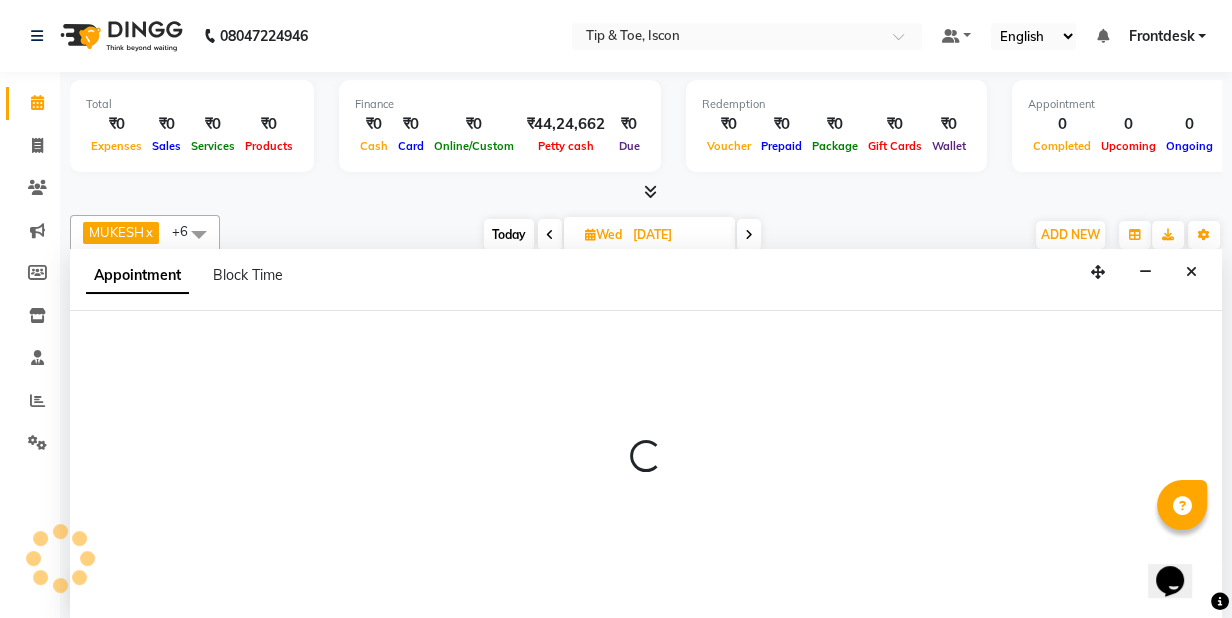 scroll, scrollTop: 0, scrollLeft: 0, axis: both 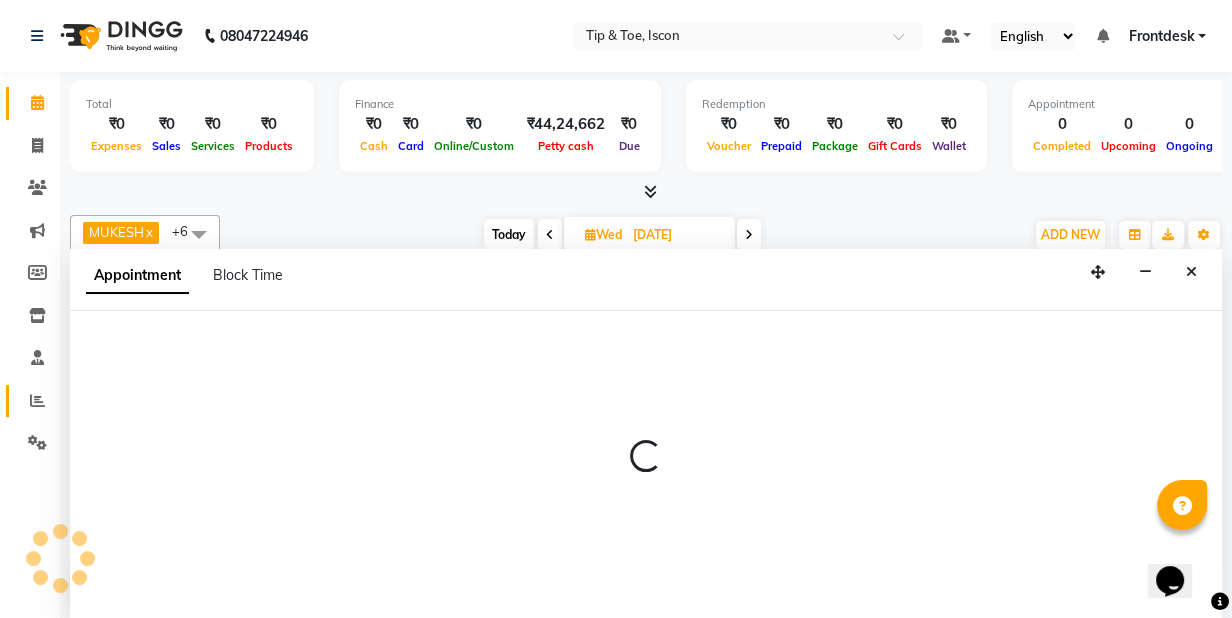 select on "42663" 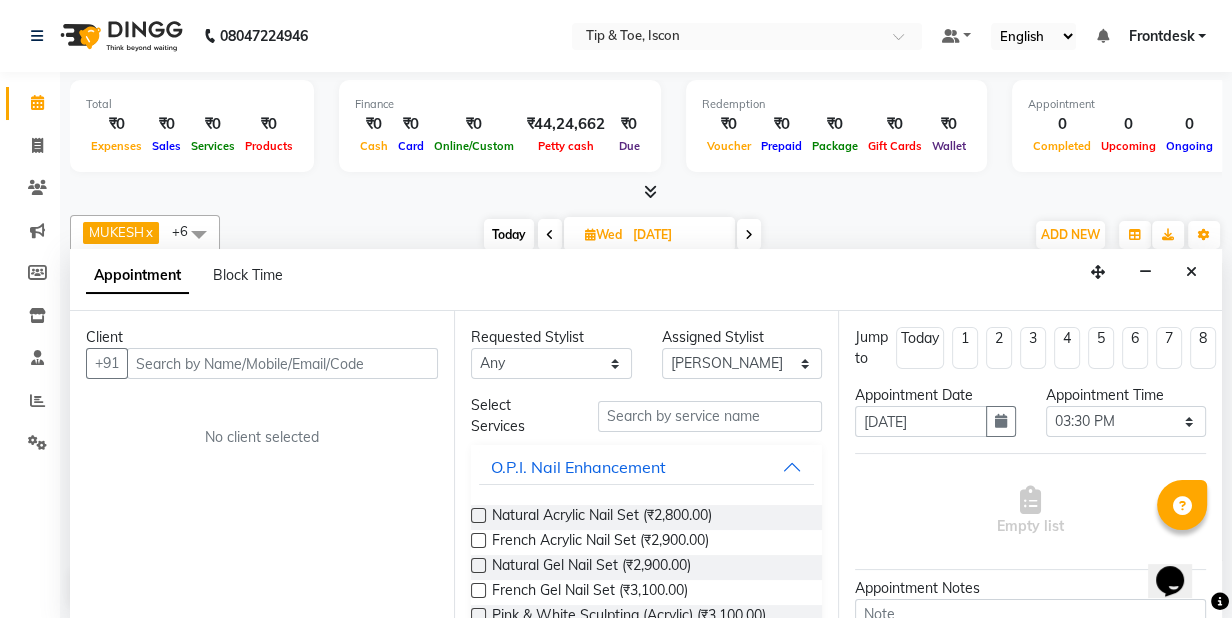 click at bounding box center [590, 234] 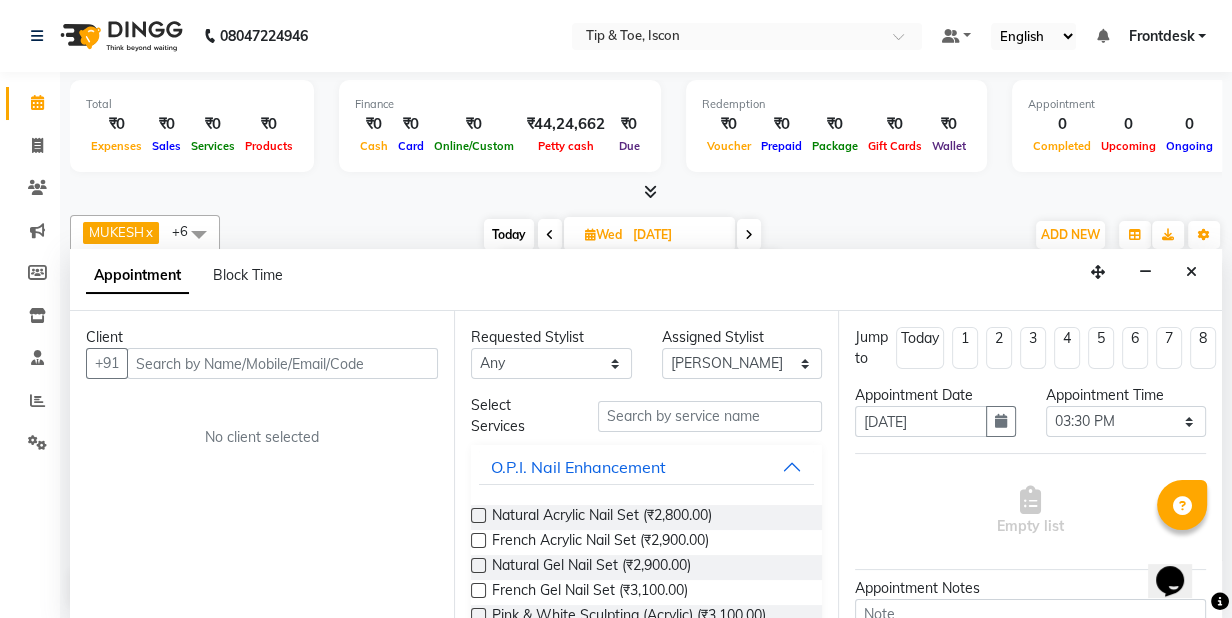 click at bounding box center (590, 234) 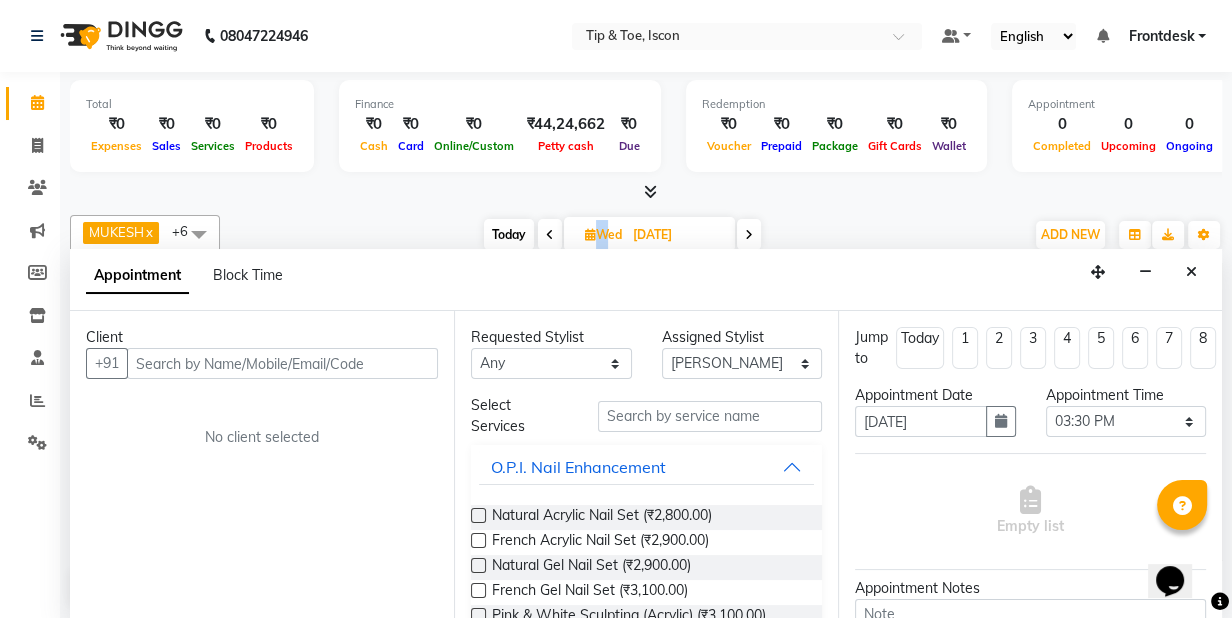click at bounding box center (590, 234) 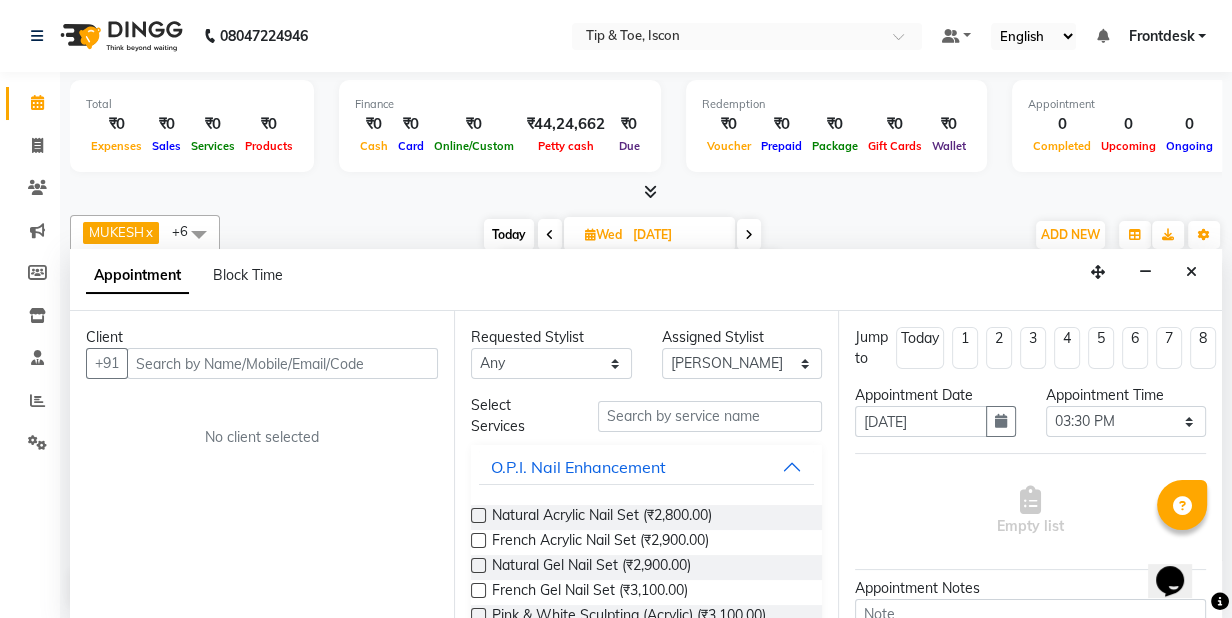 click at bounding box center [646, 192] 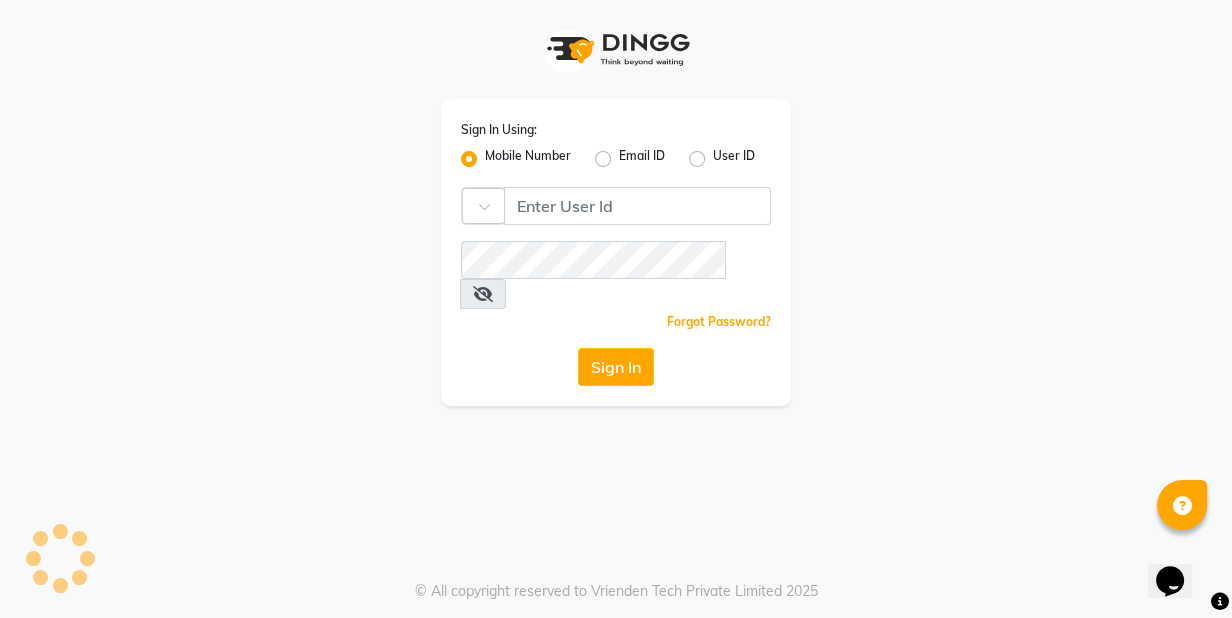 scroll, scrollTop: 0, scrollLeft: 0, axis: both 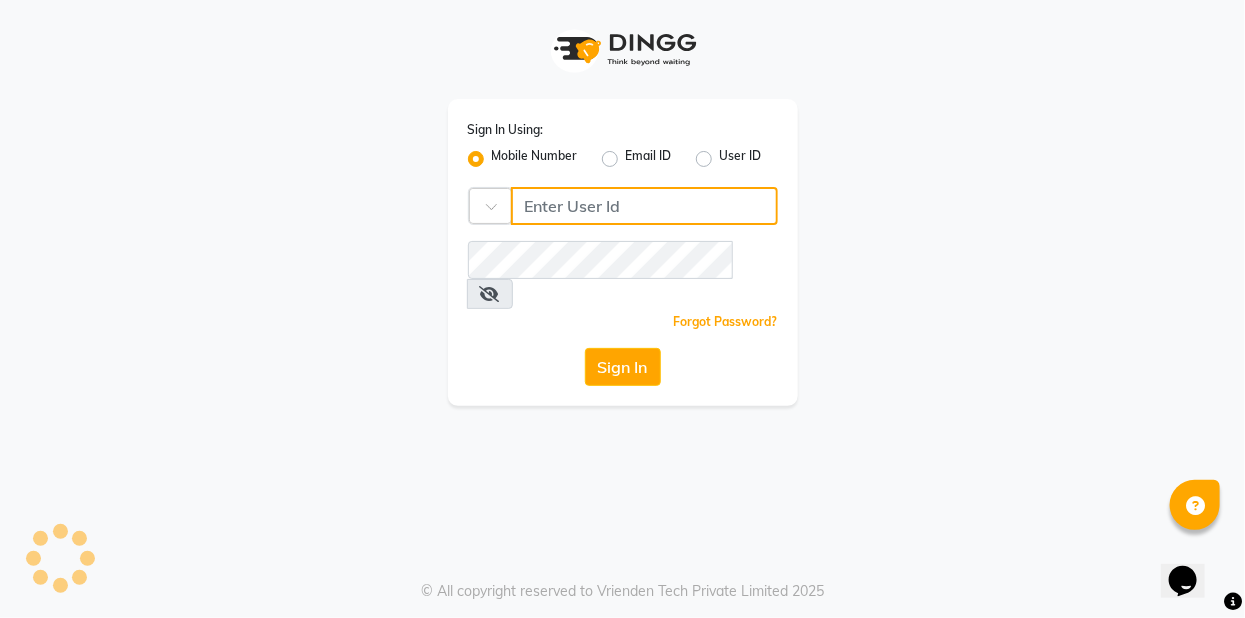 type on "8905996535" 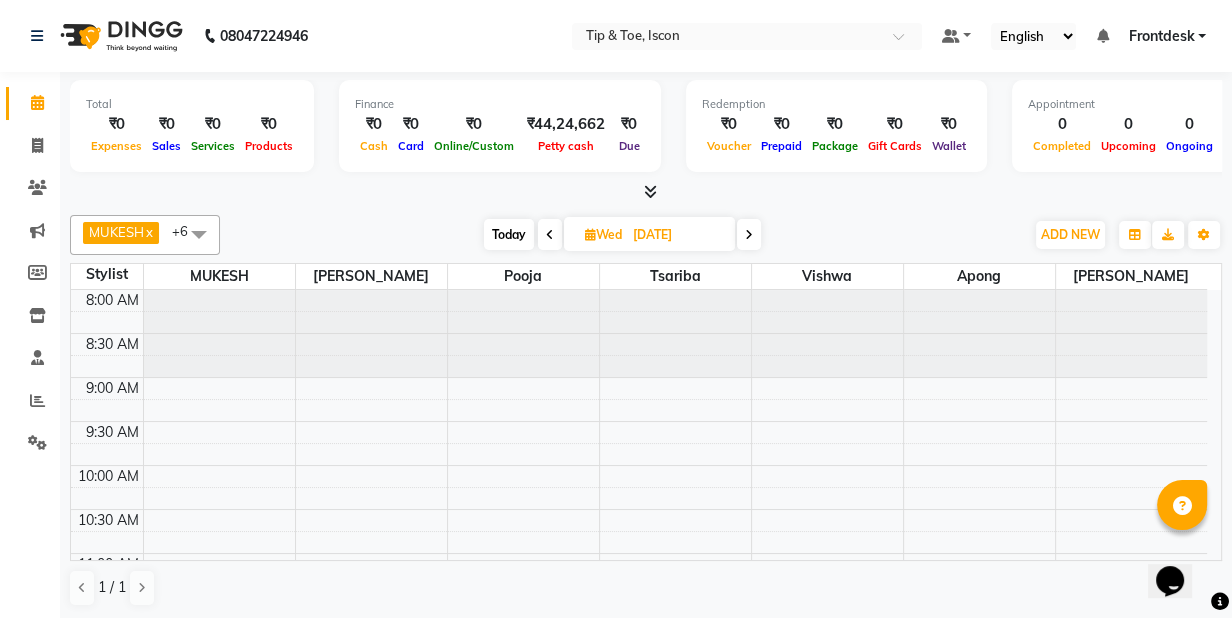 click on "Wed" at bounding box center (603, 234) 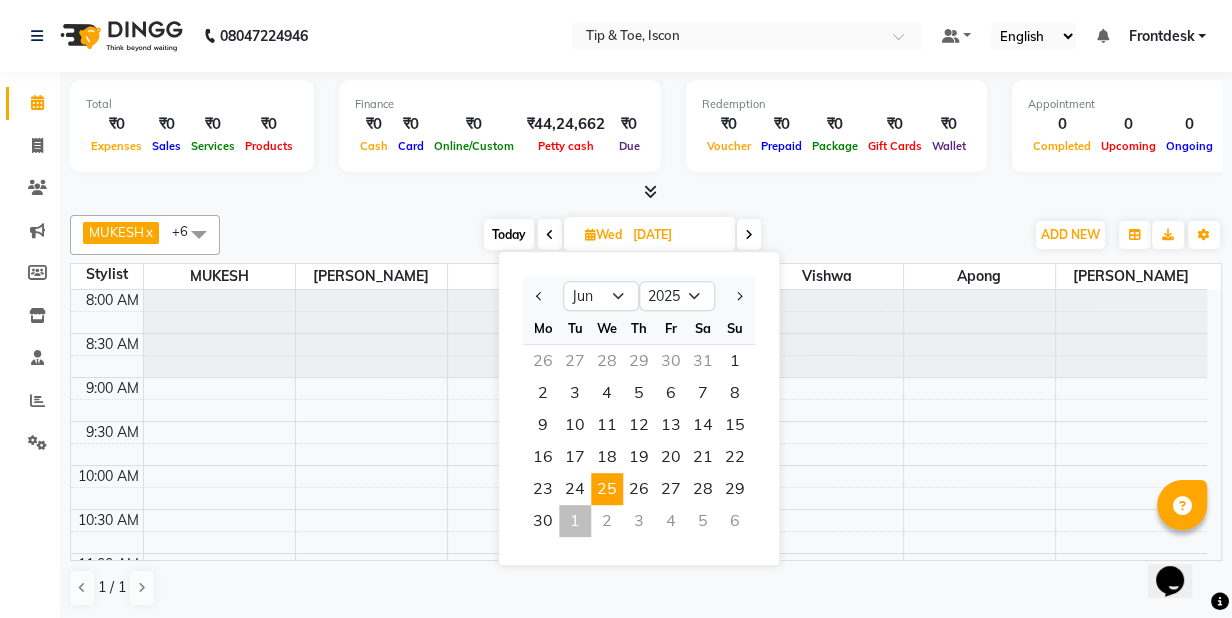 click on "1" at bounding box center (575, 521) 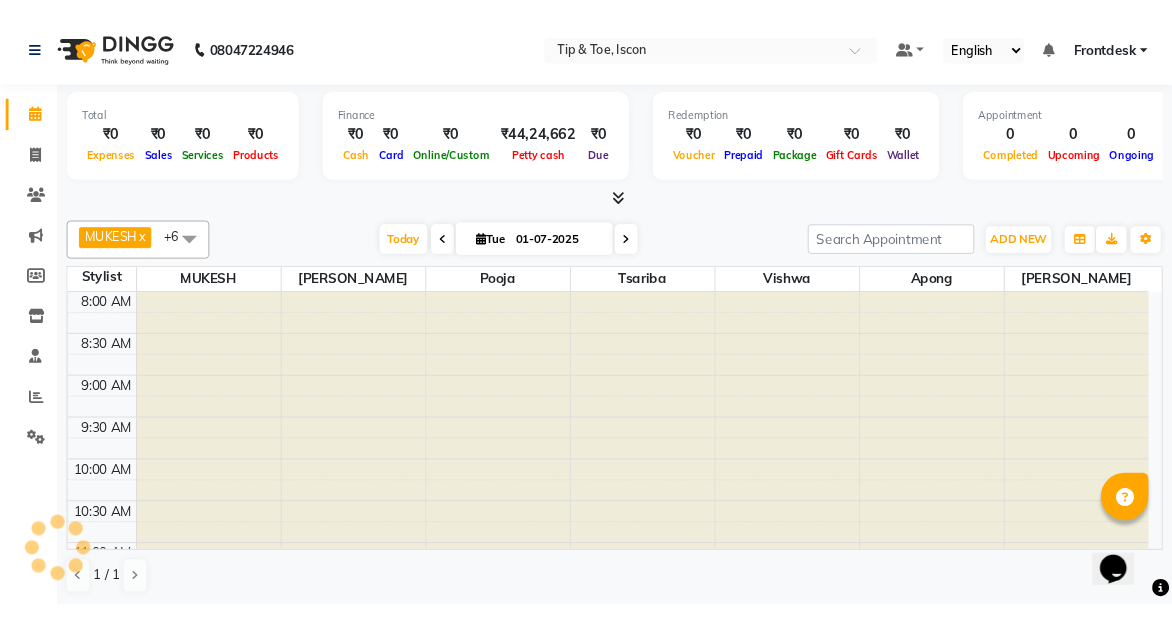 scroll, scrollTop: 263, scrollLeft: 0, axis: vertical 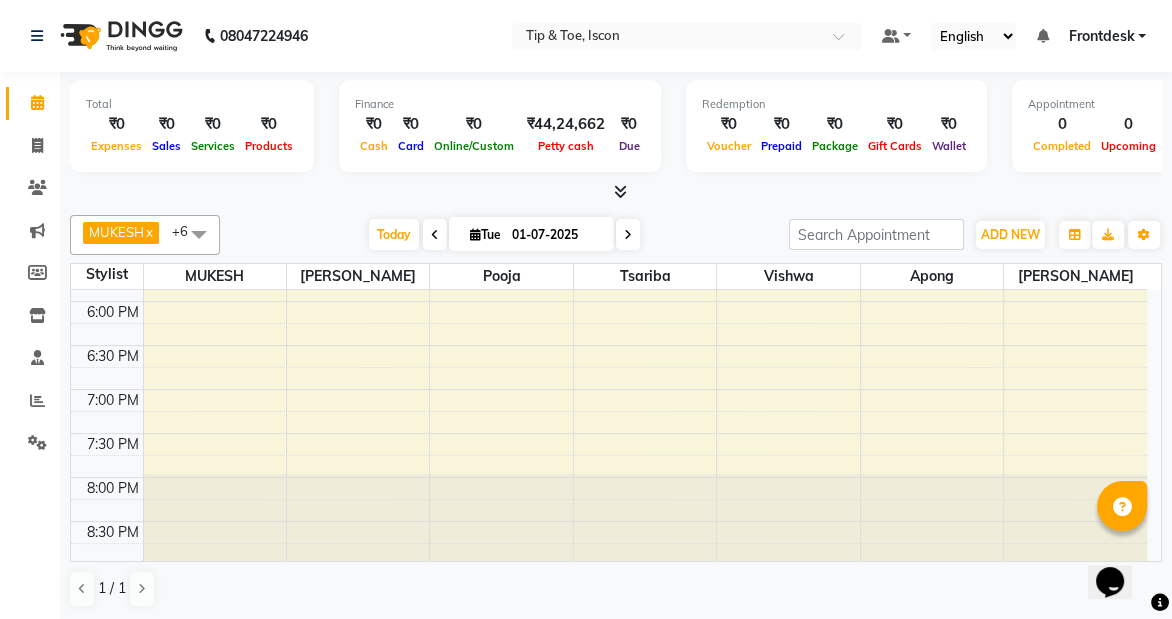 click at bounding box center [628, 235] 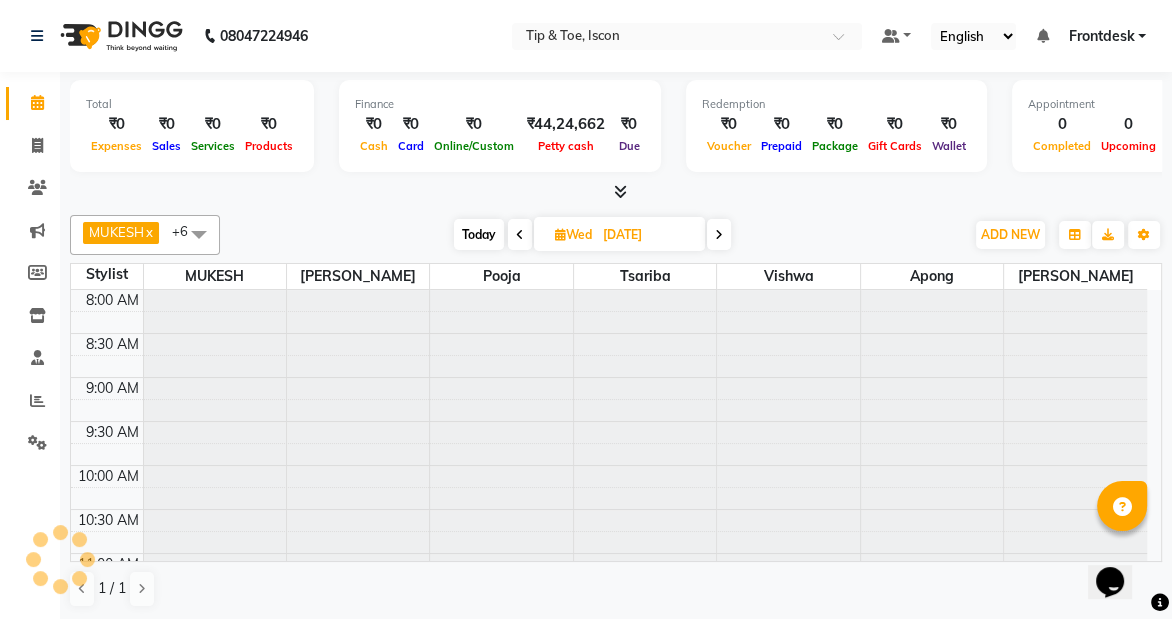 scroll, scrollTop: 351, scrollLeft: 0, axis: vertical 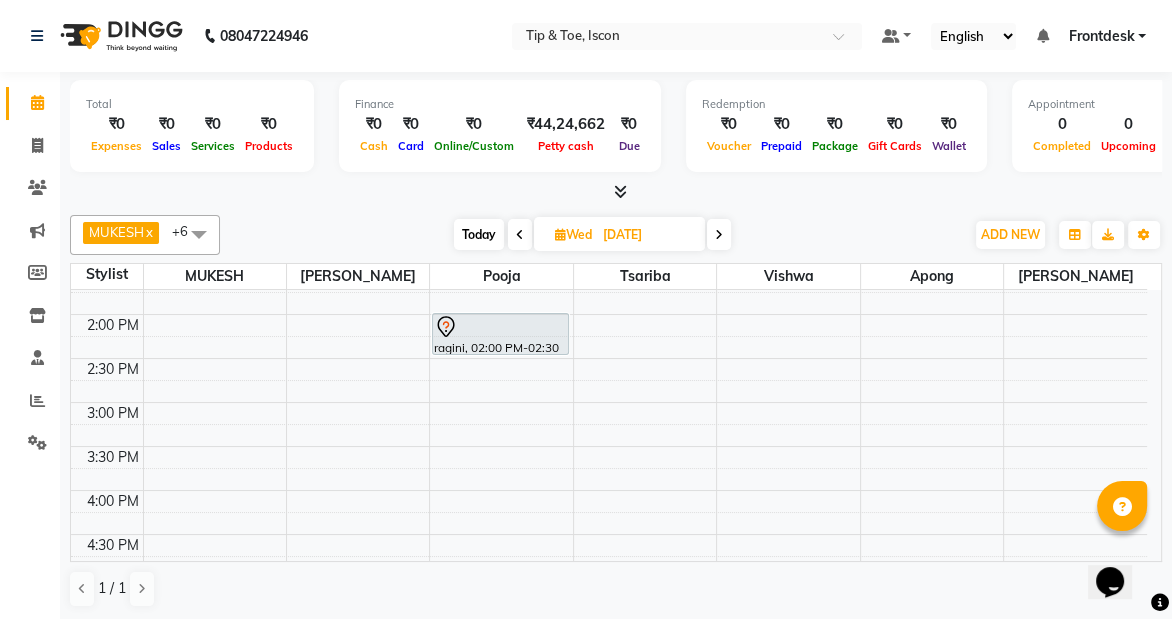 click at bounding box center (520, 235) 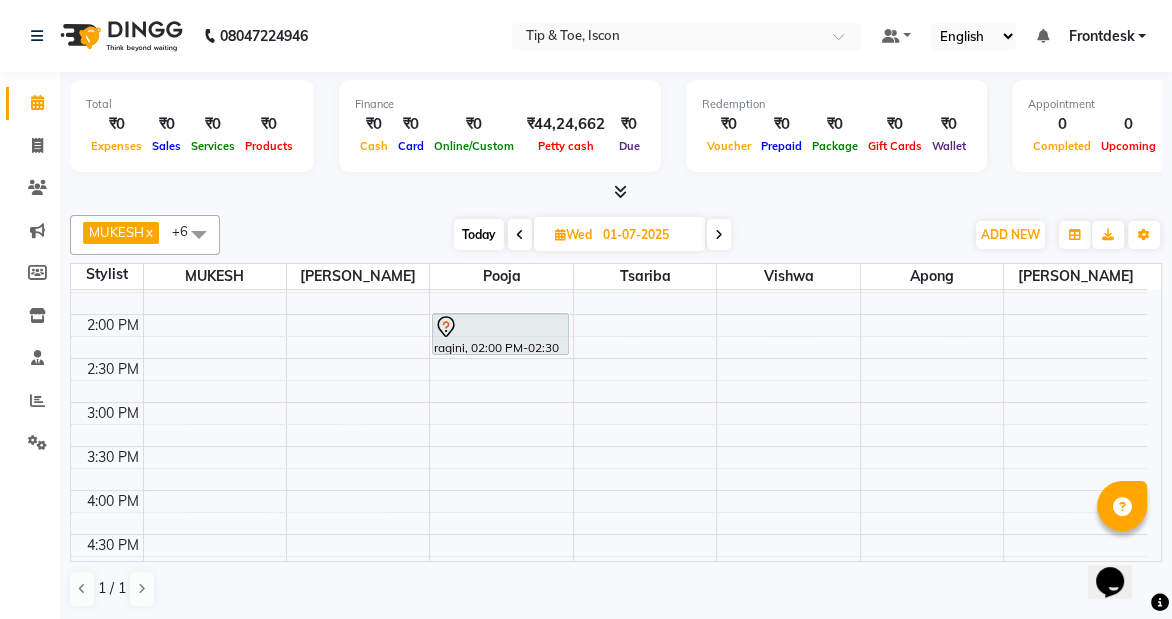 scroll, scrollTop: 351, scrollLeft: 0, axis: vertical 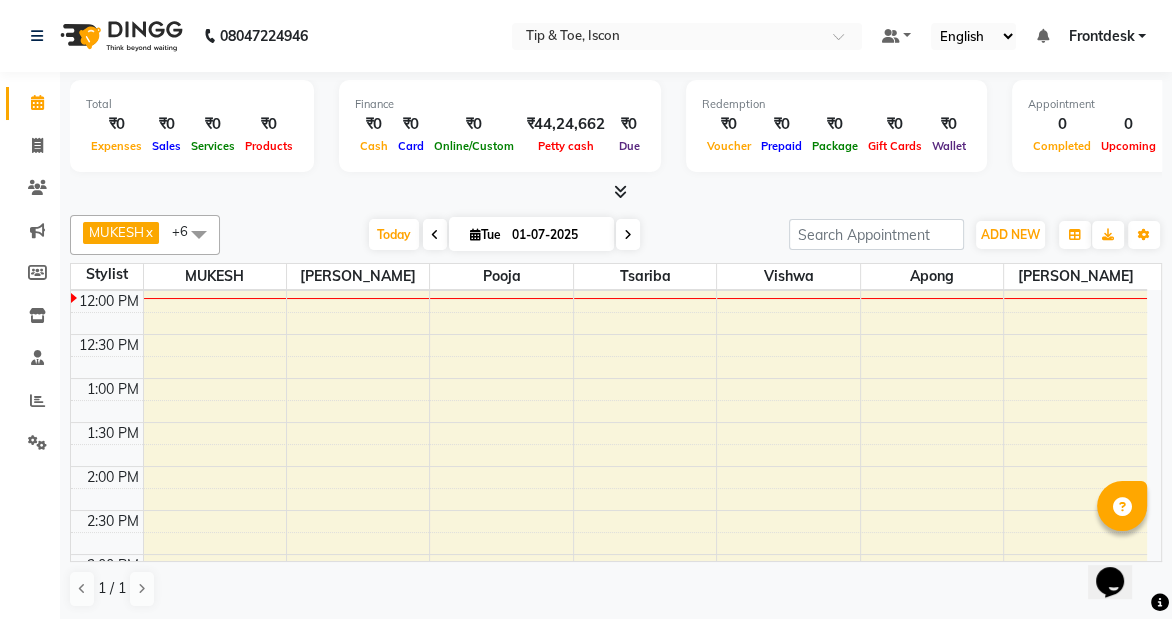 click at bounding box center (435, 234) 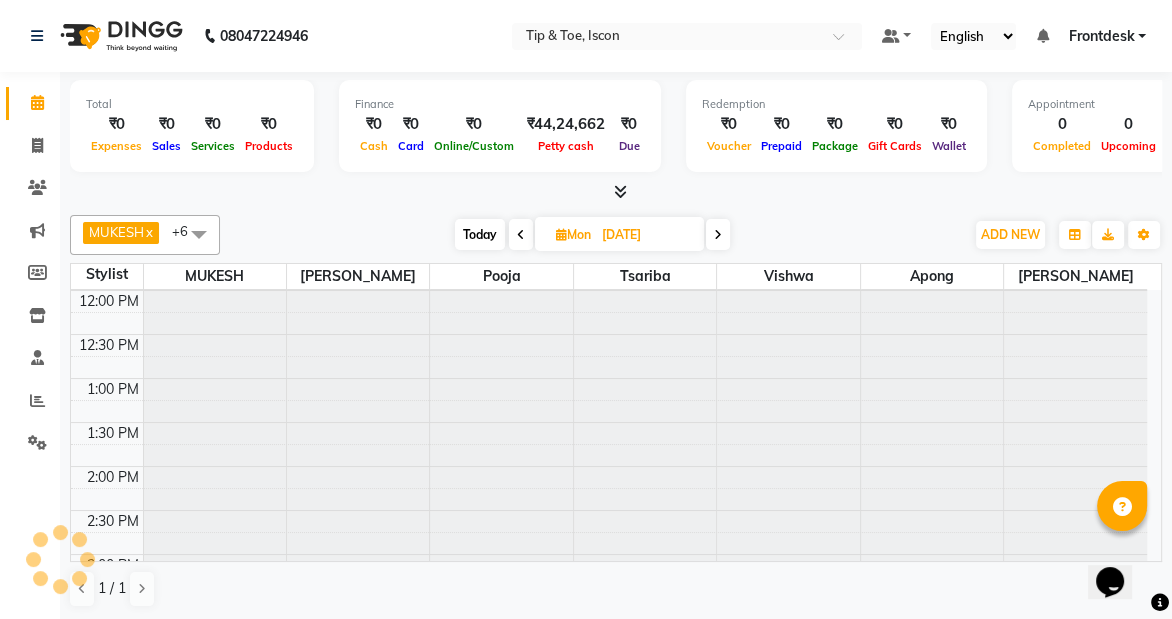 scroll, scrollTop: 351, scrollLeft: 0, axis: vertical 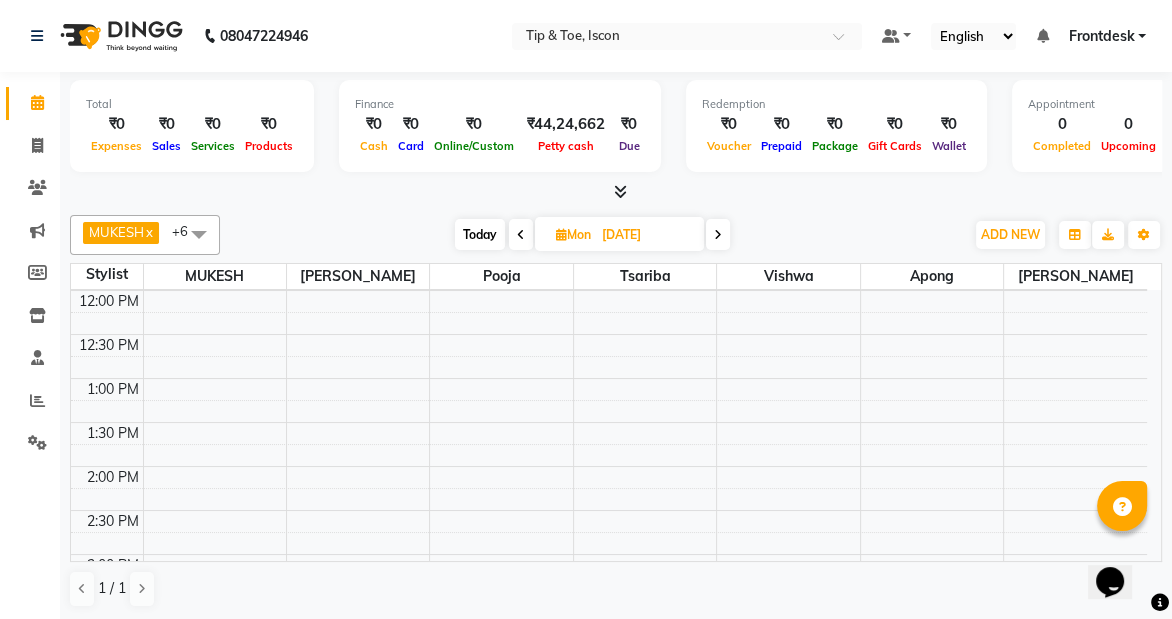 click on "[DATE]  [DATE]" at bounding box center (592, 235) 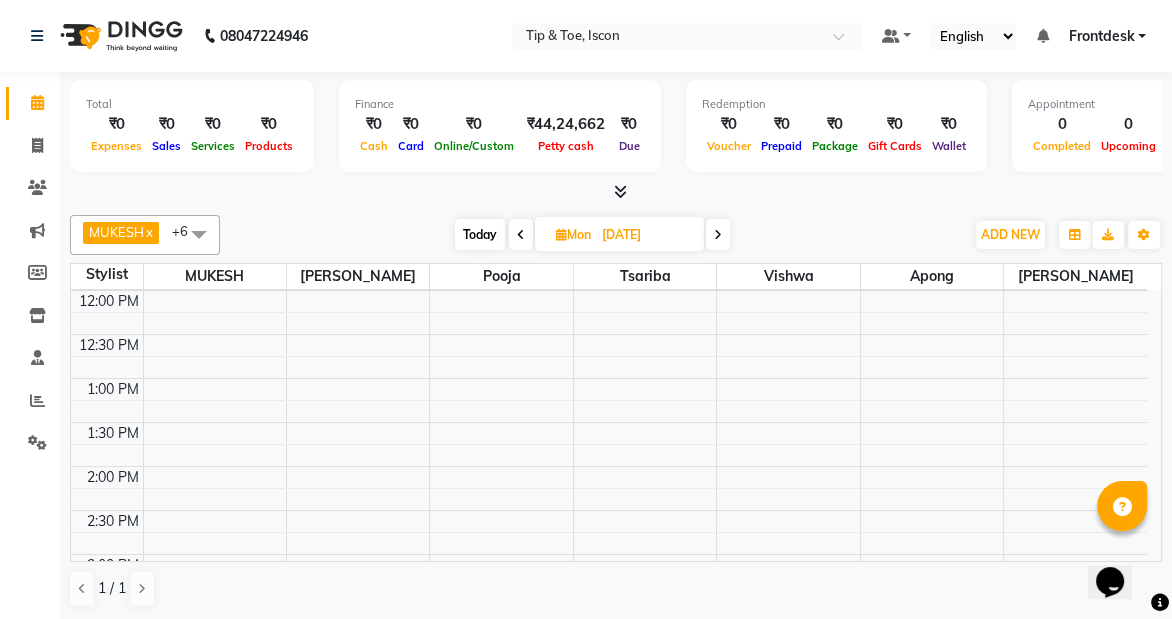 click at bounding box center (521, 235) 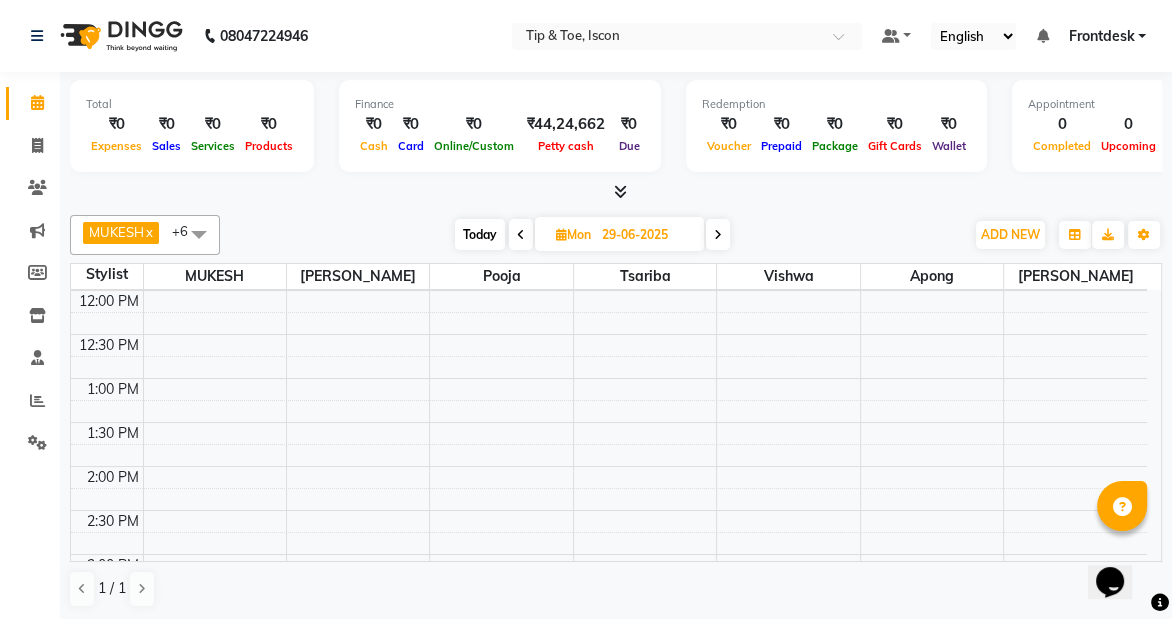 scroll, scrollTop: 0, scrollLeft: 0, axis: both 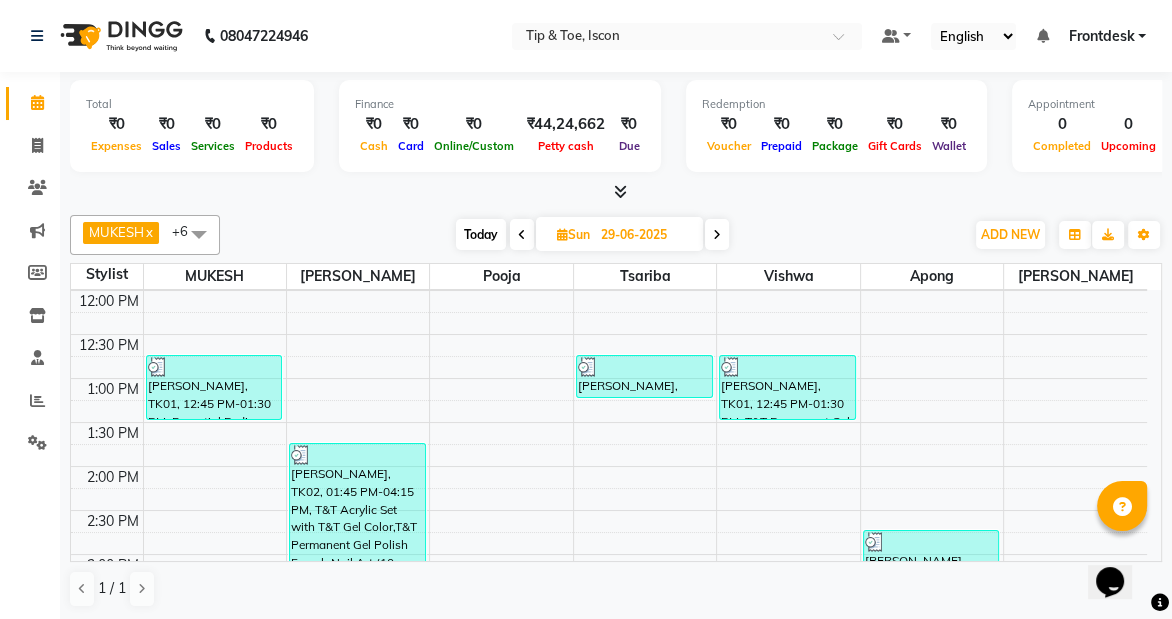 click at bounding box center (522, 235) 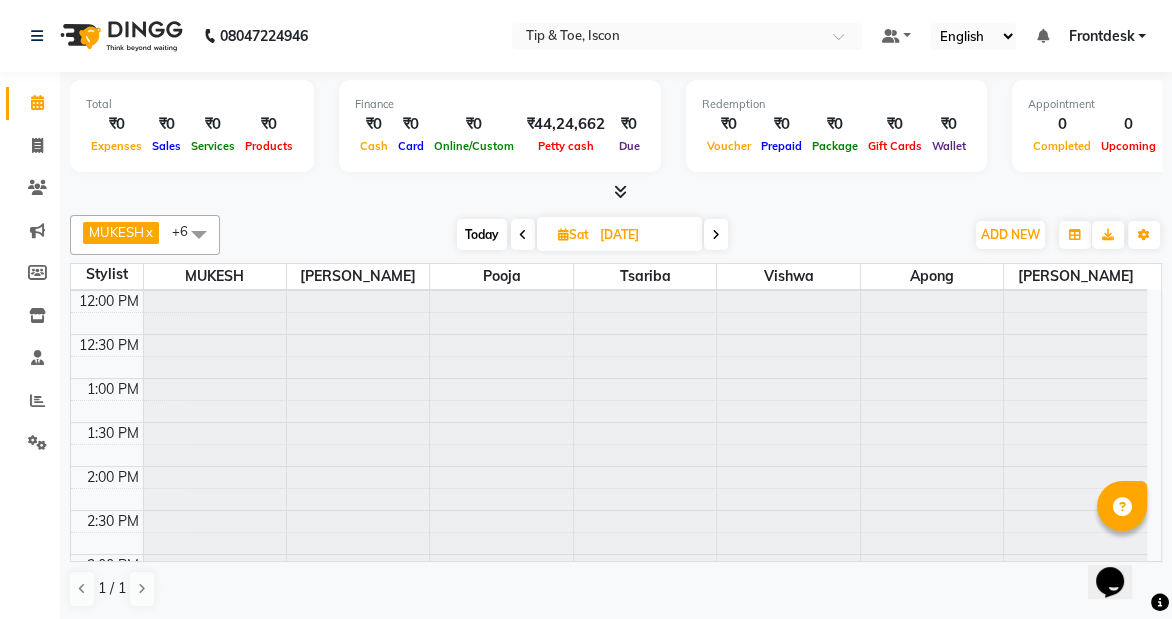 scroll, scrollTop: 351, scrollLeft: 0, axis: vertical 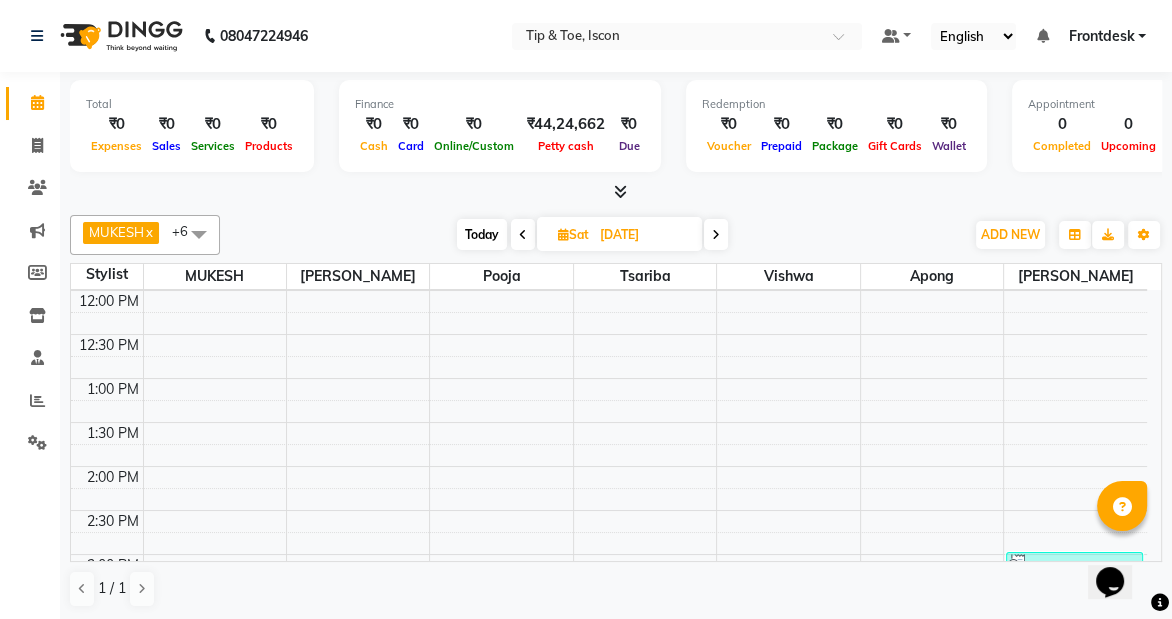 click at bounding box center (523, 235) 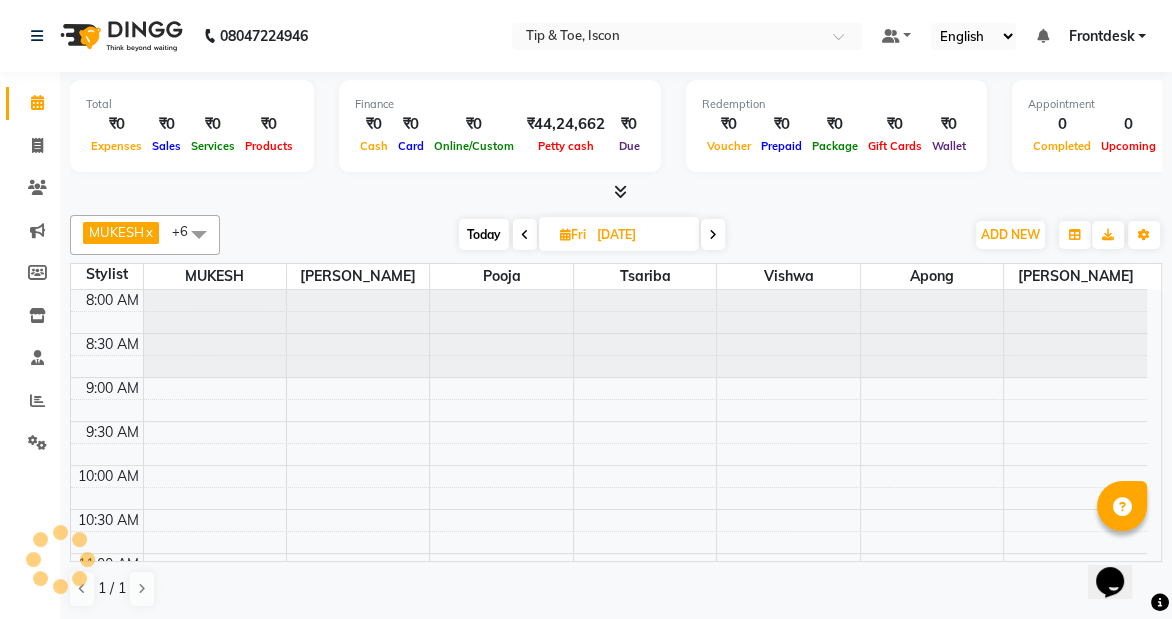 scroll, scrollTop: 351, scrollLeft: 0, axis: vertical 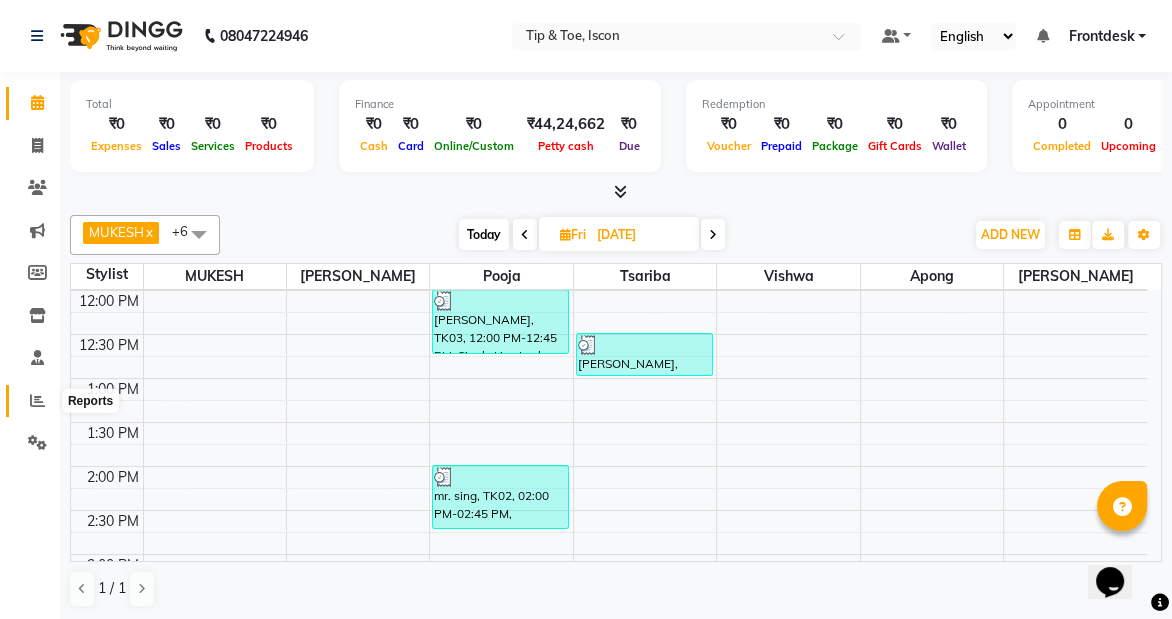 click 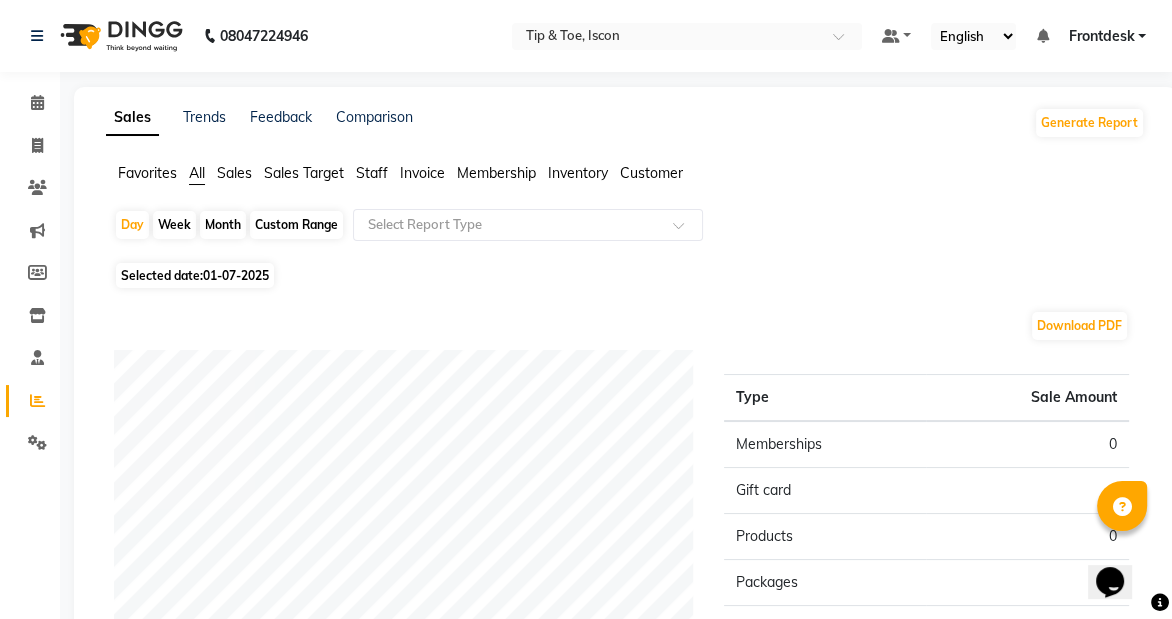 click on "01-07-2025" 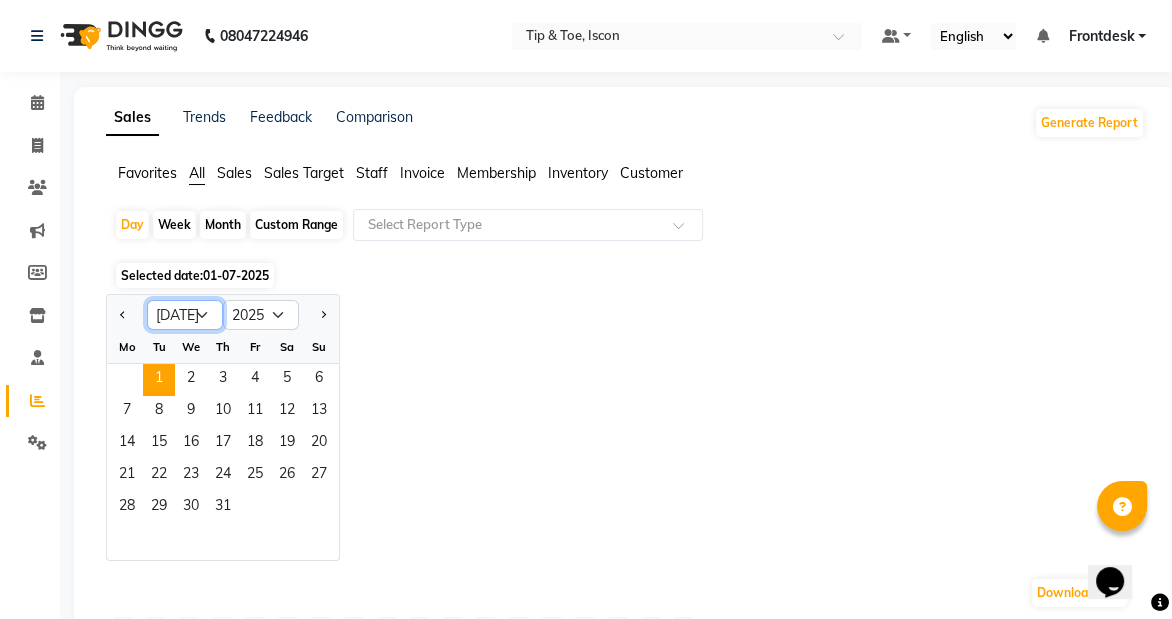 click on "Jan Feb Mar Apr May Jun [DATE] Aug Sep Oct Nov Dec" 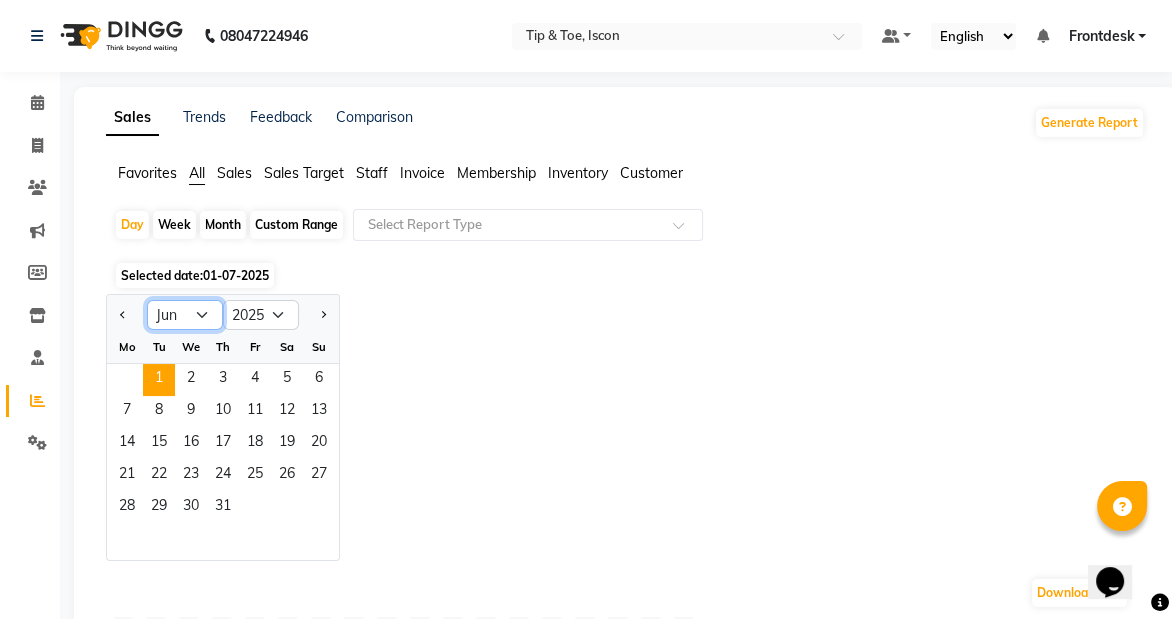 click on "Jan Feb Mar Apr May Jun [DATE] Aug Sep Oct Nov Dec" 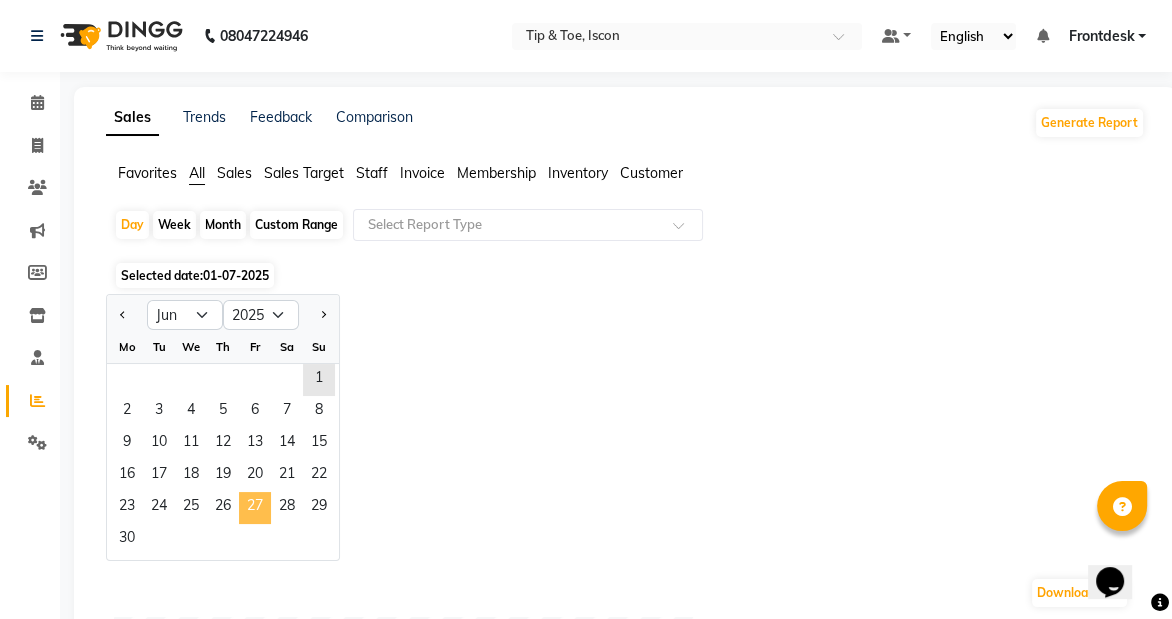 click on "27" 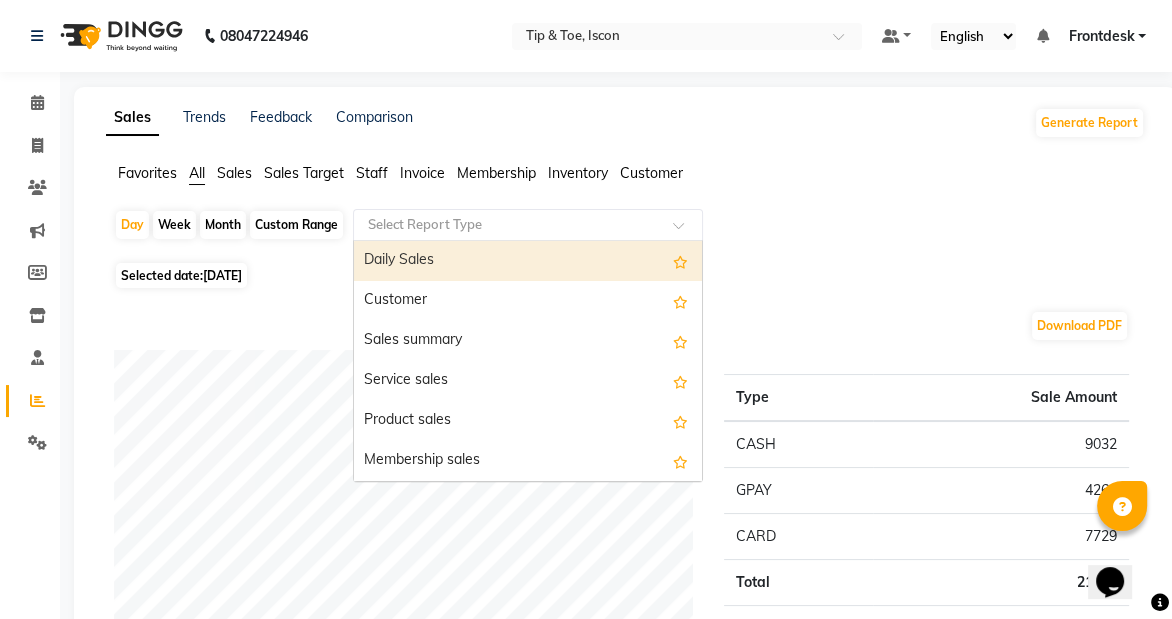 click 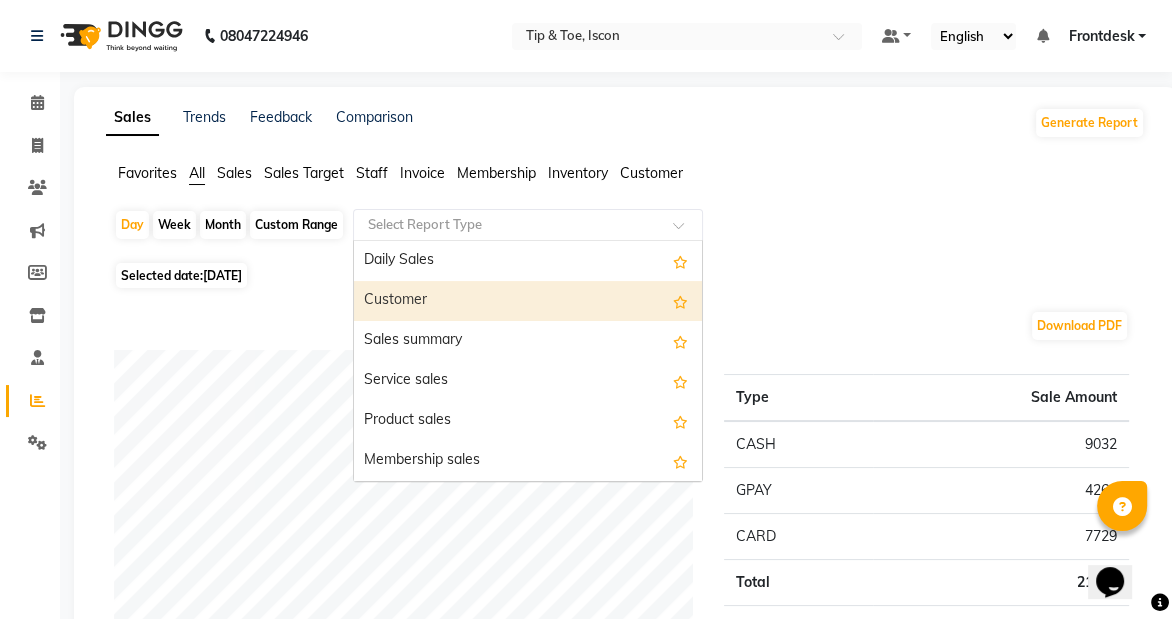 click on "Favorites All Sales Sales Target Staff Invoice Membership Inventory Customer" 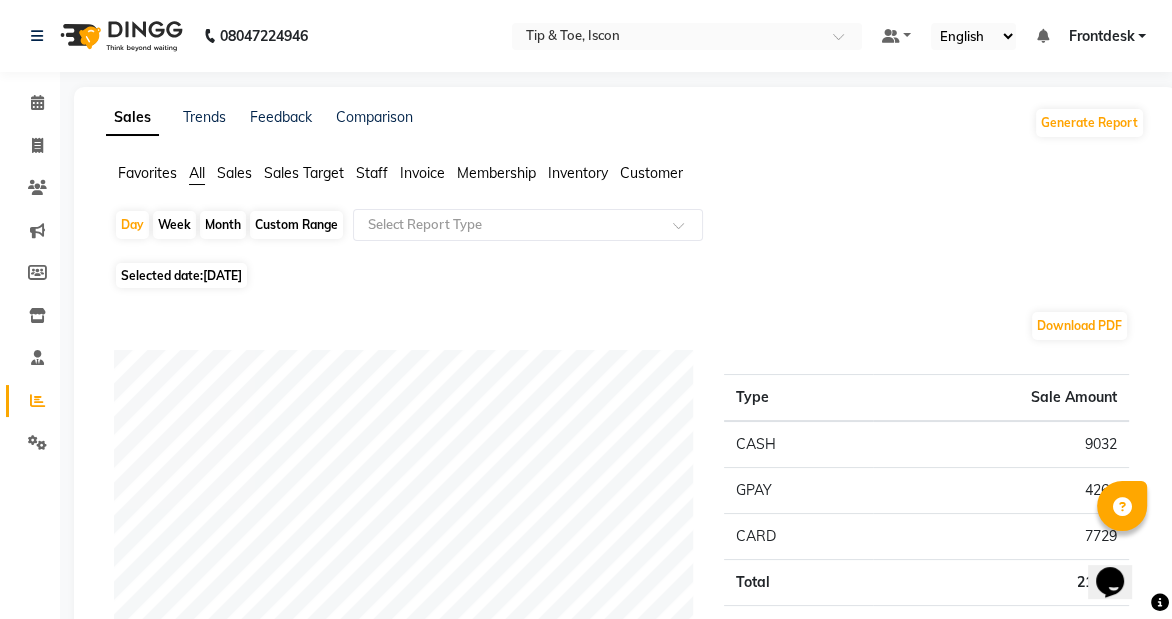 click on "Invoice" 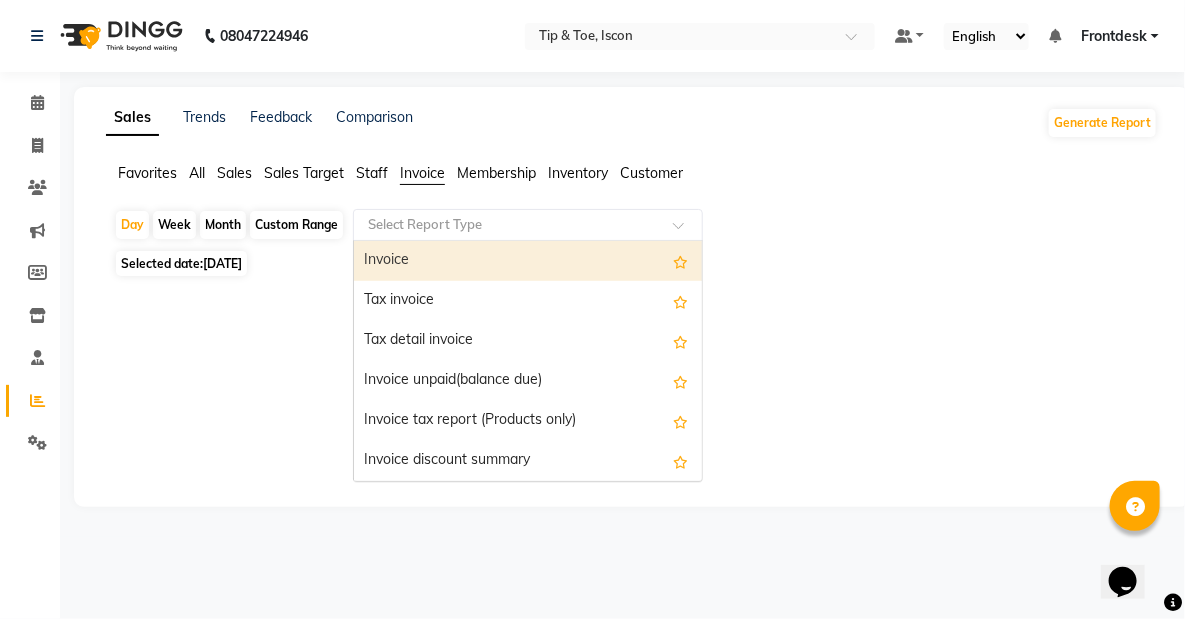 click on "Select Report Type" 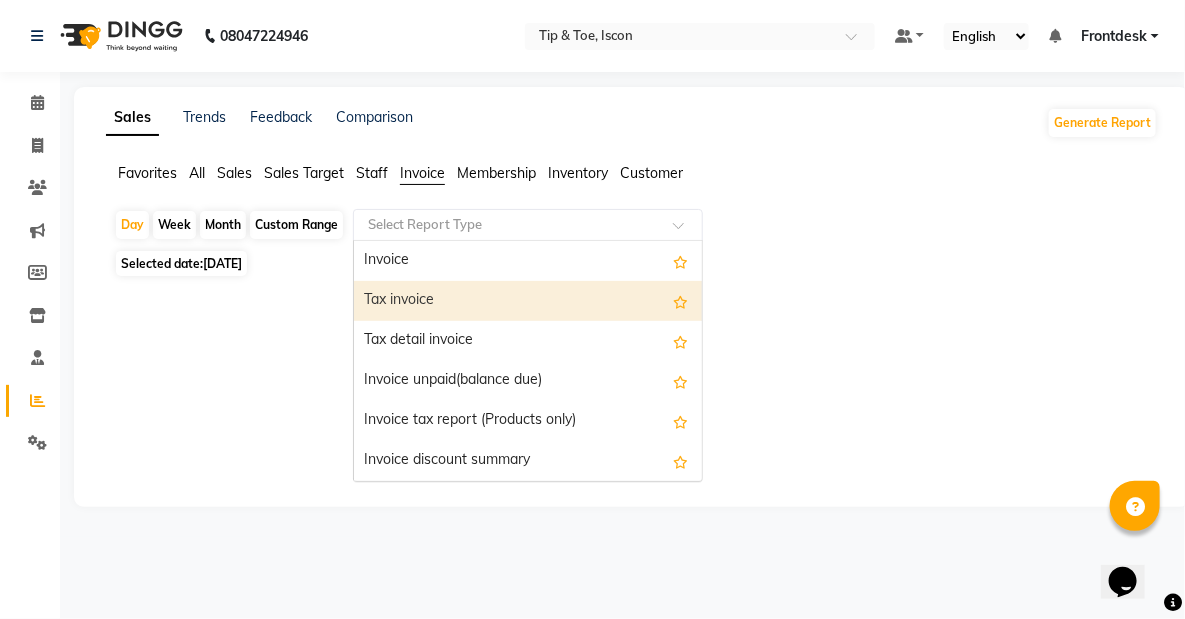 click on "Tax invoice" at bounding box center (528, 301) 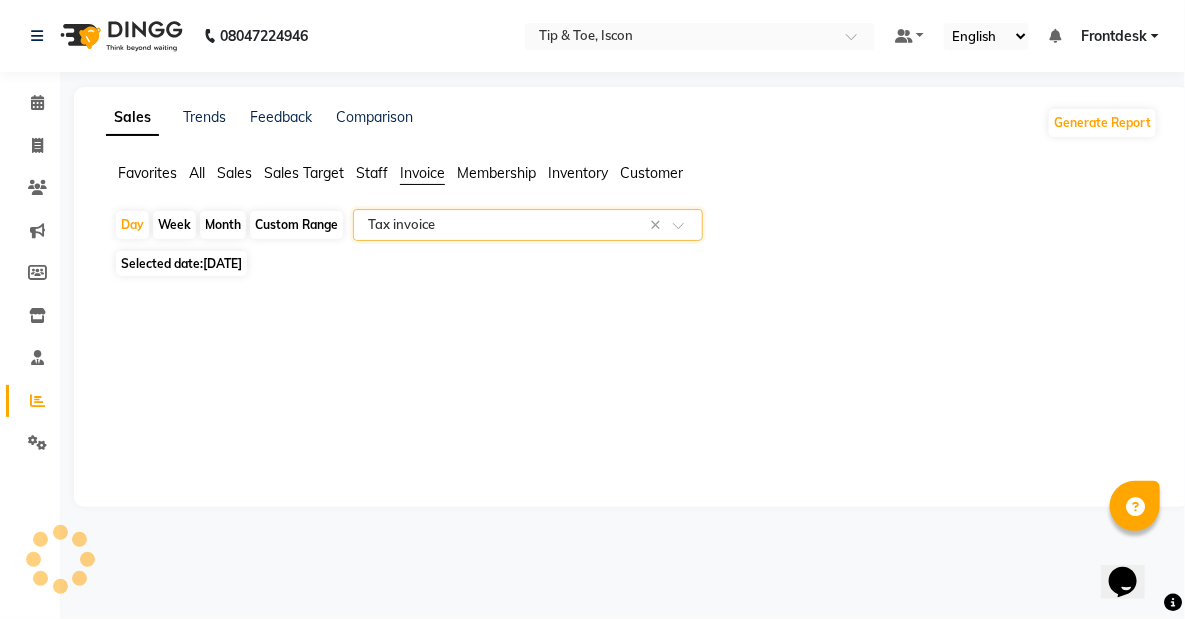 select on "filtered_report" 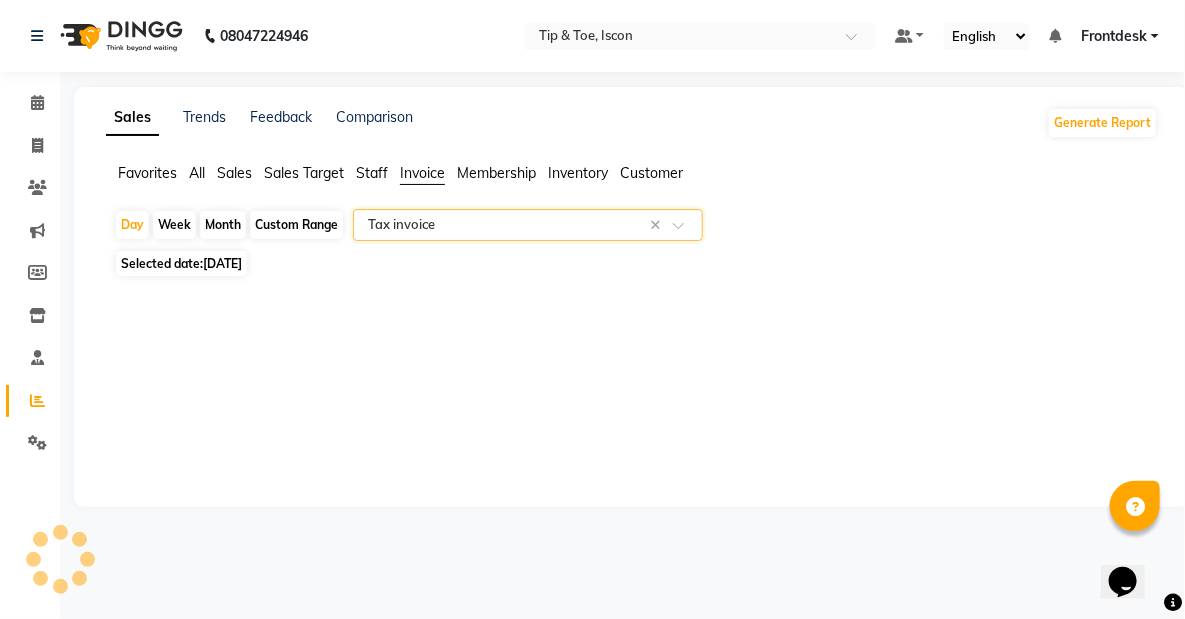 select on "csv" 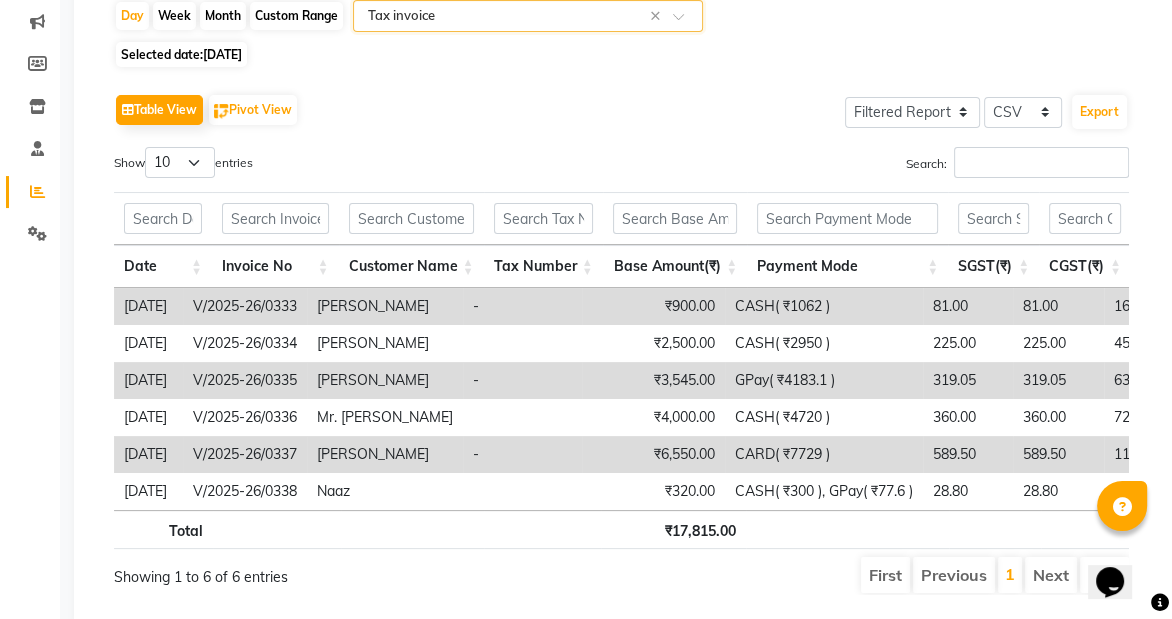scroll, scrollTop: 264, scrollLeft: 0, axis: vertical 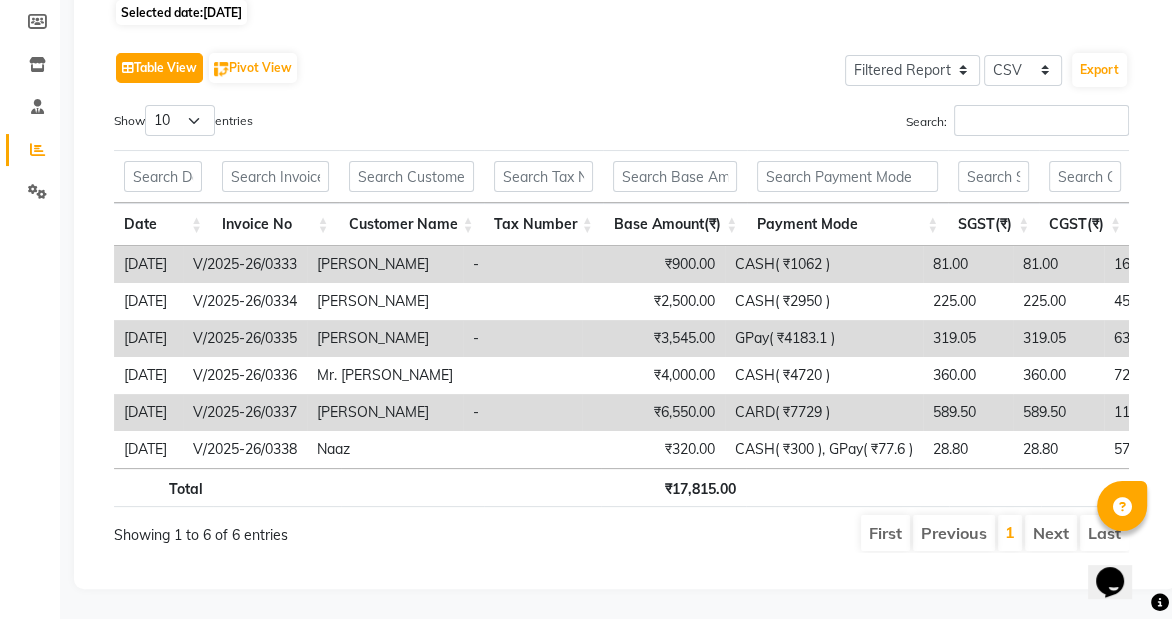 type 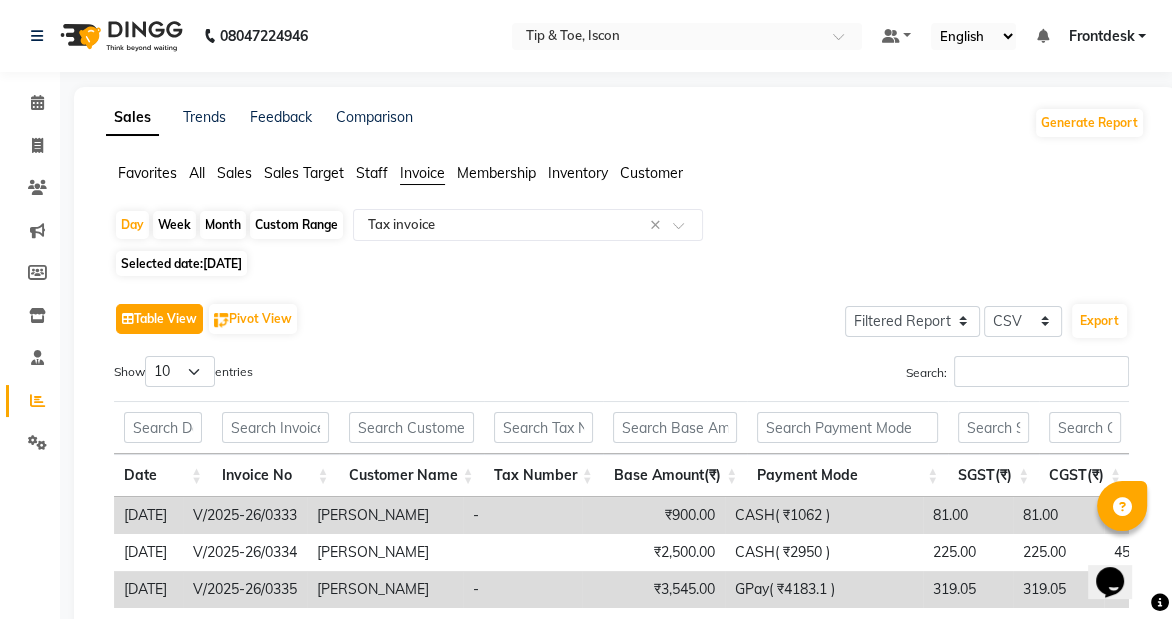 scroll, scrollTop: 277, scrollLeft: 0, axis: vertical 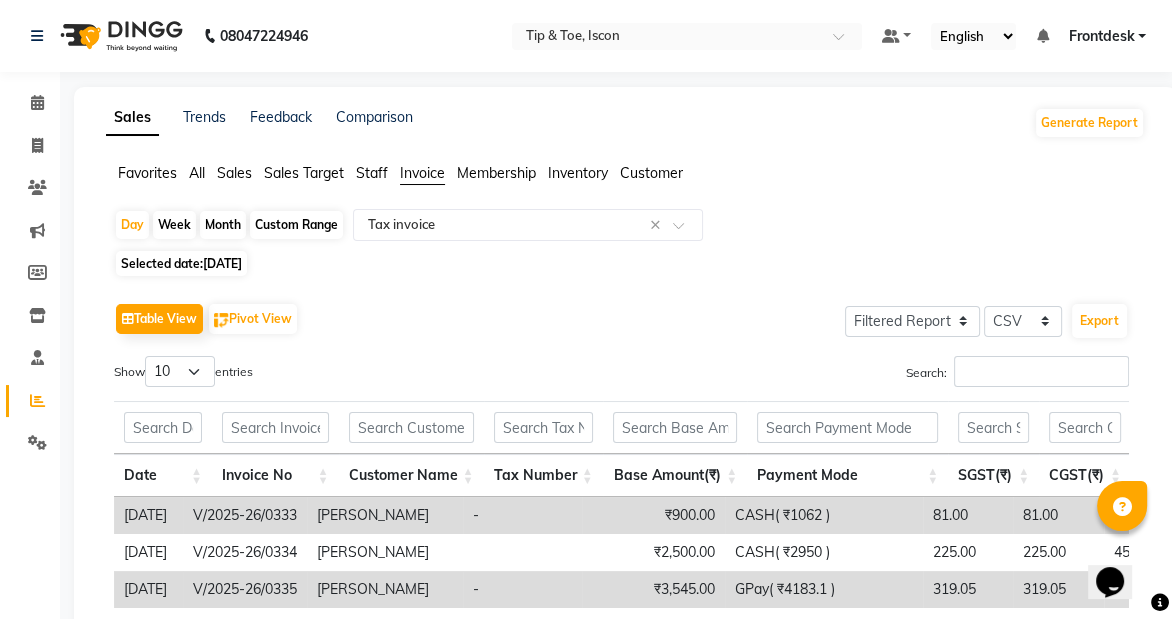 click on "[DATE]" 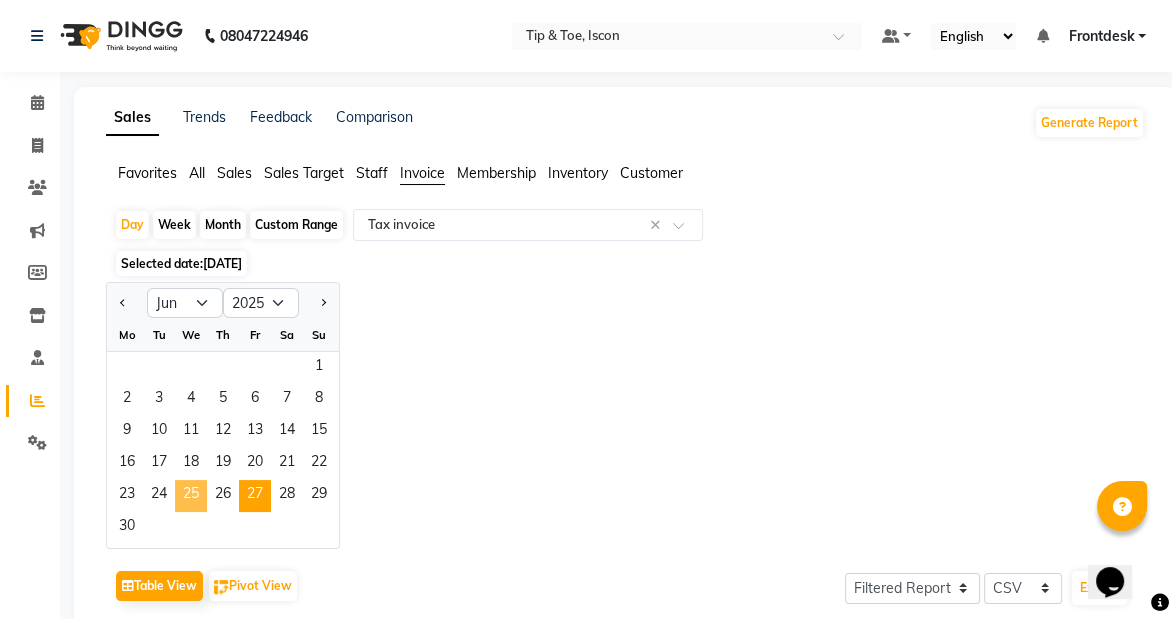 click on "25" 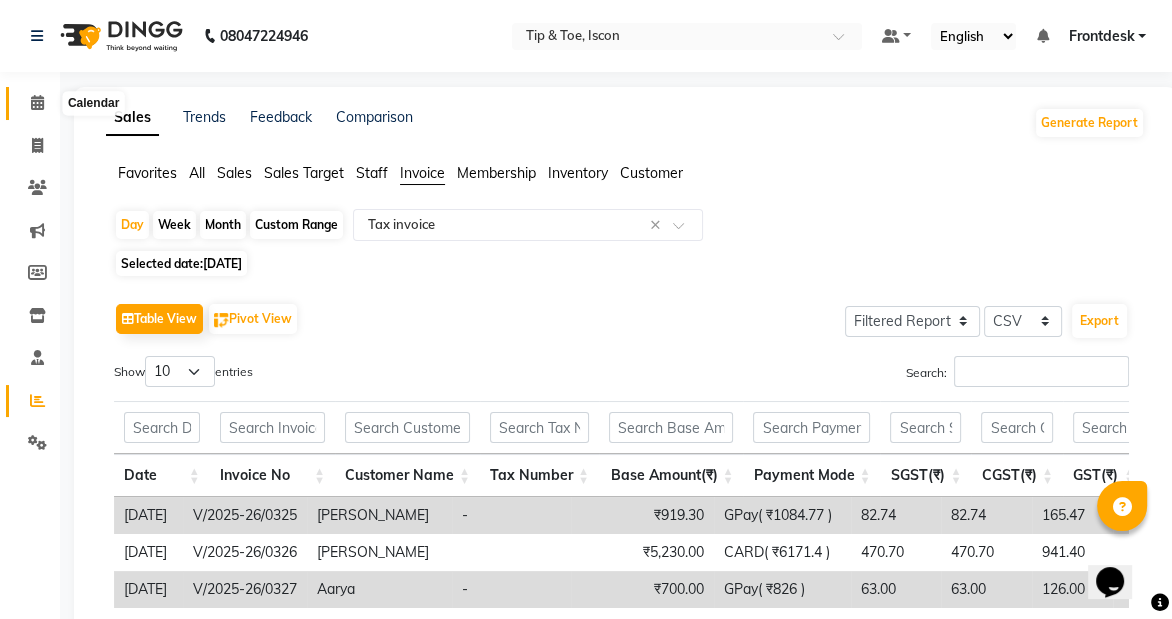 click 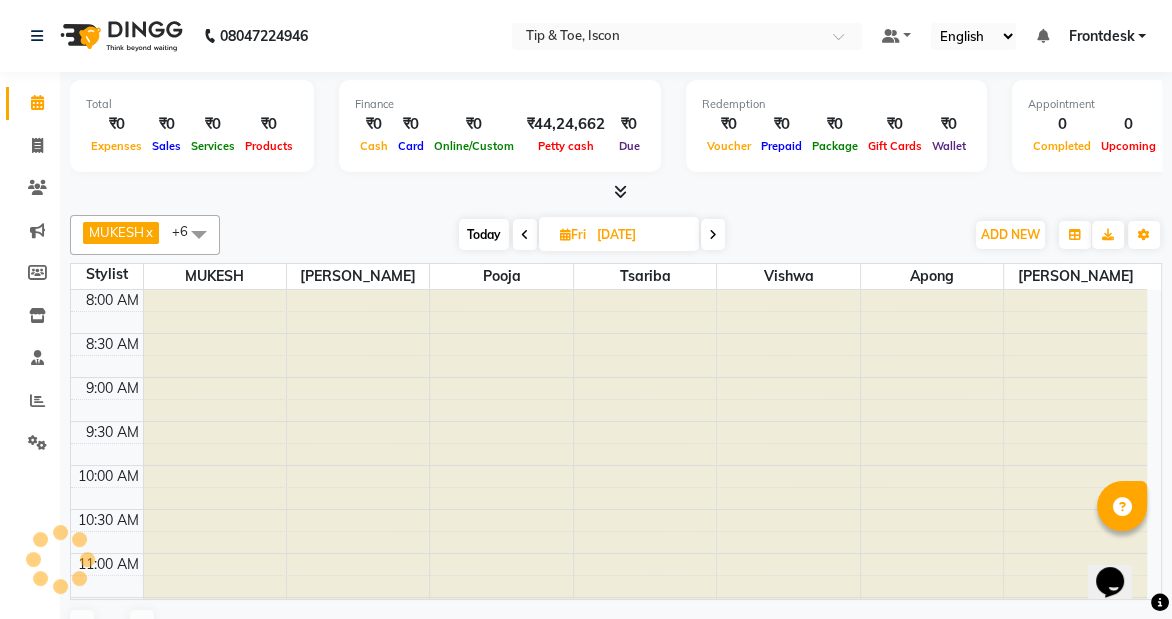 scroll, scrollTop: 0, scrollLeft: 0, axis: both 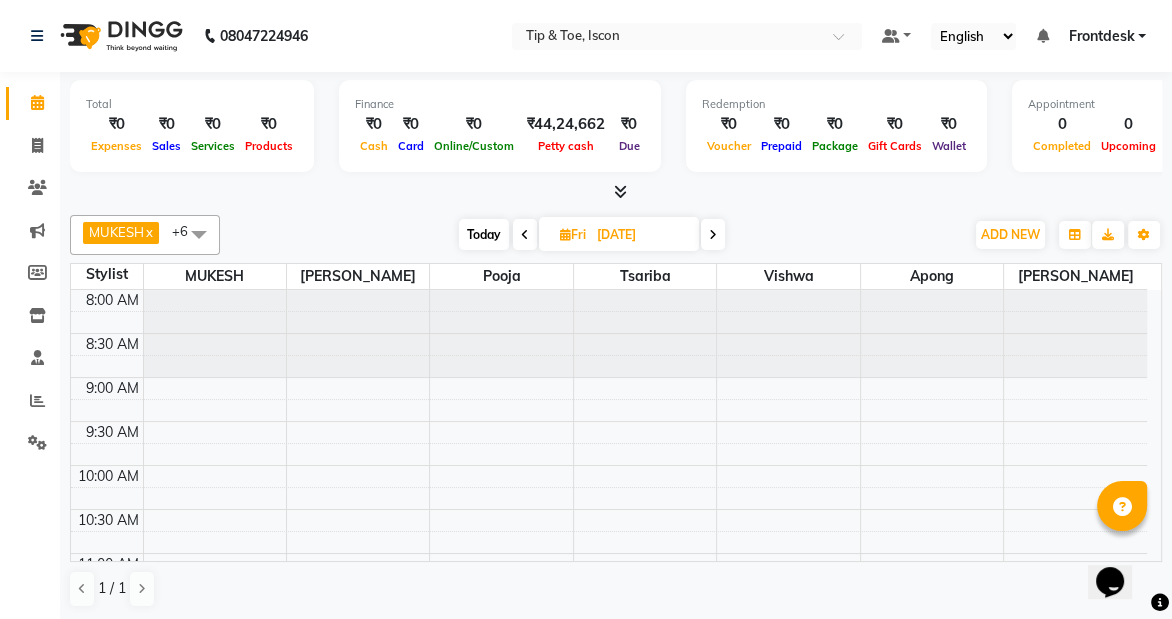 click on "Today" at bounding box center [484, 234] 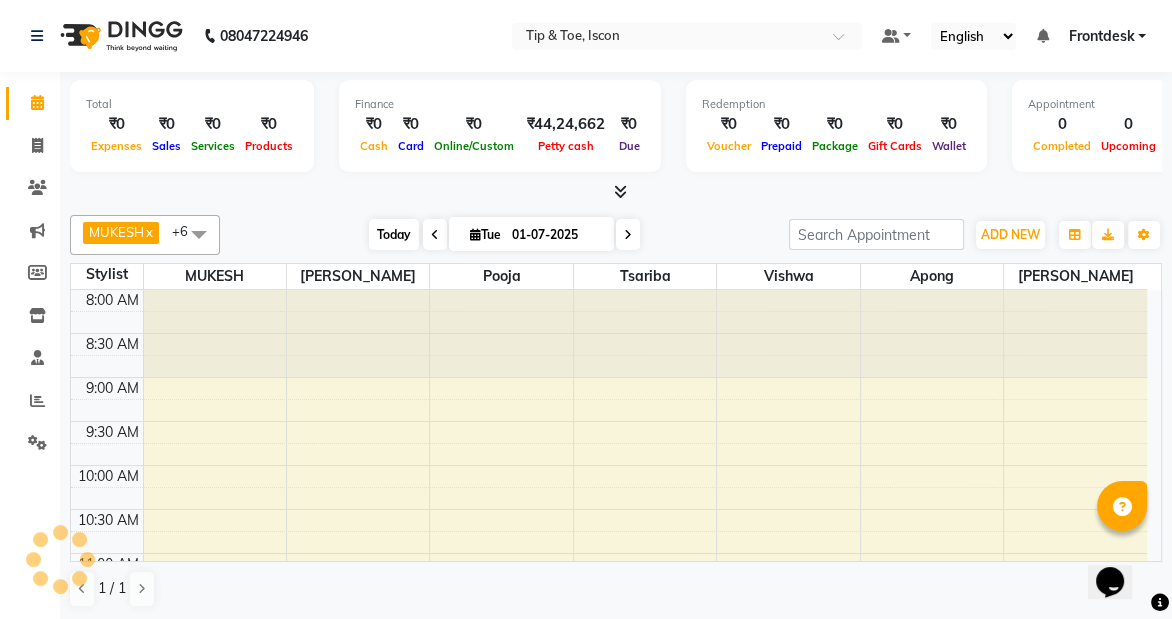 scroll, scrollTop: 351, scrollLeft: 0, axis: vertical 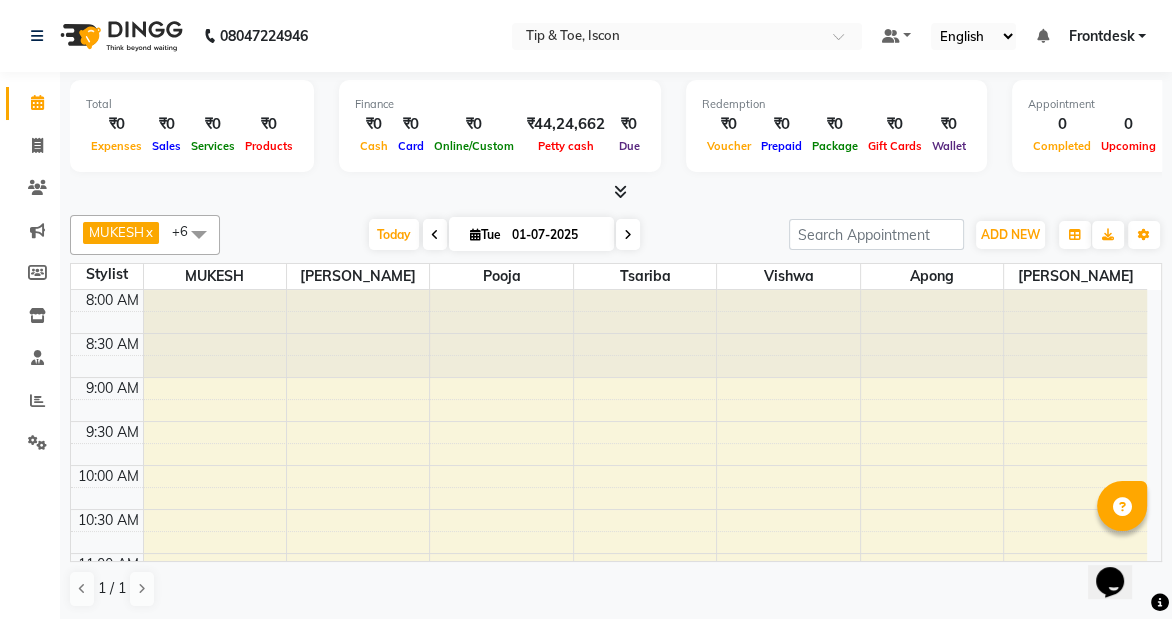 click on "01-07-2025" at bounding box center [556, 235] 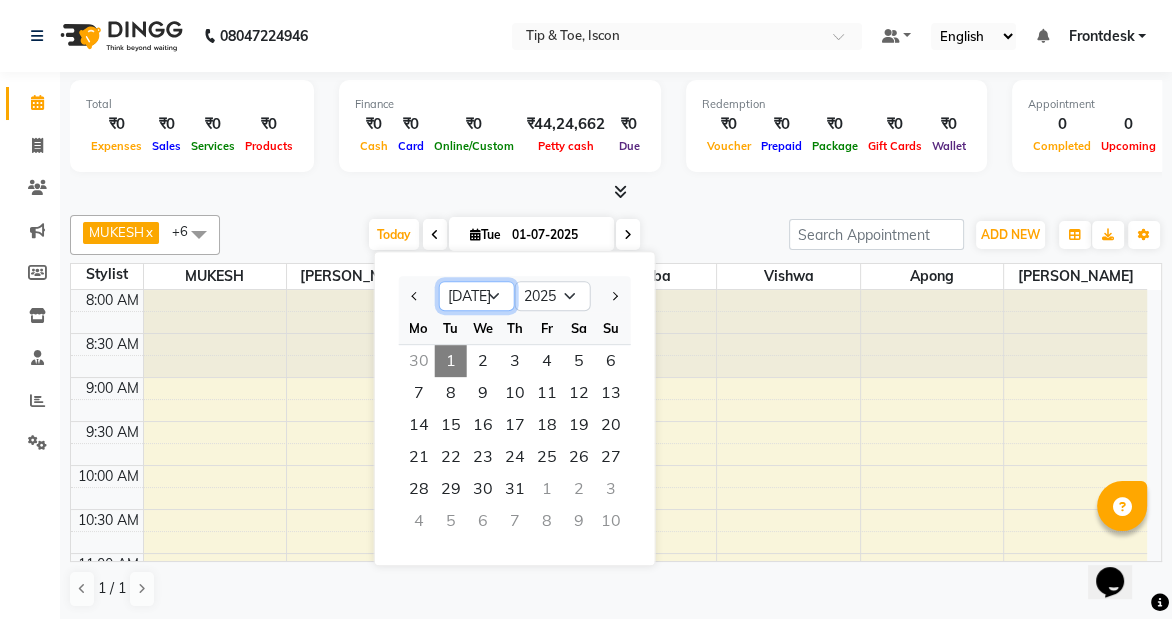 click on "Jan Feb Mar Apr May Jun [DATE] Aug Sep Oct Nov Dec" at bounding box center [477, 296] 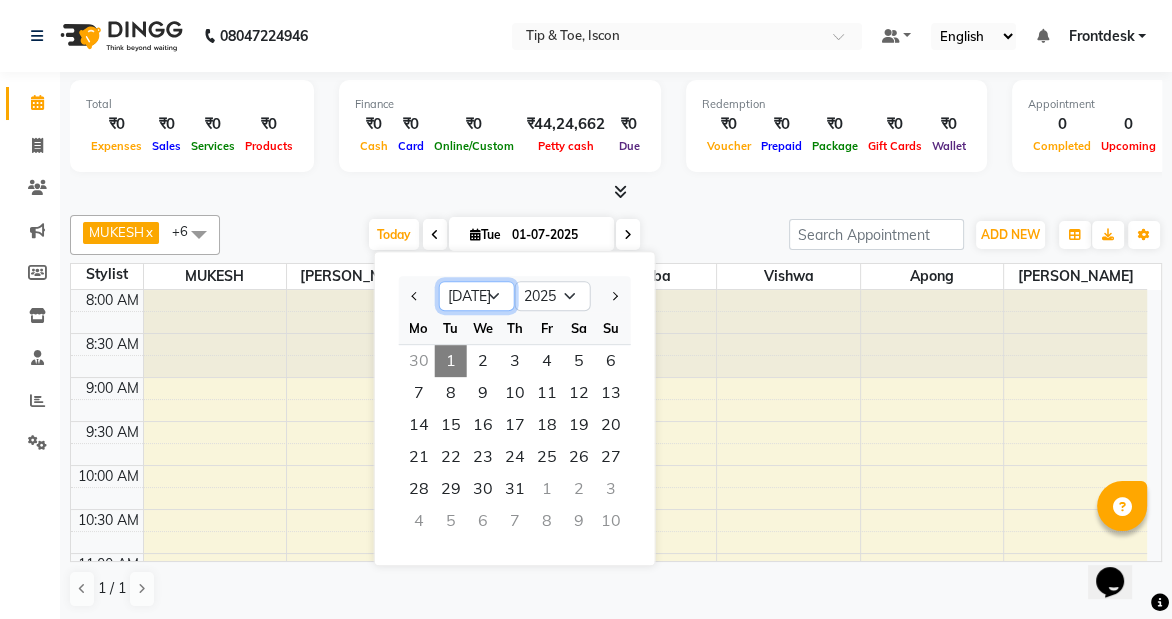 select on "6" 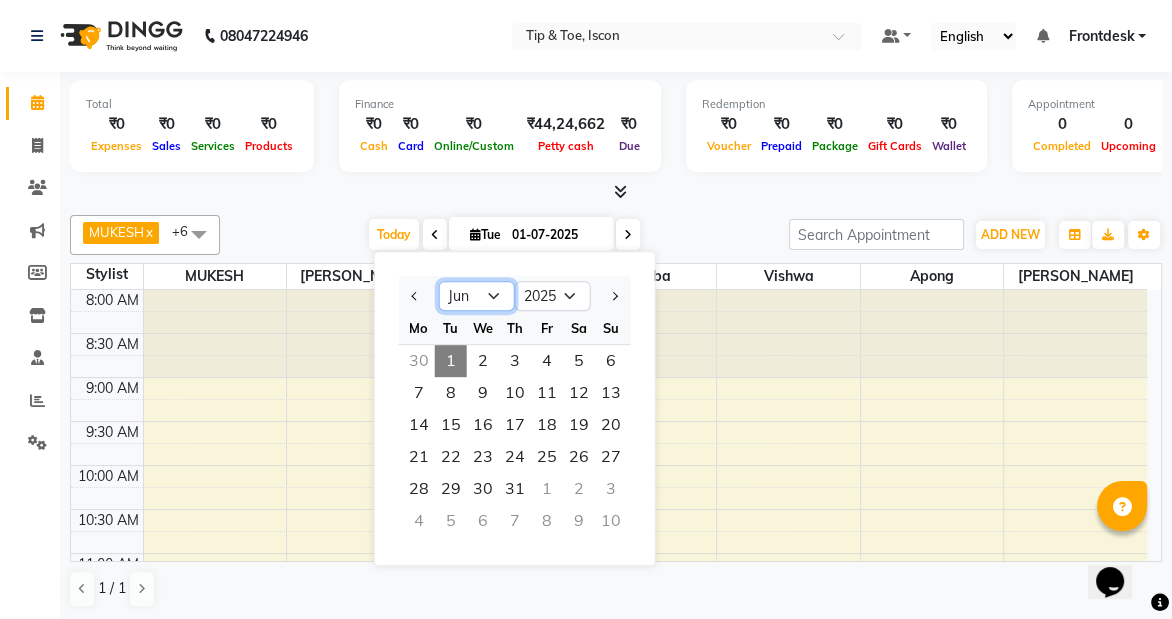 click on "Jan Feb Mar Apr May Jun [DATE] Aug Sep Oct Nov Dec" at bounding box center [477, 296] 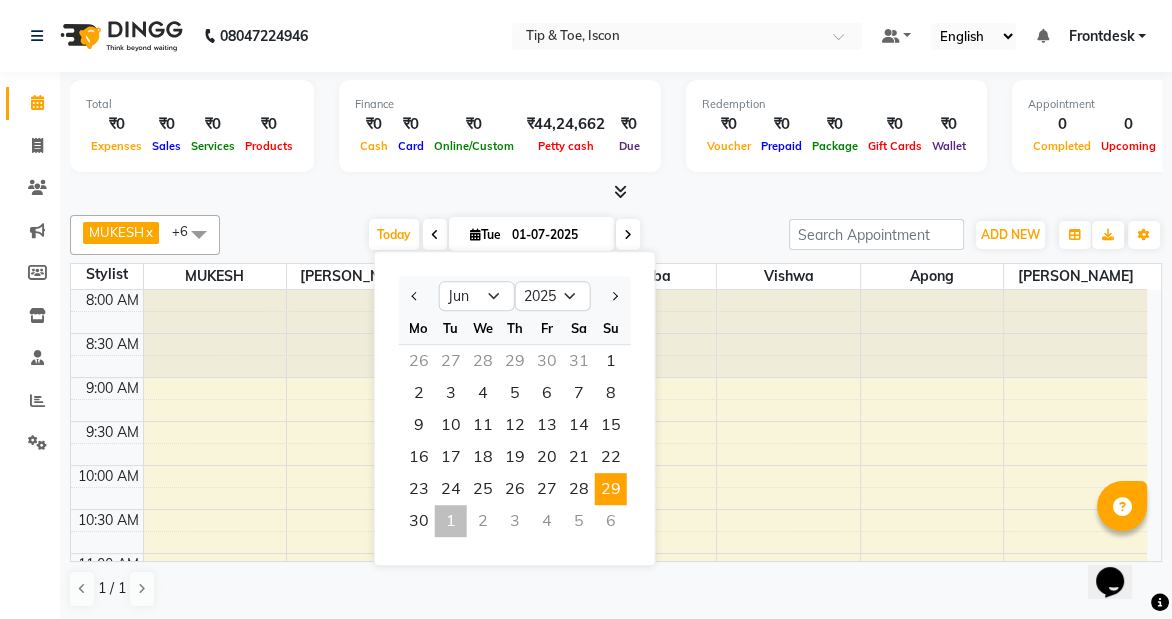 click on "29" at bounding box center (611, 489) 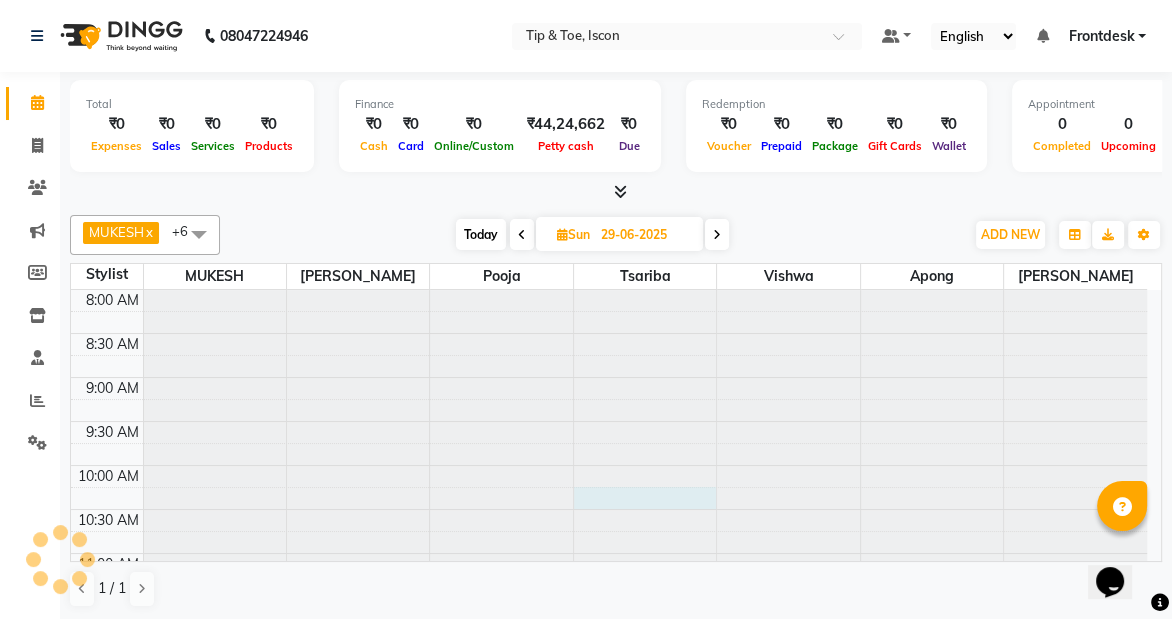 click at bounding box center (645, 290) 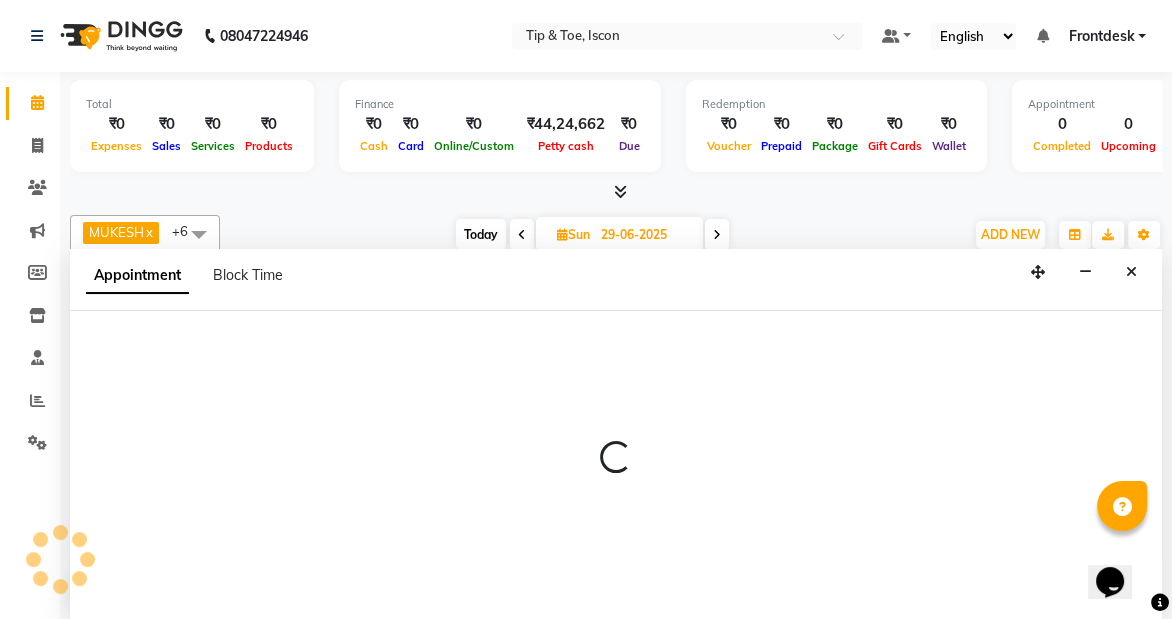 scroll, scrollTop: 0, scrollLeft: 0, axis: both 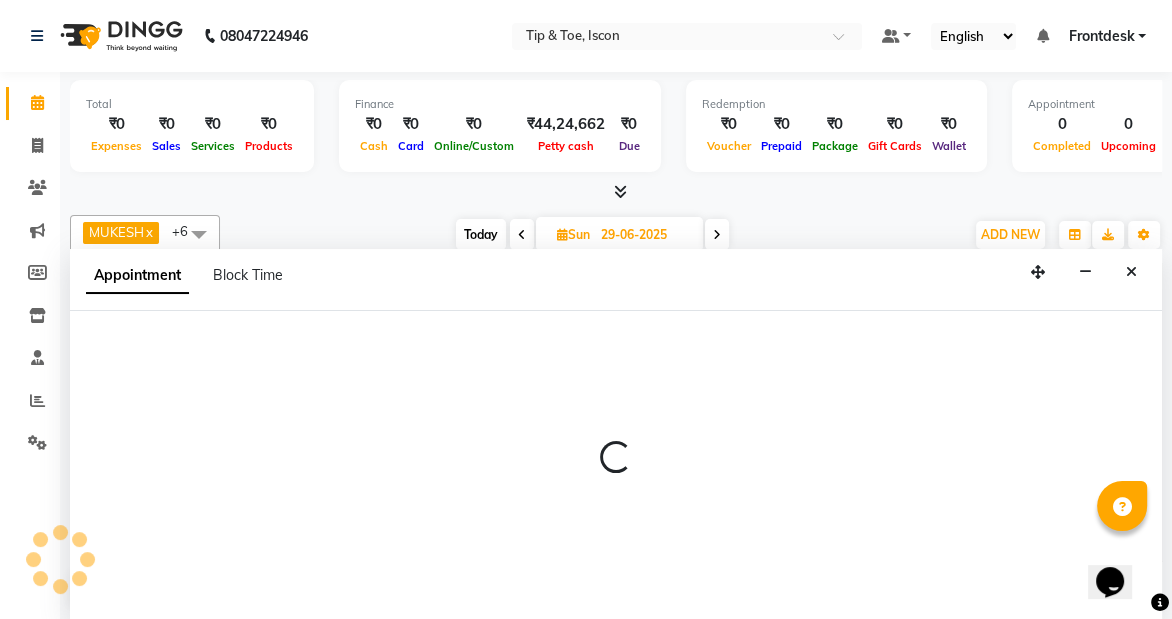select on "42682" 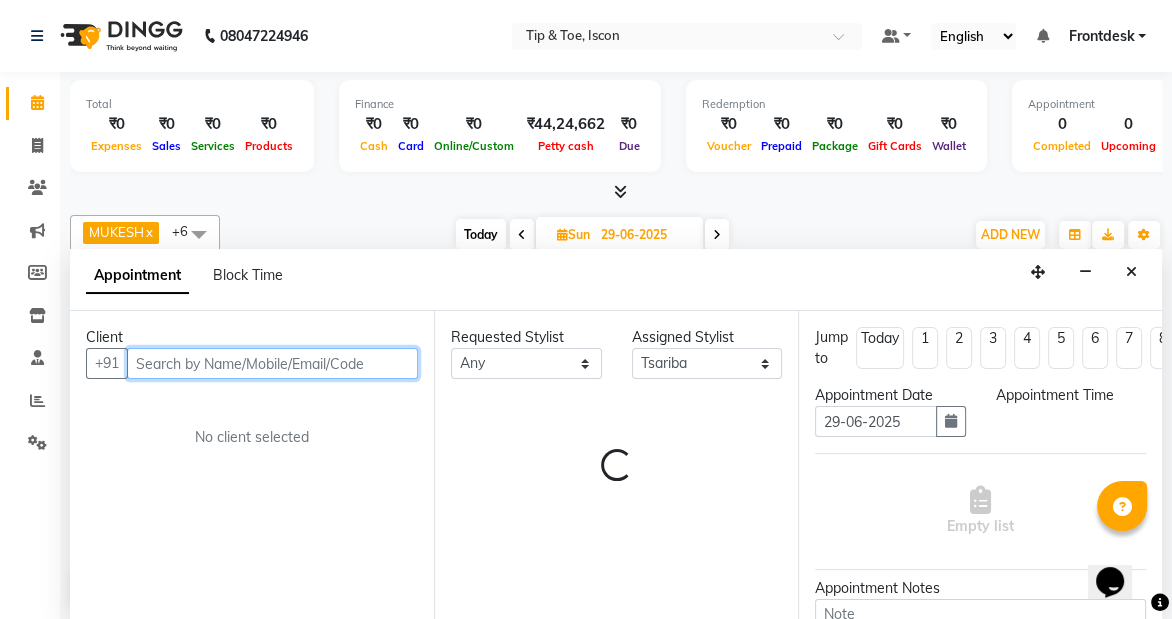 select on "615" 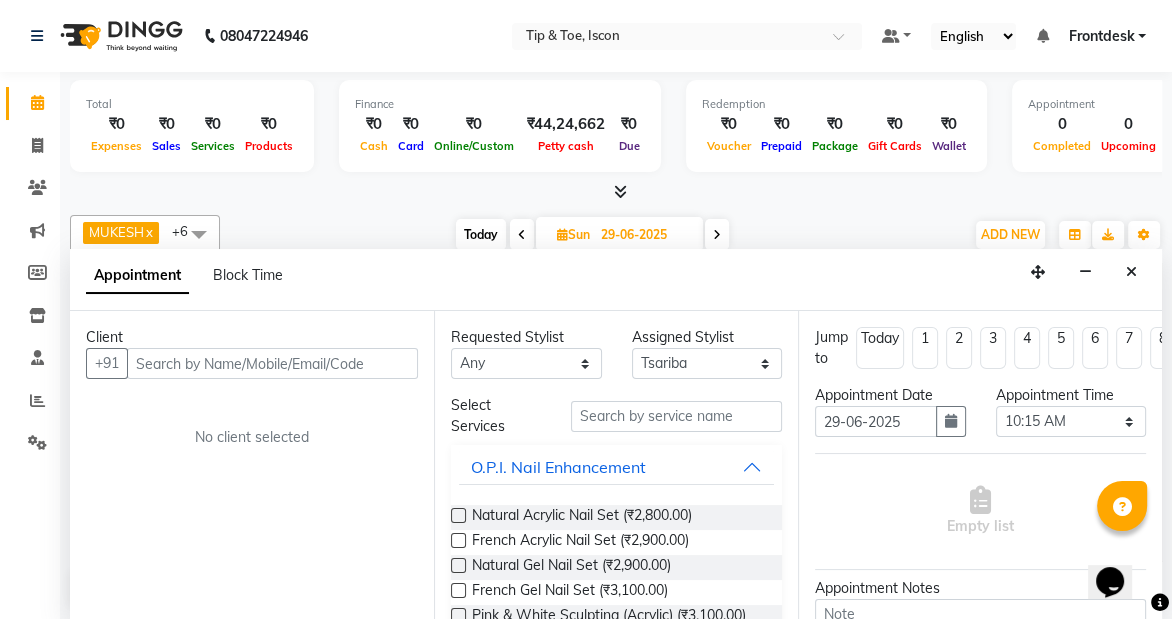 drag, startPoint x: 1184, startPoint y: 275, endPoint x: 874, endPoint y: 185, distance: 322.80026 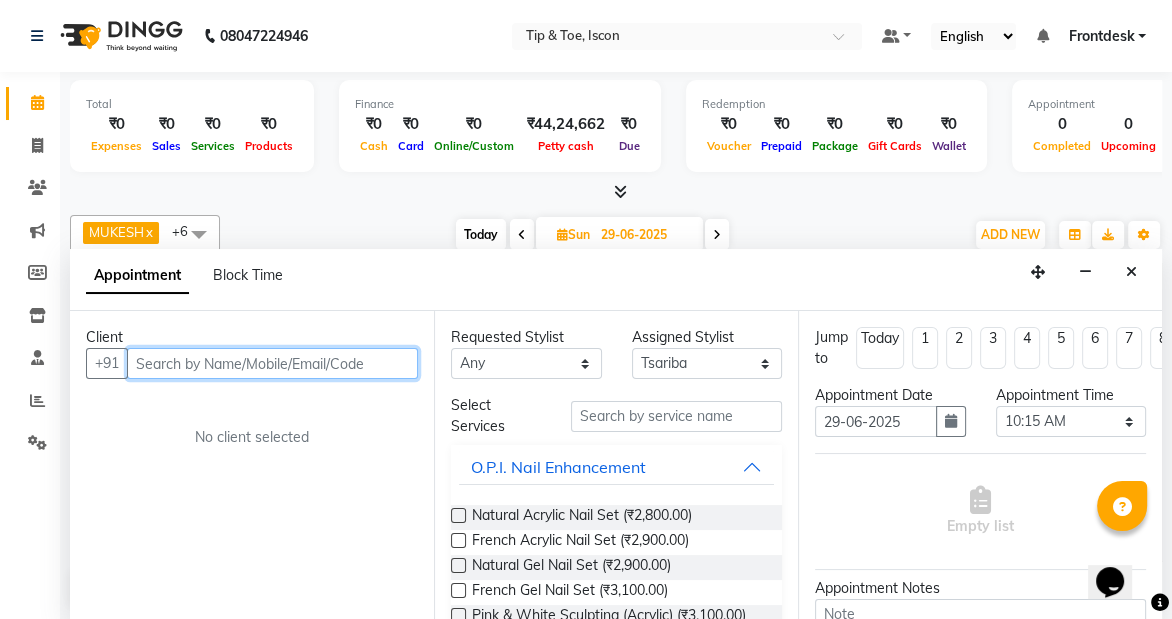 click at bounding box center [272, 363] 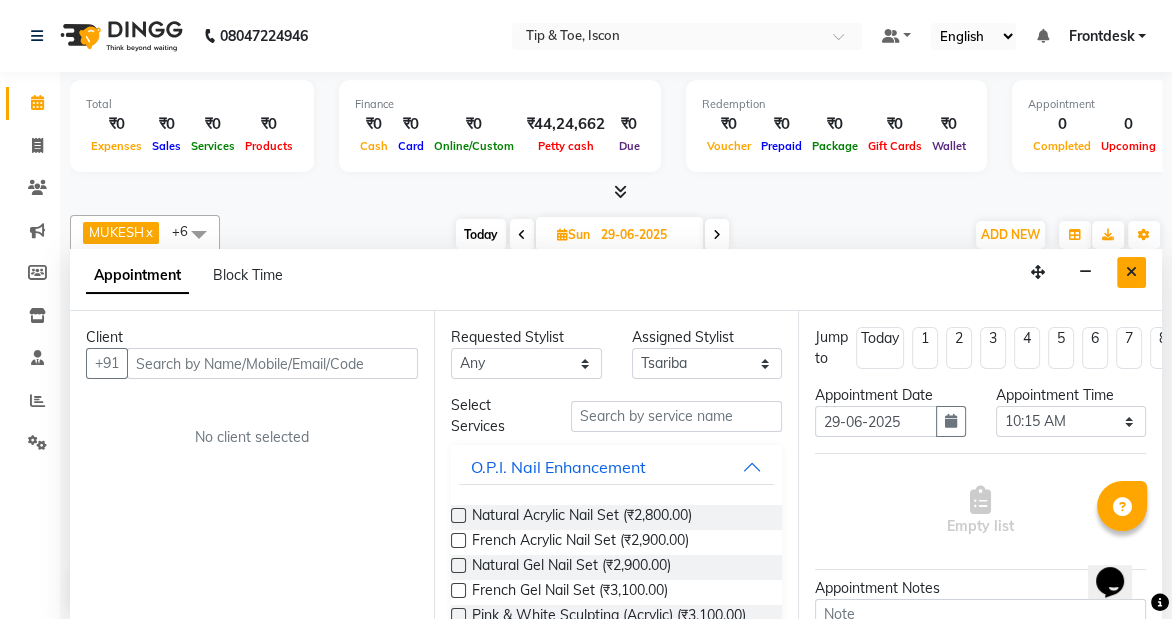 click at bounding box center [1131, 272] 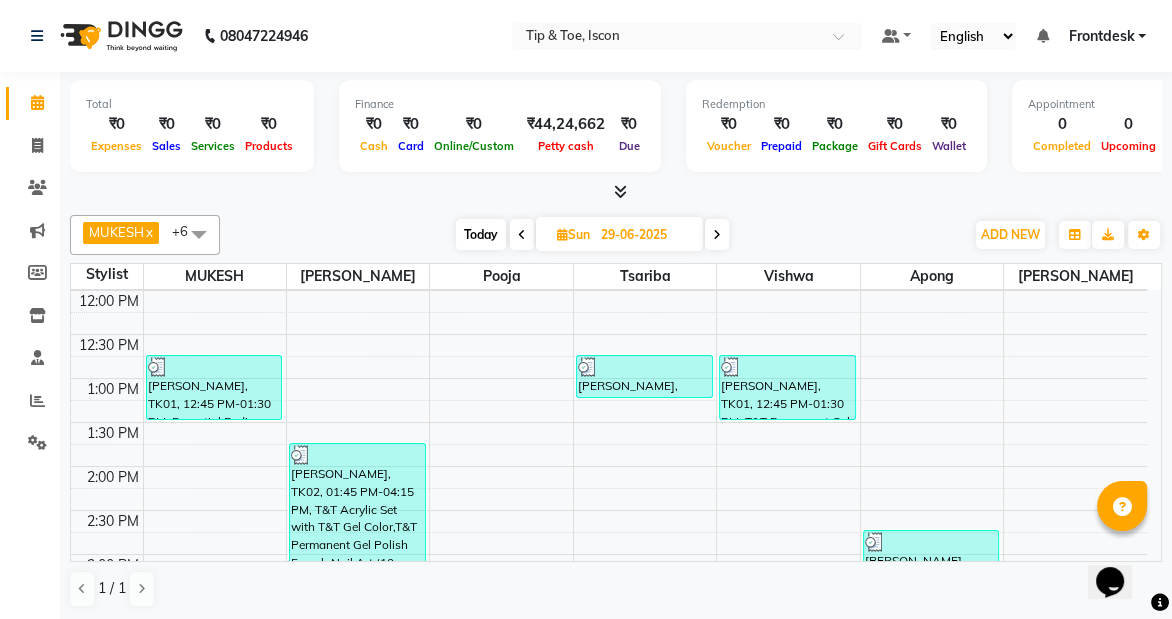 click on "29-06-2025" at bounding box center (645, 235) 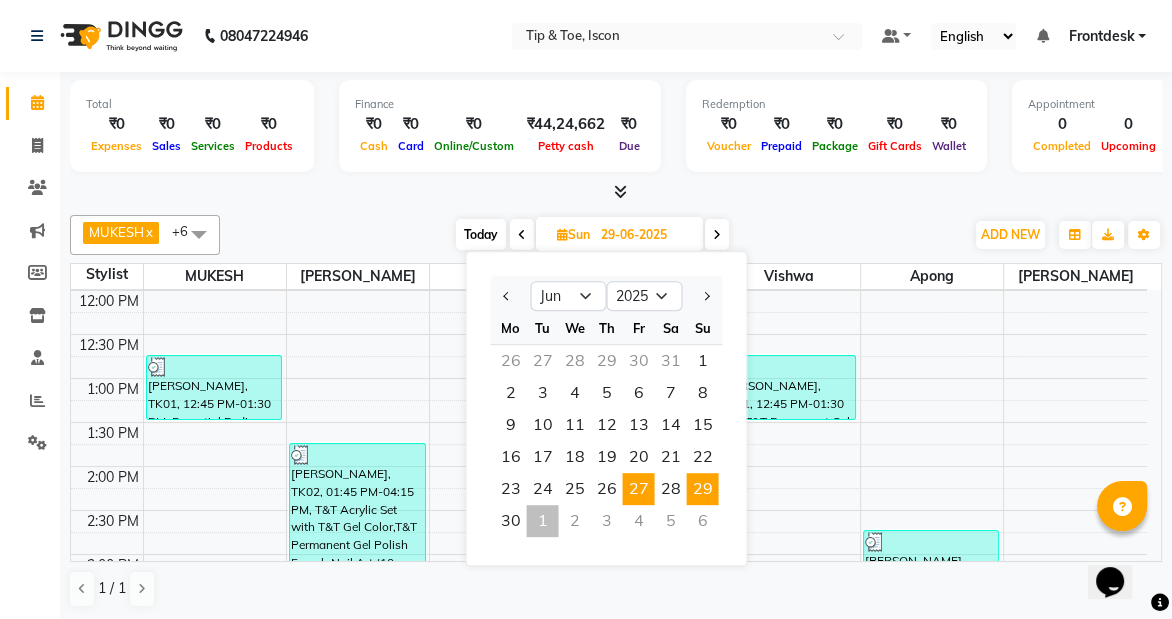 click on "27" at bounding box center [638, 489] 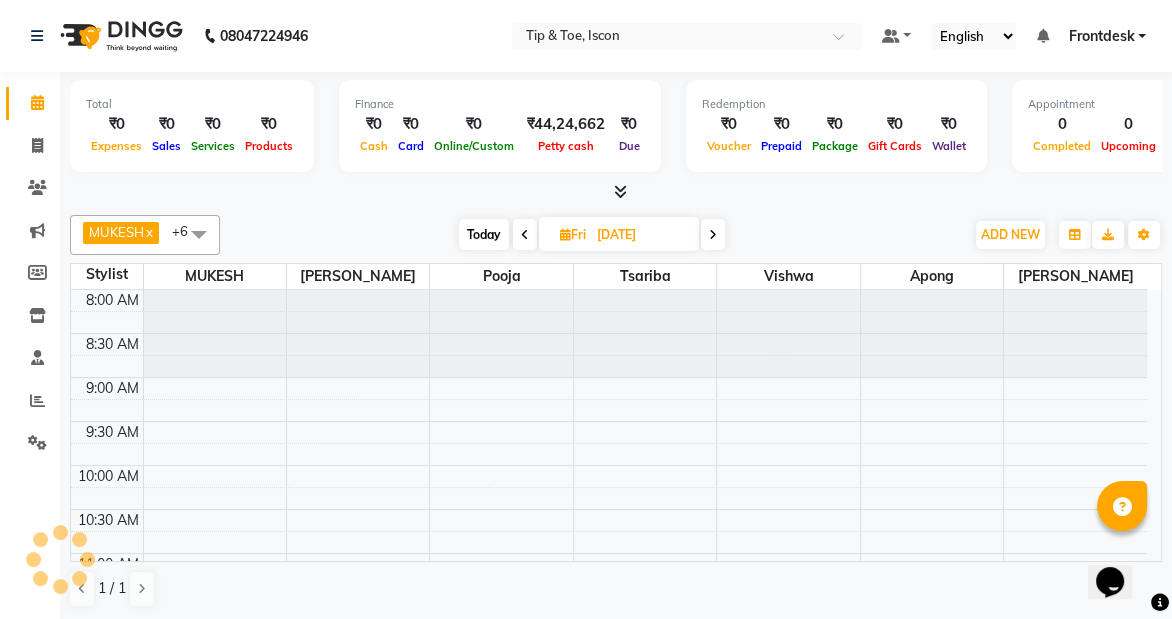 scroll, scrollTop: 351, scrollLeft: 0, axis: vertical 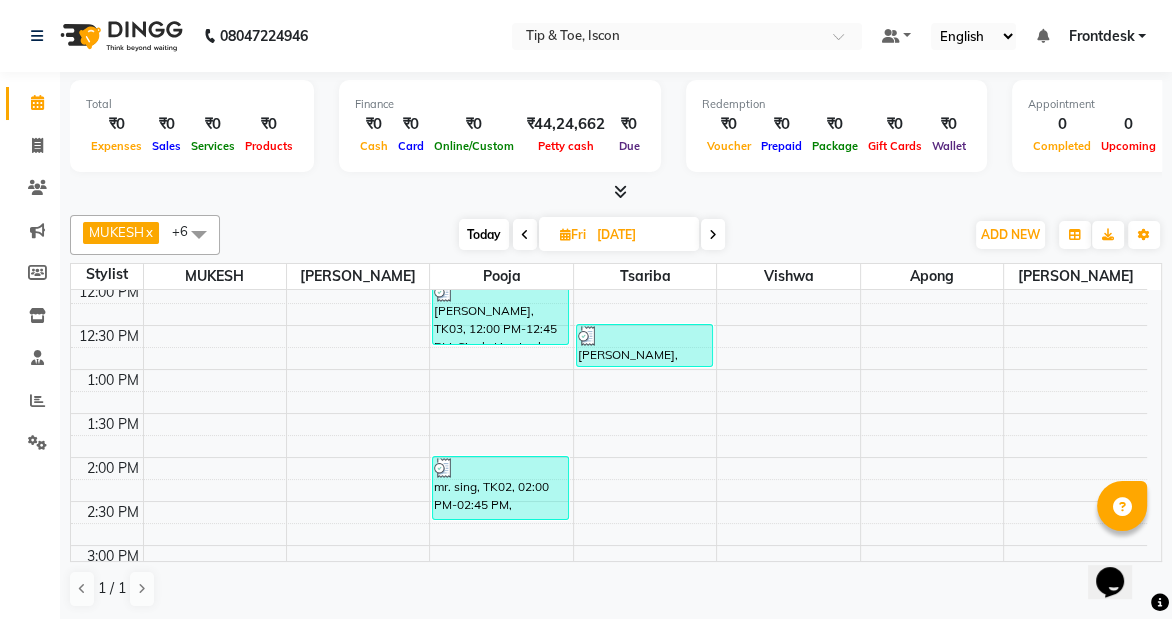 click on "[DATE]" at bounding box center [641, 235] 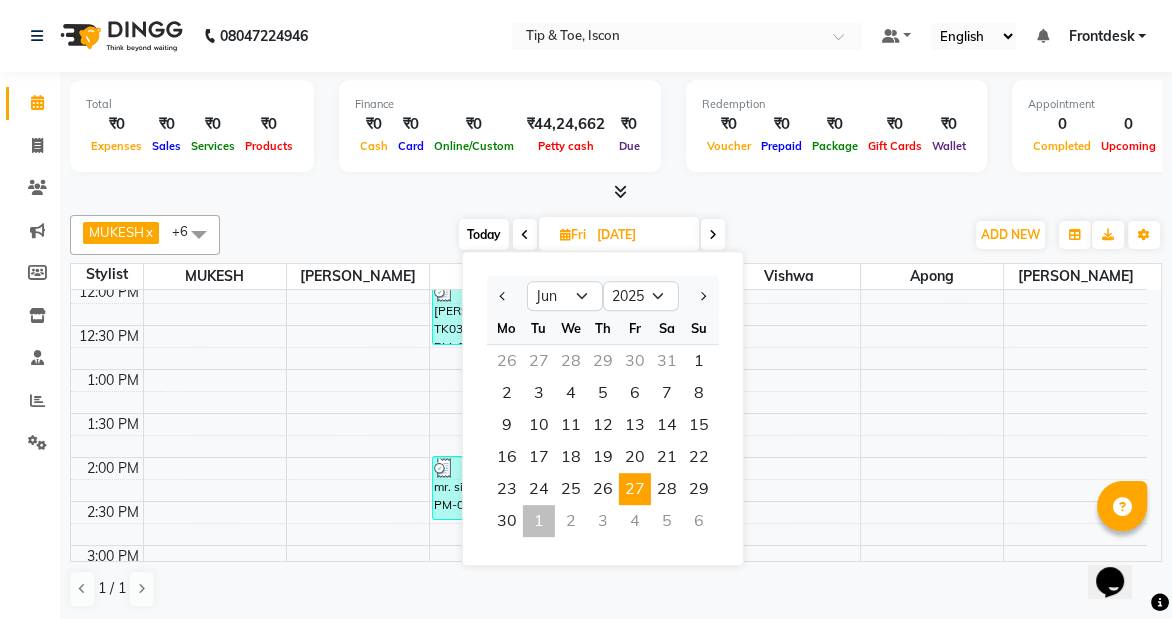 click on "[DATE]" at bounding box center [641, 235] 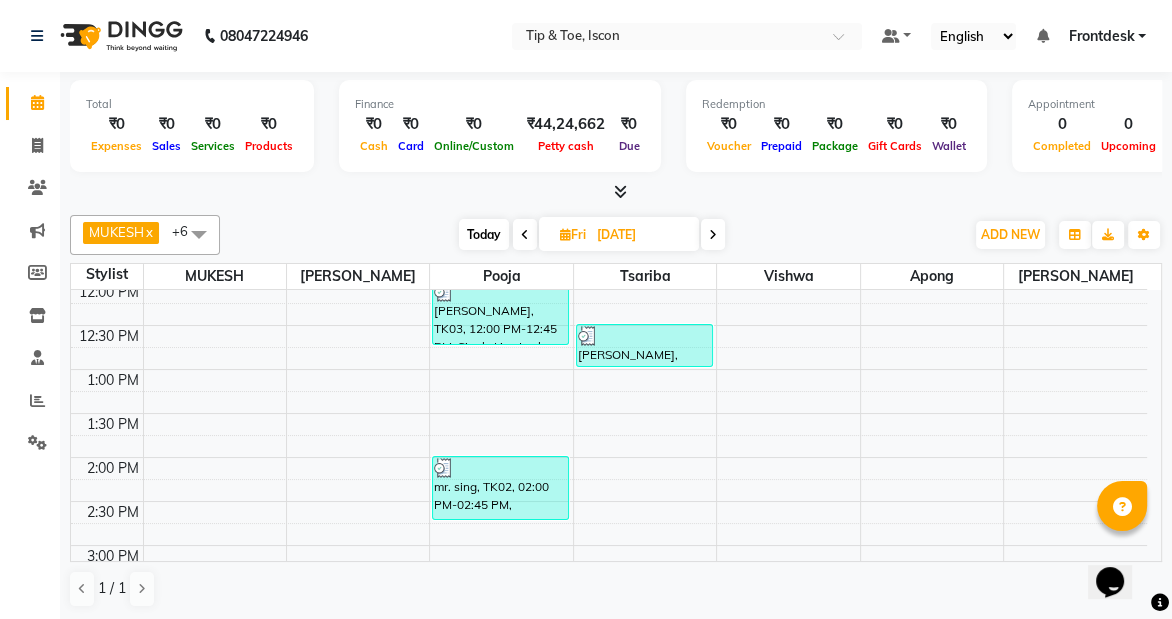 click on "[DATE]" at bounding box center (641, 235) 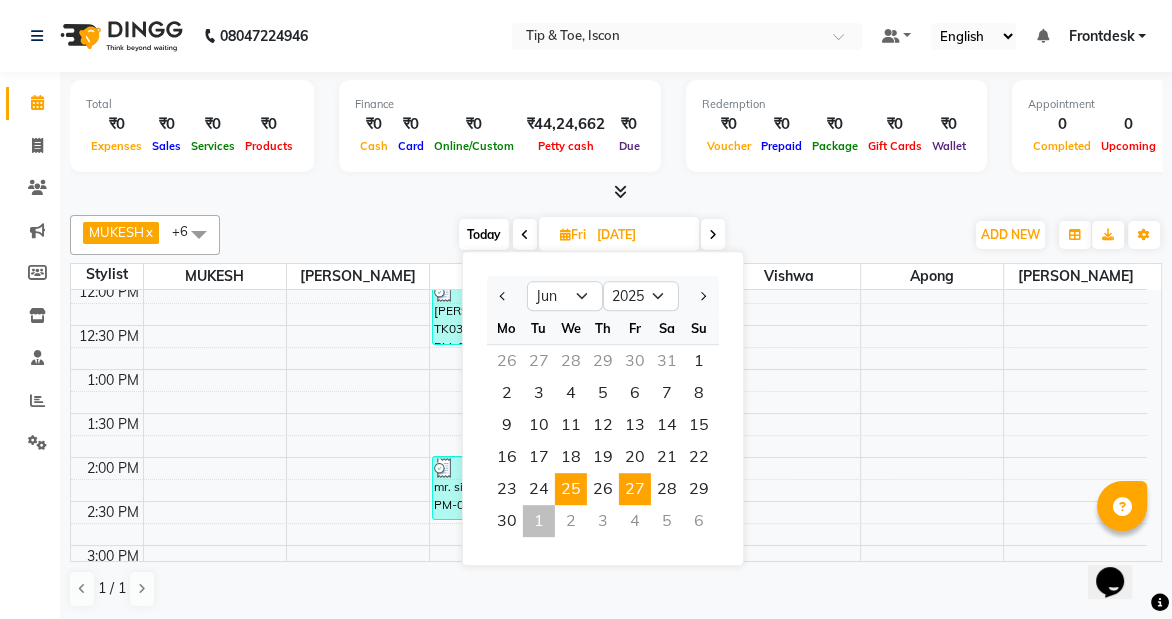 click on "25" at bounding box center [571, 489] 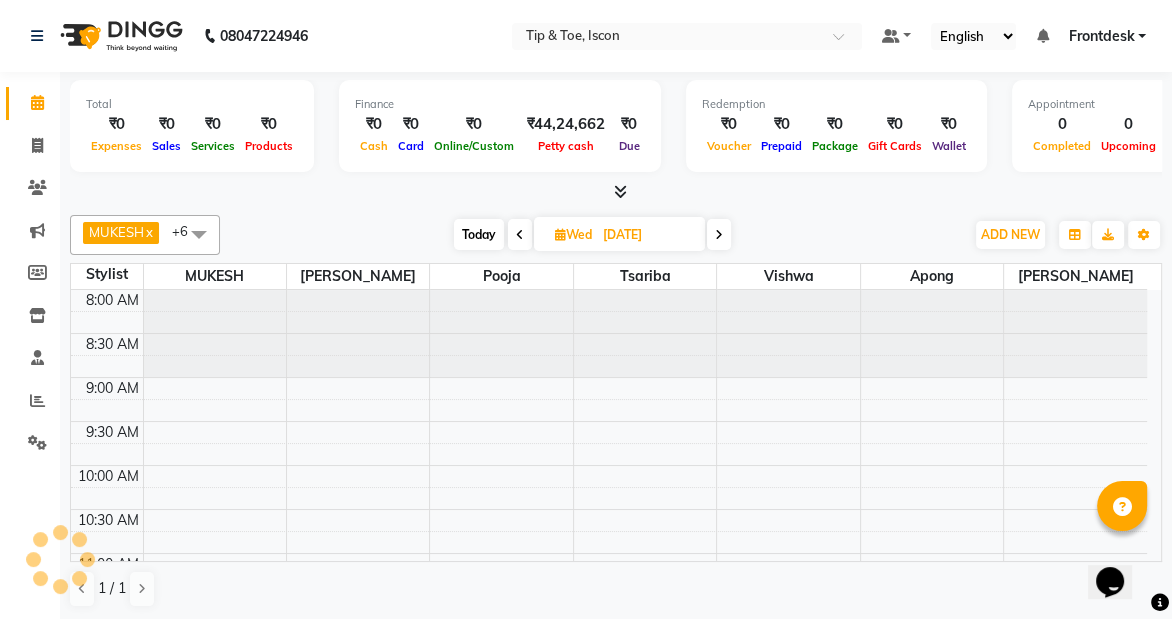 scroll, scrollTop: 351, scrollLeft: 0, axis: vertical 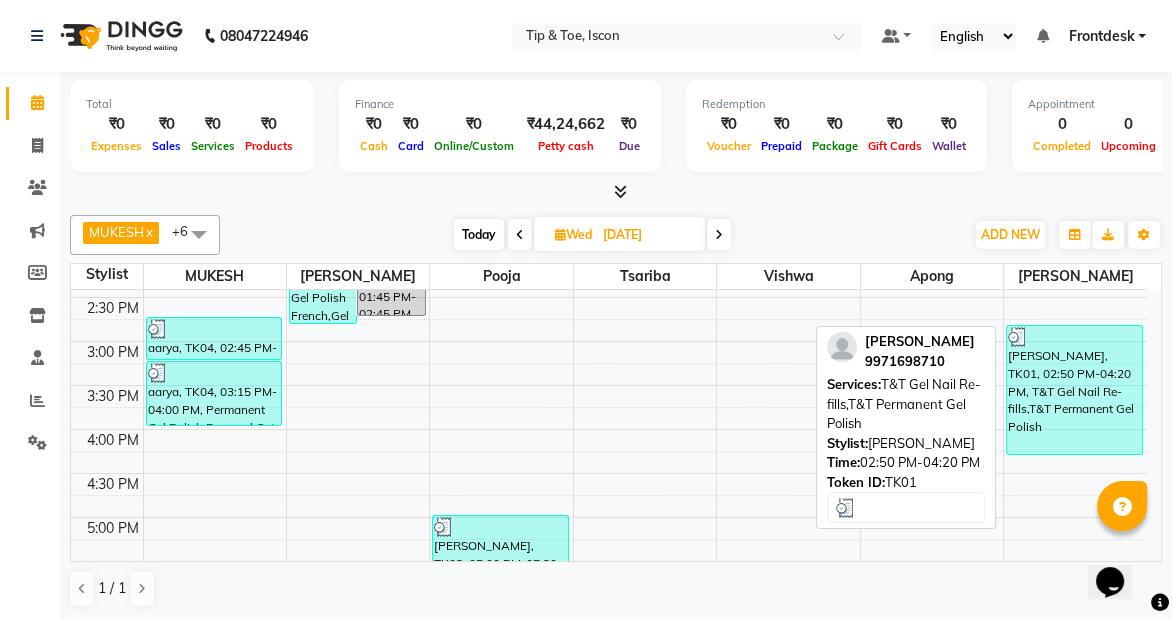 click on "[PERSON_NAME], TK01, 02:50 PM-04:20 PM, T&T Gel Nail Re-fills,T&T Permanent Gel Polish" at bounding box center (1074, 390) 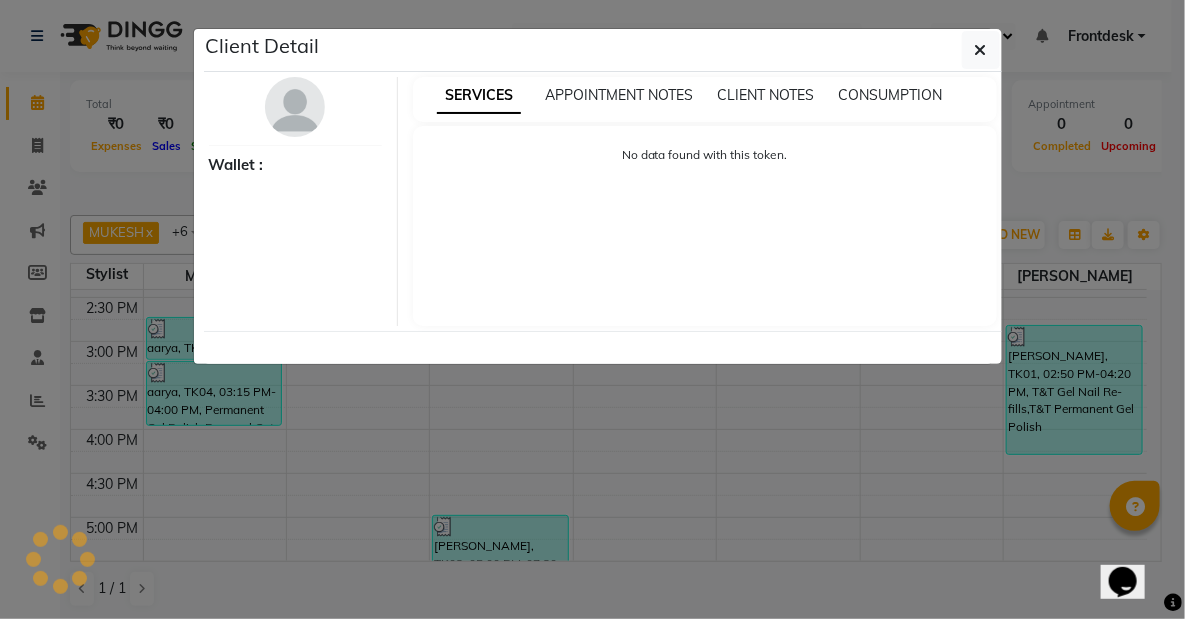 select on "3" 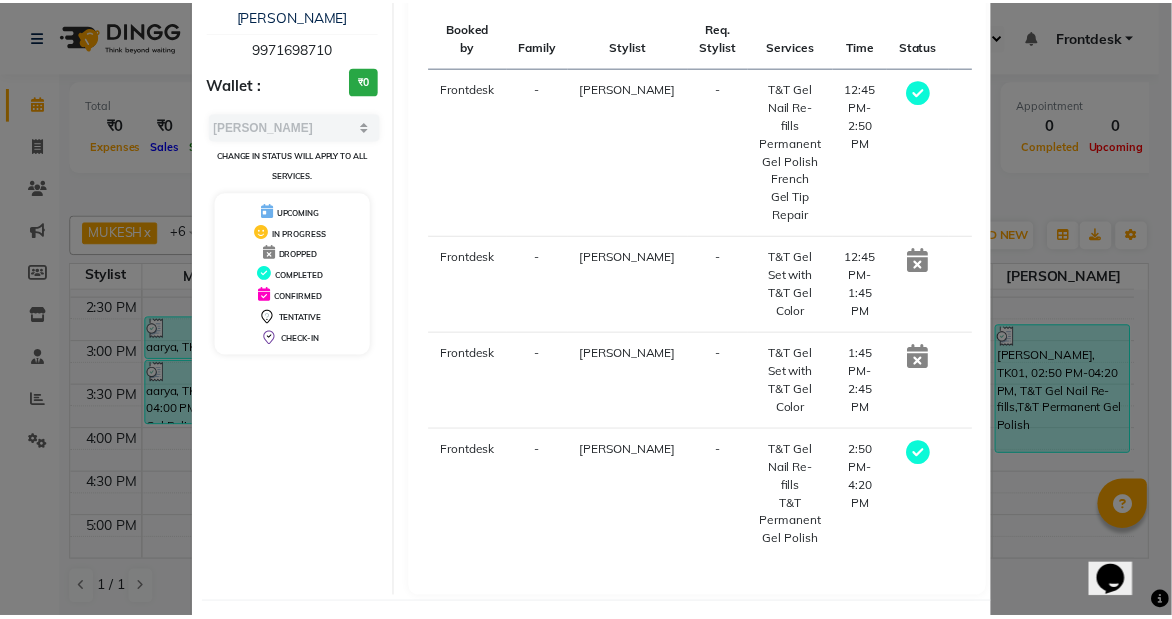 scroll, scrollTop: 152, scrollLeft: 0, axis: vertical 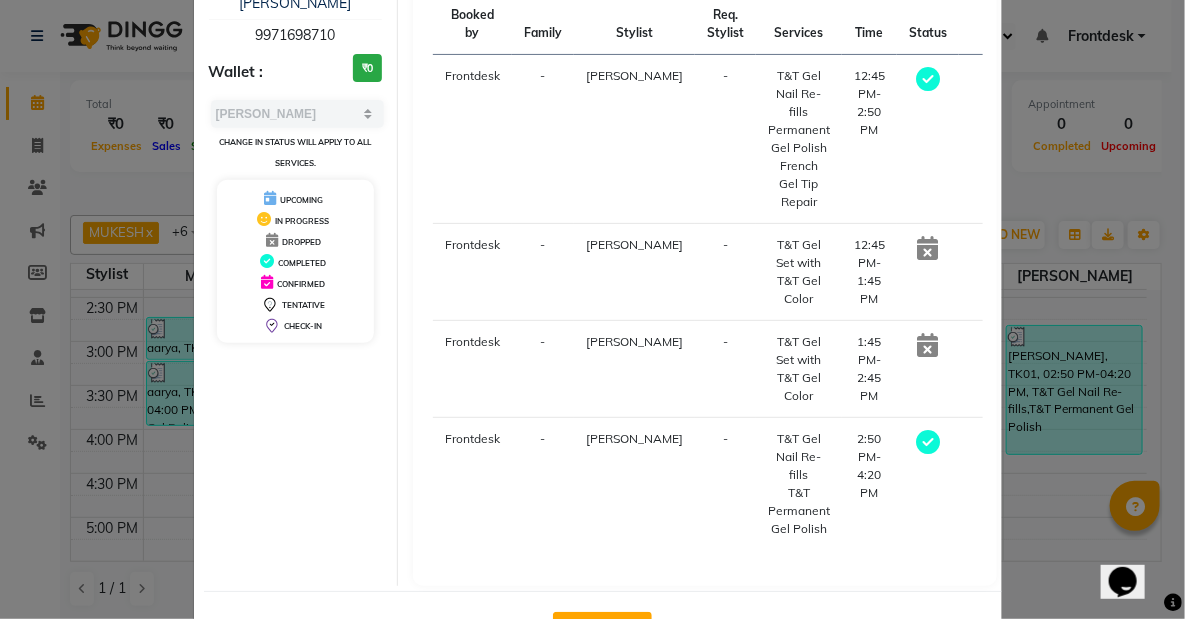 click on "Client Detail  [PERSON_NAME]   9971698710 Wallet : ₹0 Select MARK DONE UPCOMING Change in status will apply to all services. UPCOMING IN PROGRESS DROPPED COMPLETED CONFIRMED TENTATIVE CHECK-IN SERVICES APPOINTMENT NOTES CLIENT NOTES CONSUMPTION Booked by Family Stylist Req. Stylist Services Time Status  Frontdesk  - [PERSON_NAME] -  T&T Gel Nail Re-fills   Permanent Gel Polish French   Gel Tip Repair   12:45 PM-2:50 PM   Frontdesk  - [PERSON_NAME] -  T&T Gel Set with T&T Gel Color   12:45 PM-1:45 PM   Frontdesk  - [PERSON_NAME] -  T&T Gel Set with T&T Gel Color   1:45 PM-2:45 PM   Frontdesk  - [PERSON_NAME] -  T&T Gel Nail Re-fills   T&T Permanent Gel Polish   2:50 PM-4:20 PM   View Invoice" 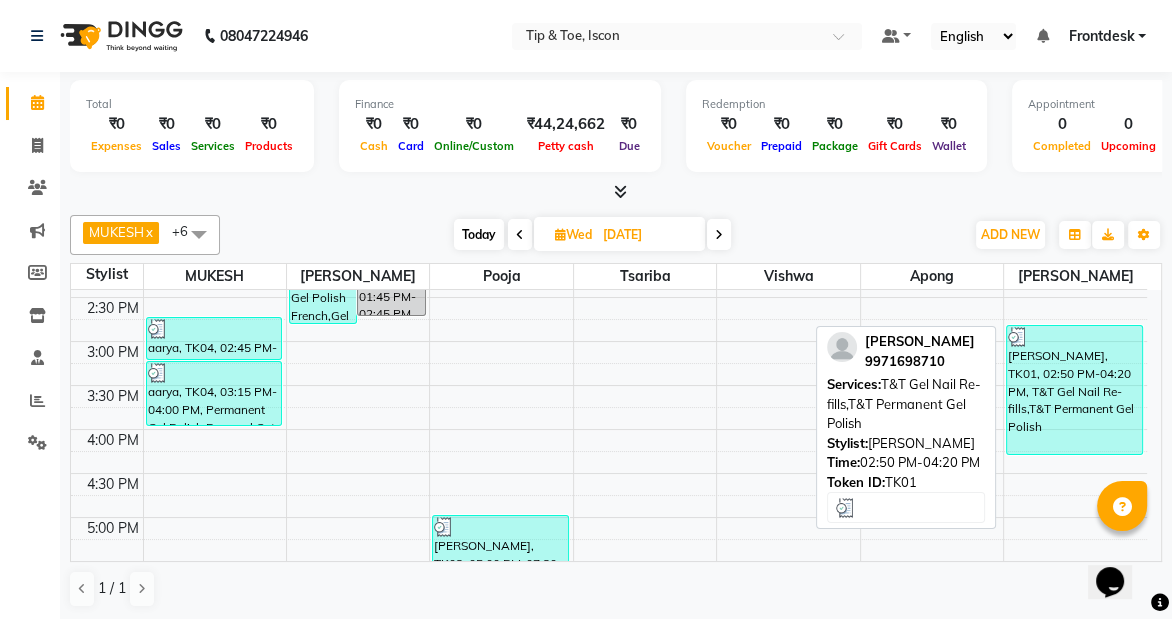 click on "[PERSON_NAME], TK01, 02:50 PM-04:20 PM, T&T Gel Nail Re-fills,T&T Permanent Gel Polish" at bounding box center (1074, 390) 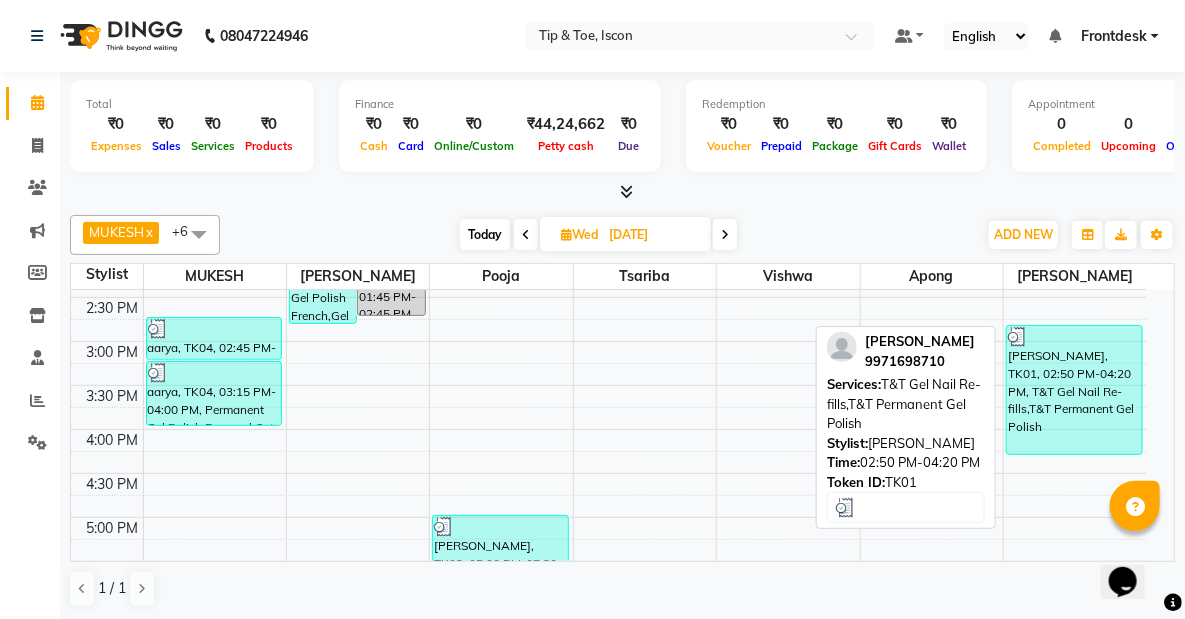 select on "3" 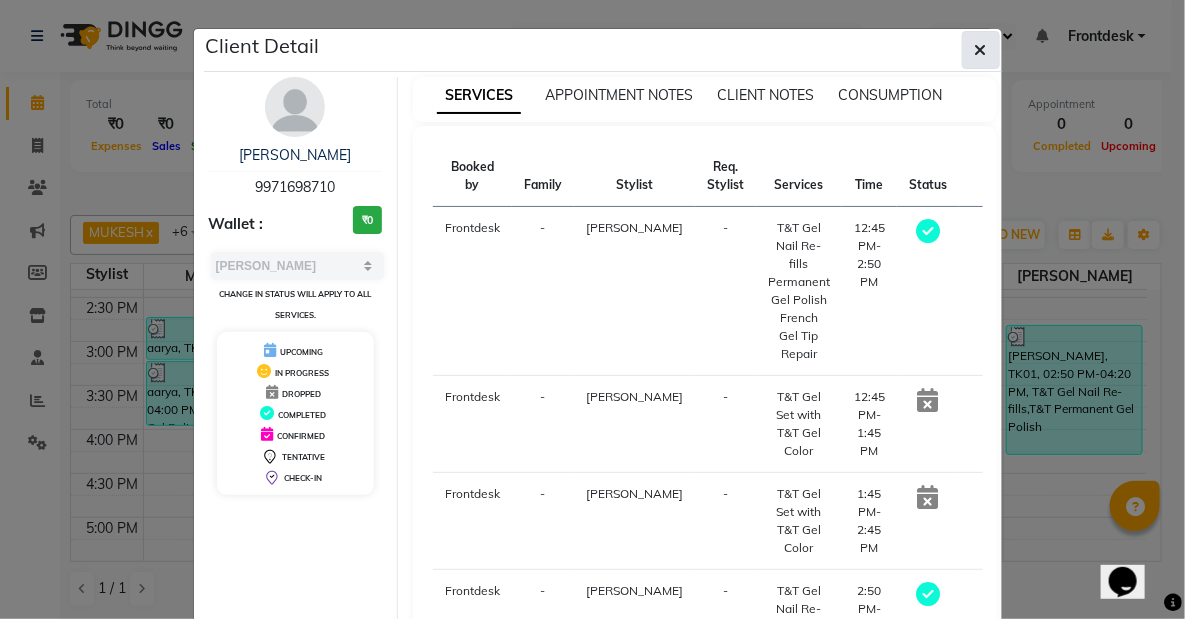 click 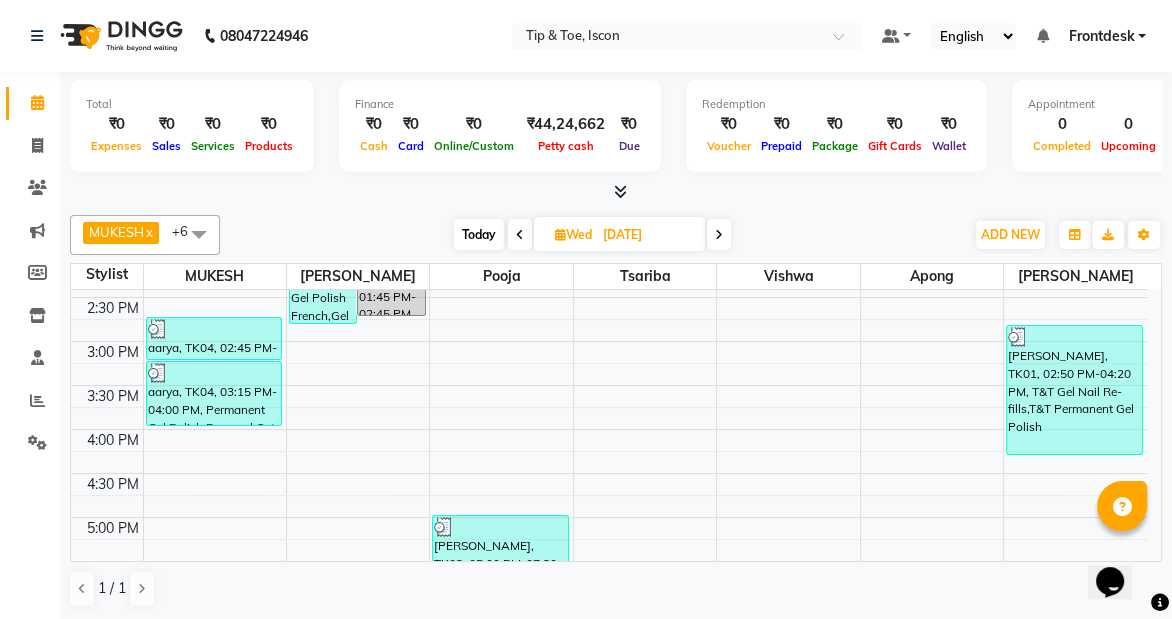 click on "[DATE]" at bounding box center (647, 235) 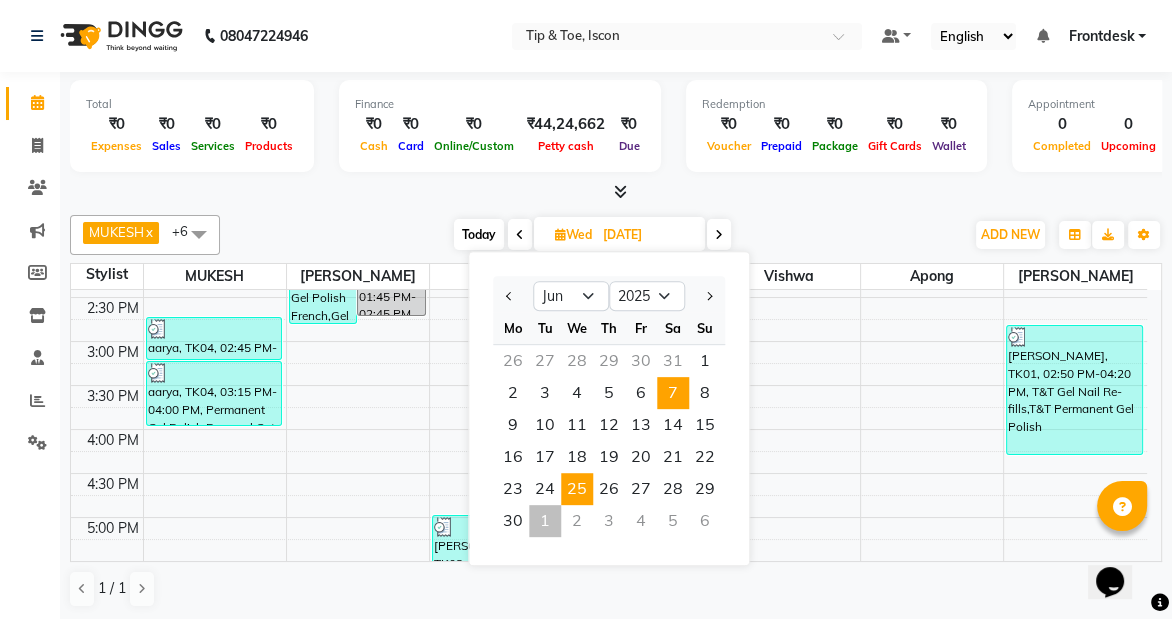 click on "7" at bounding box center (673, 393) 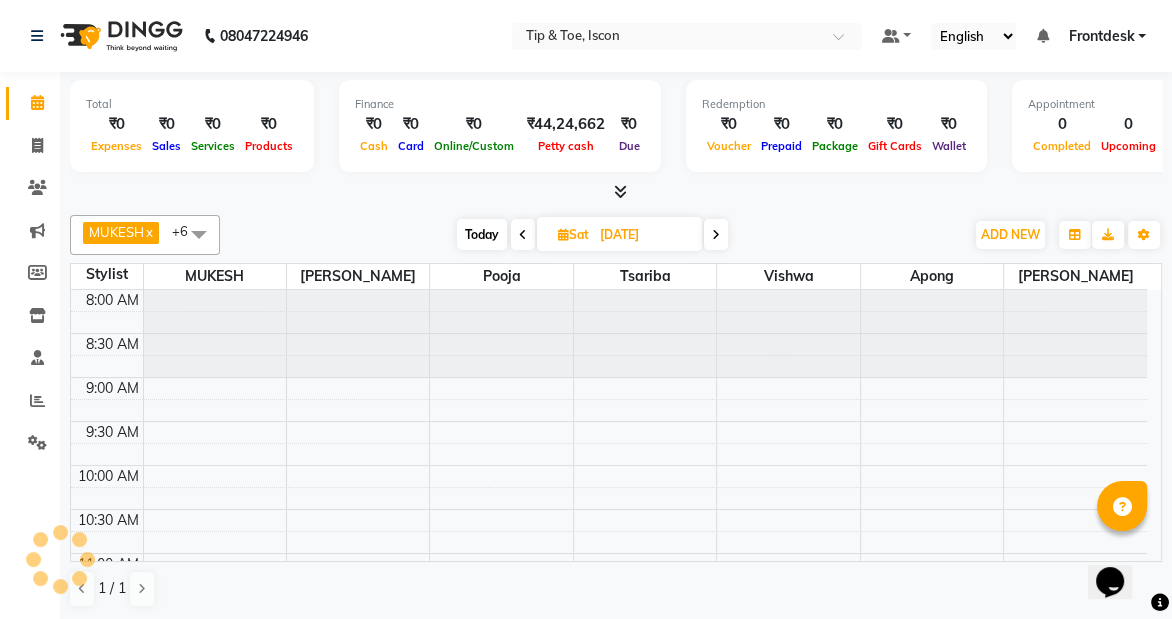 scroll, scrollTop: 351, scrollLeft: 0, axis: vertical 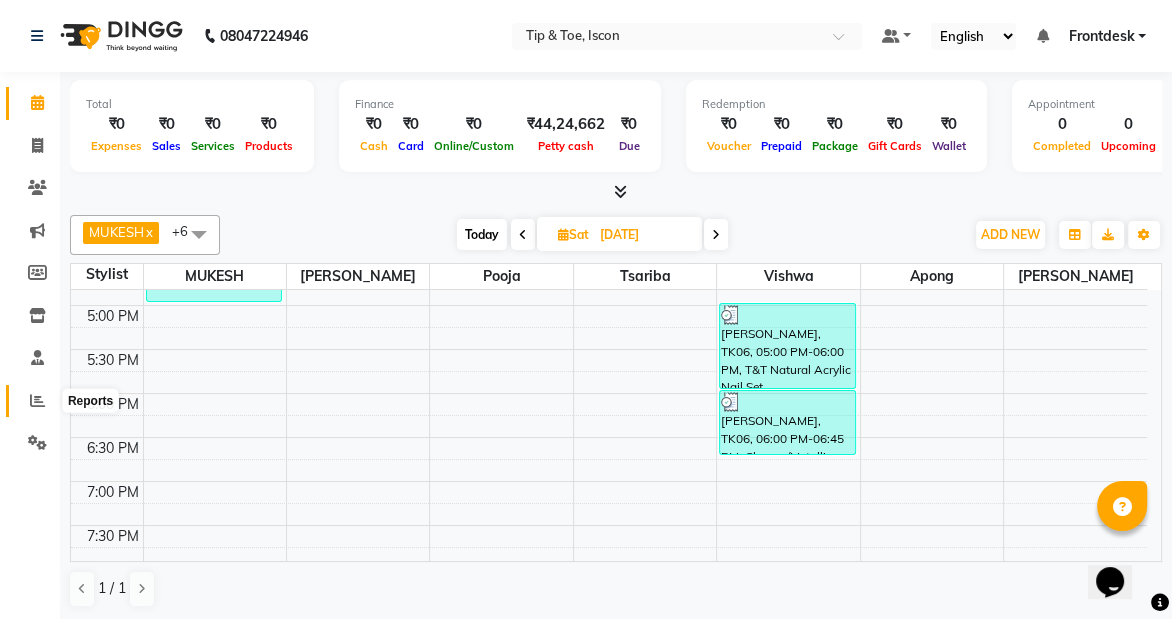 click 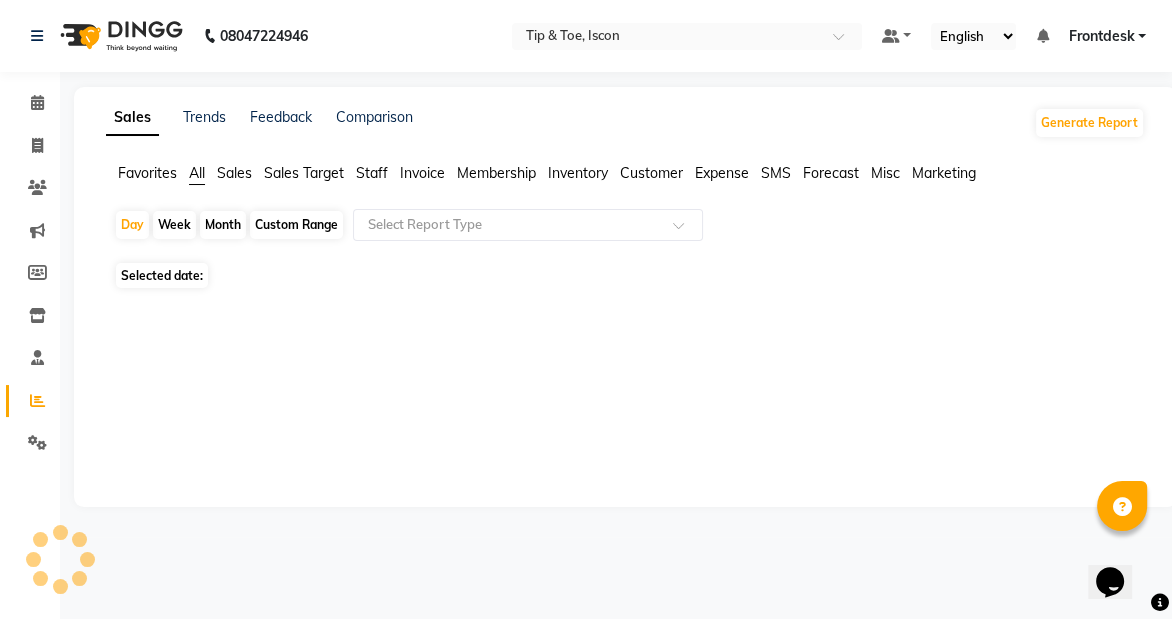 scroll, scrollTop: 0, scrollLeft: 0, axis: both 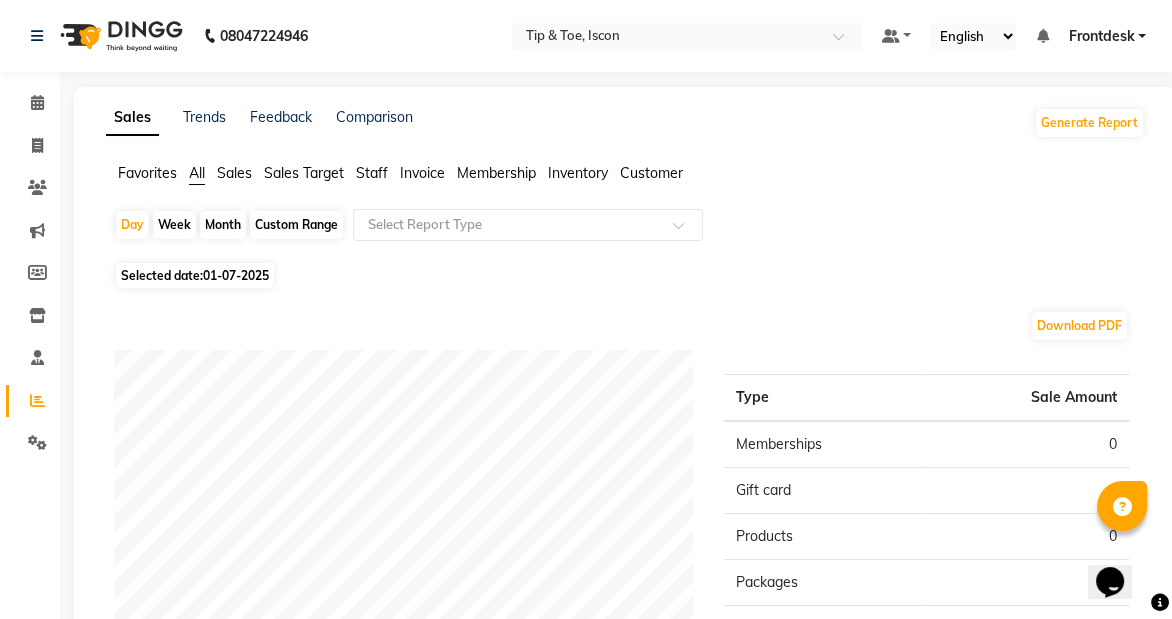 click on "Invoice" 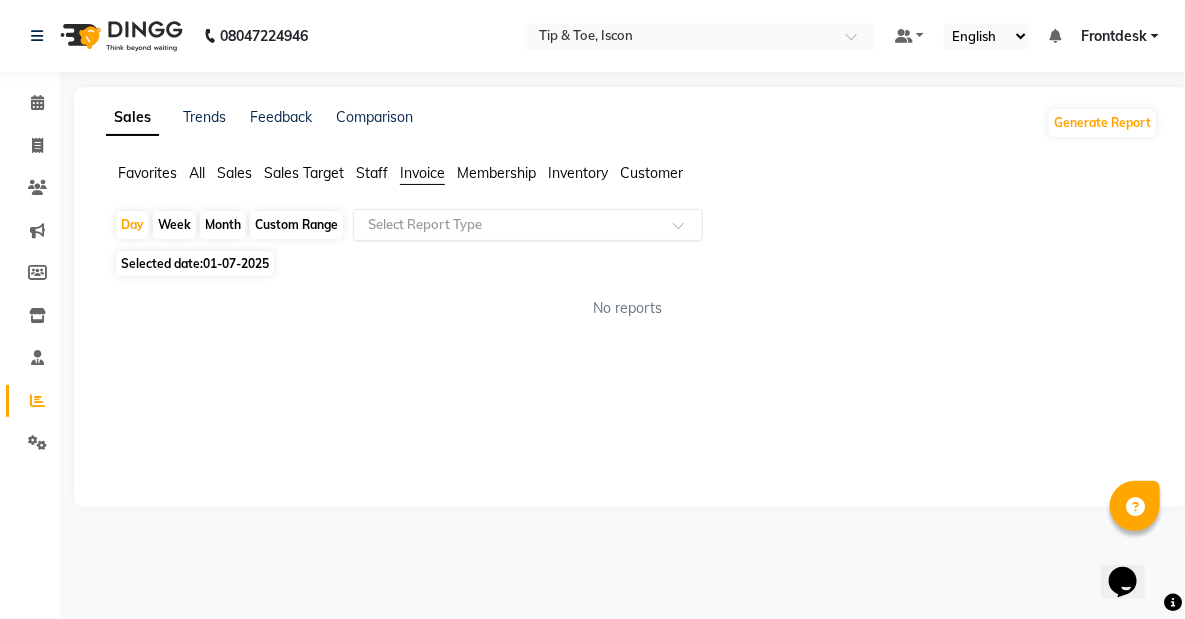 click 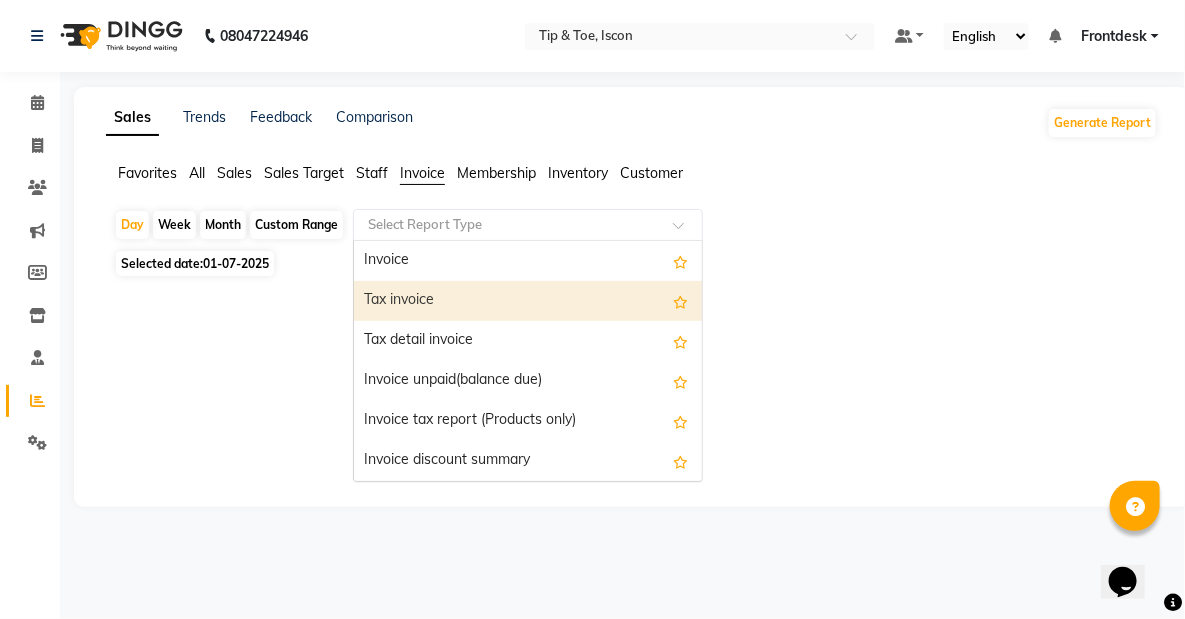 click on "Tax invoice" at bounding box center (528, 301) 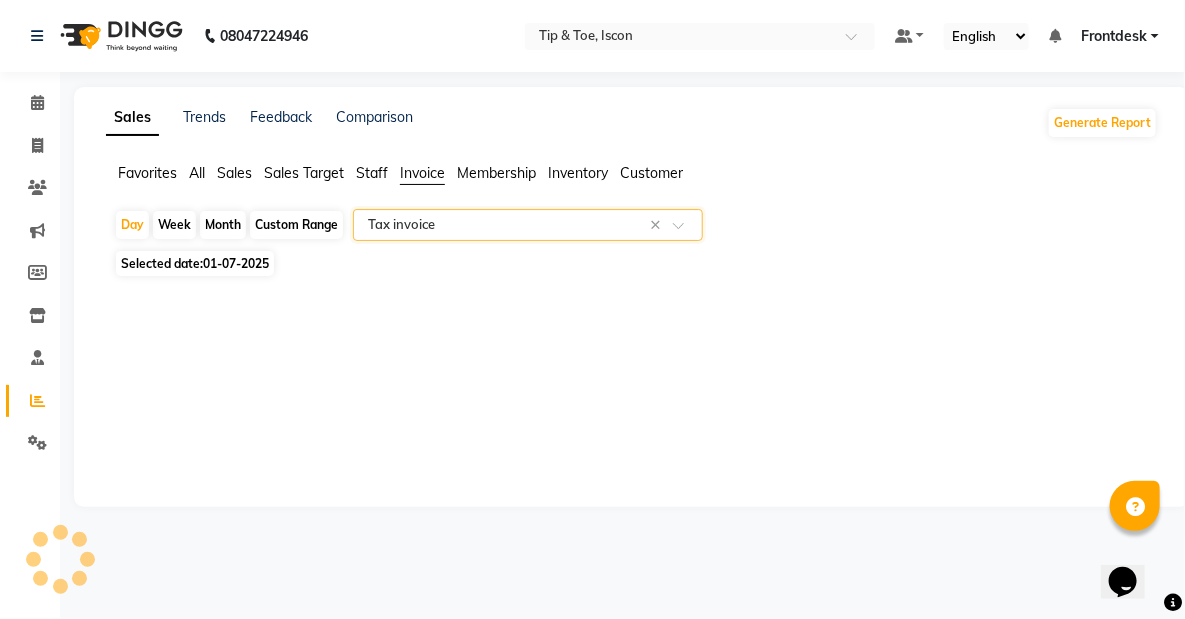 click on "01-07-2025" 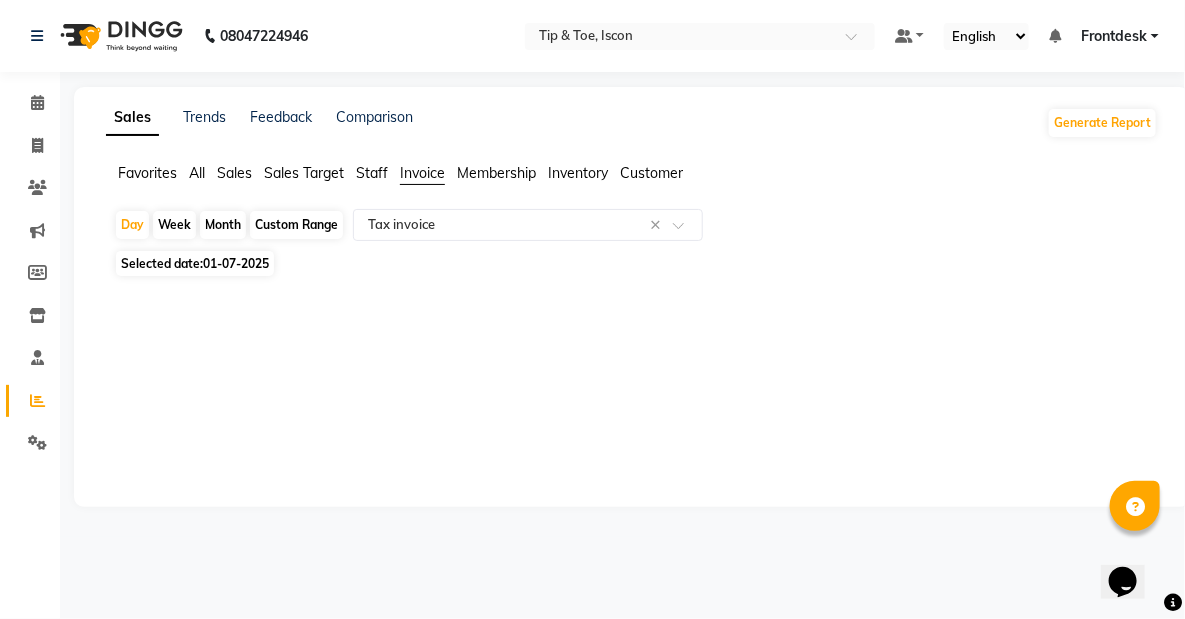 click on "Selected date:  [DATE]" 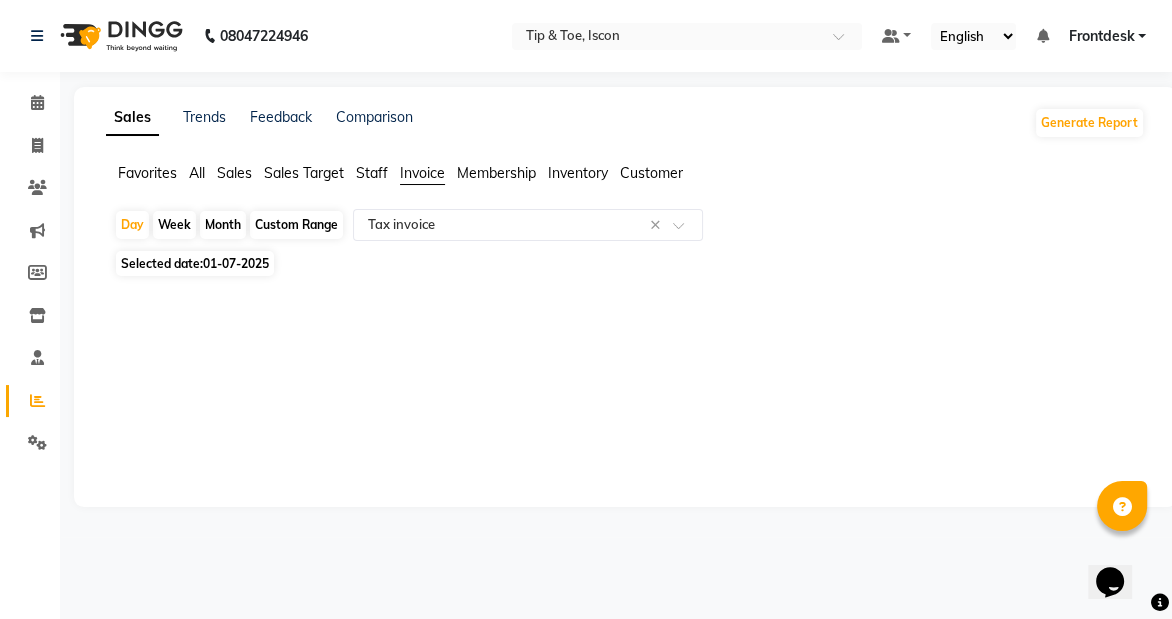 select on "7" 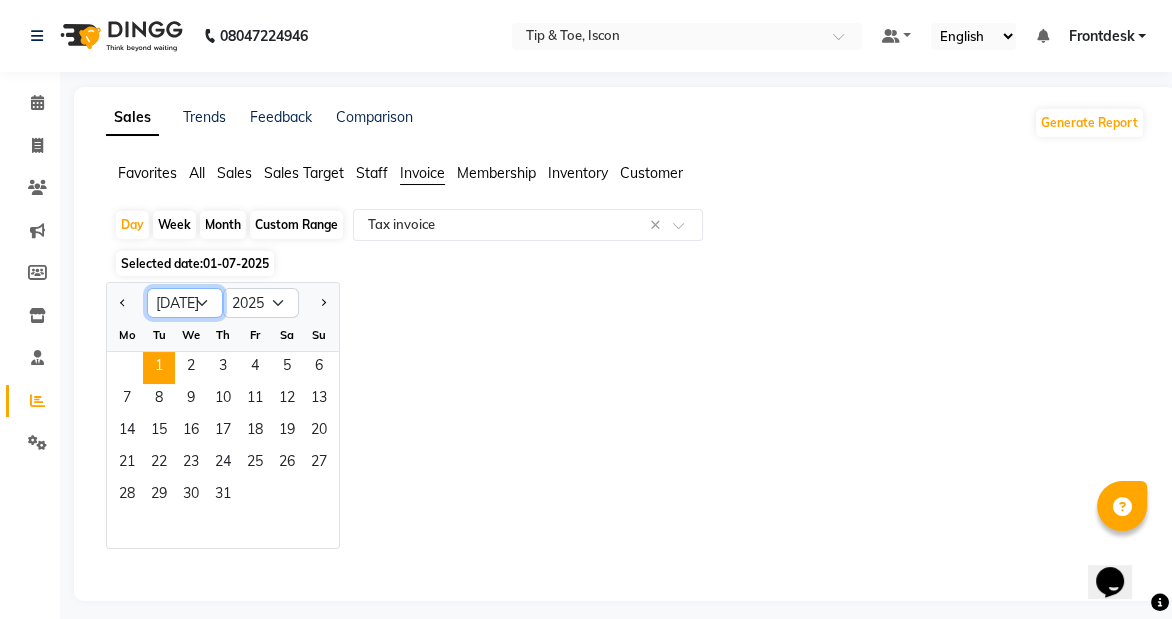 click on "Jan Feb Mar Apr May Jun [DATE] Aug Sep Oct Nov Dec" 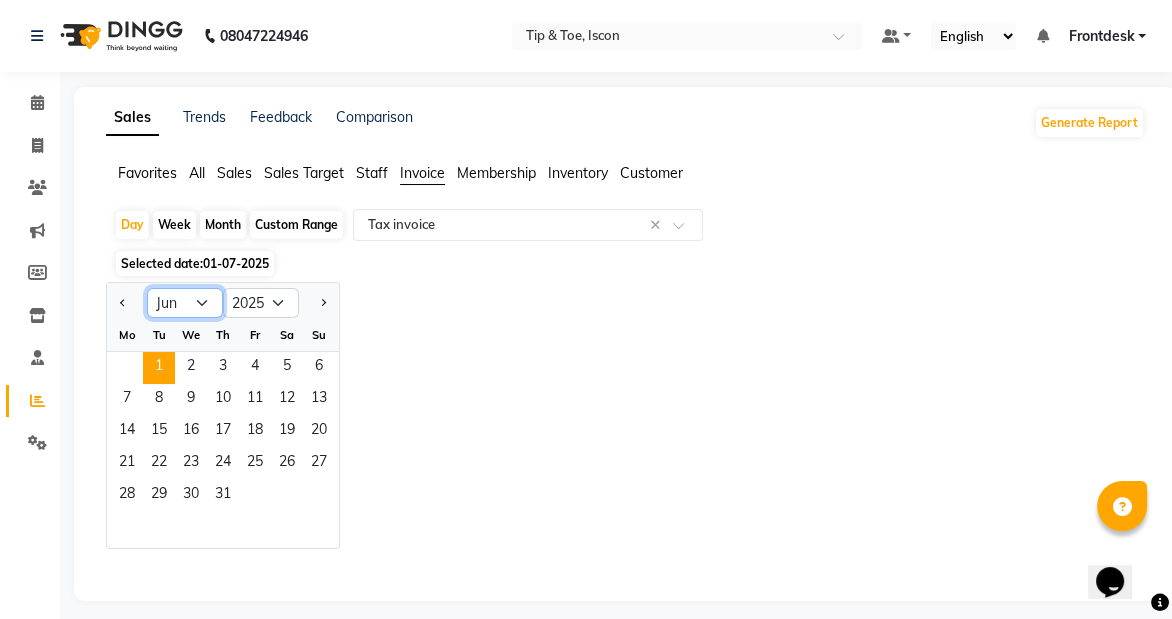 click on "Jan Feb Mar Apr May Jun [DATE] Aug Sep Oct Nov Dec" 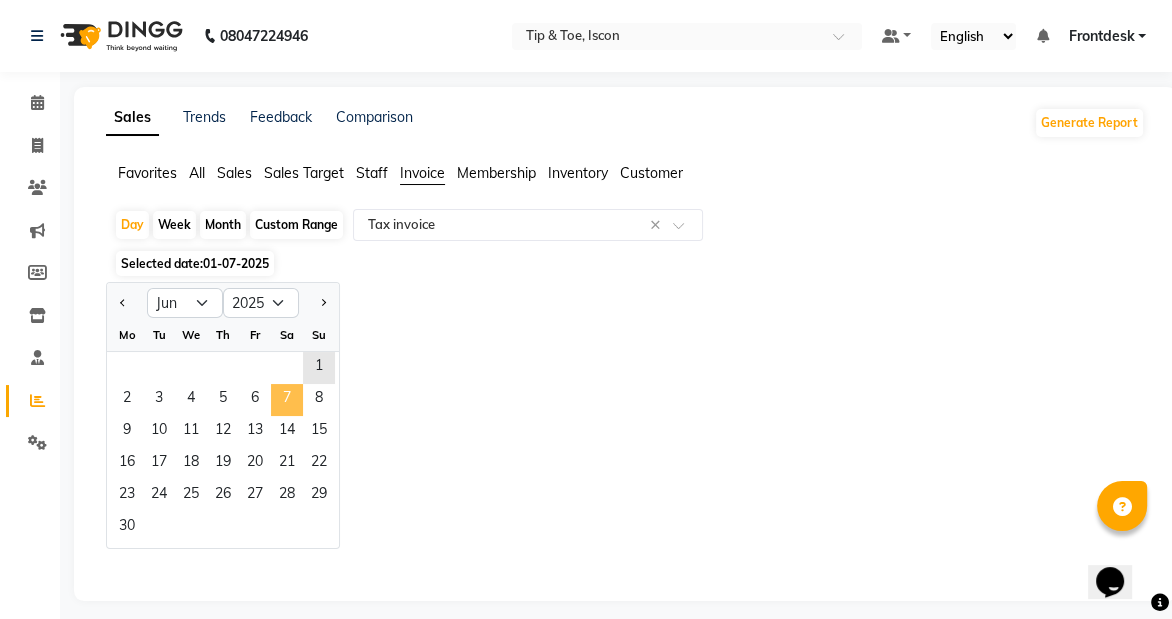 click on "7" 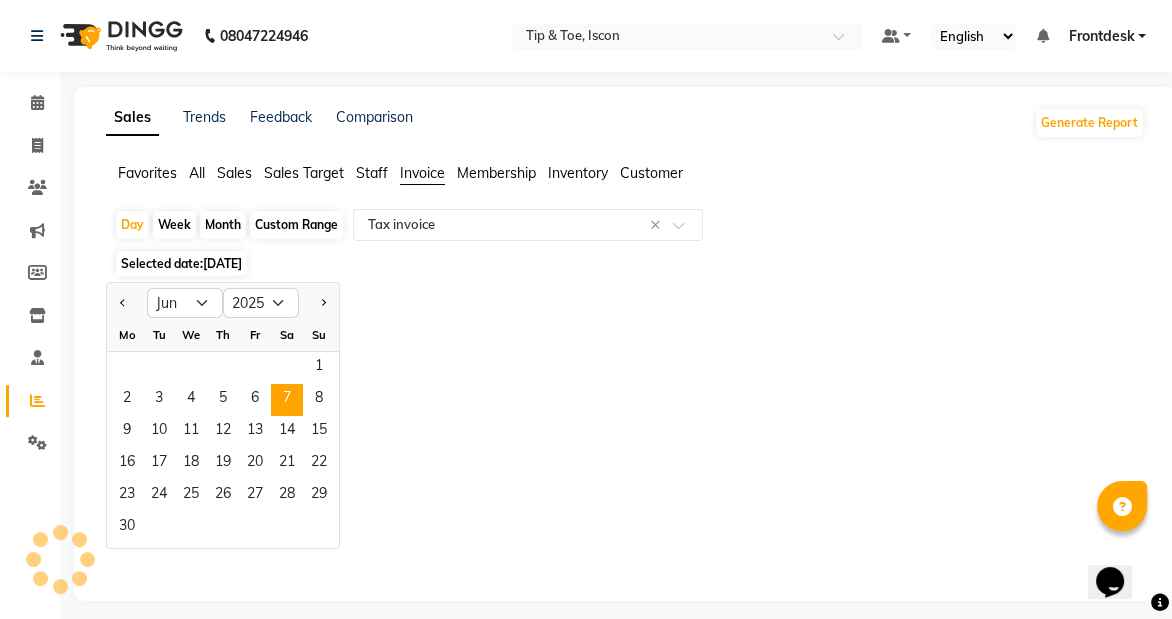 select on "filtered_report" 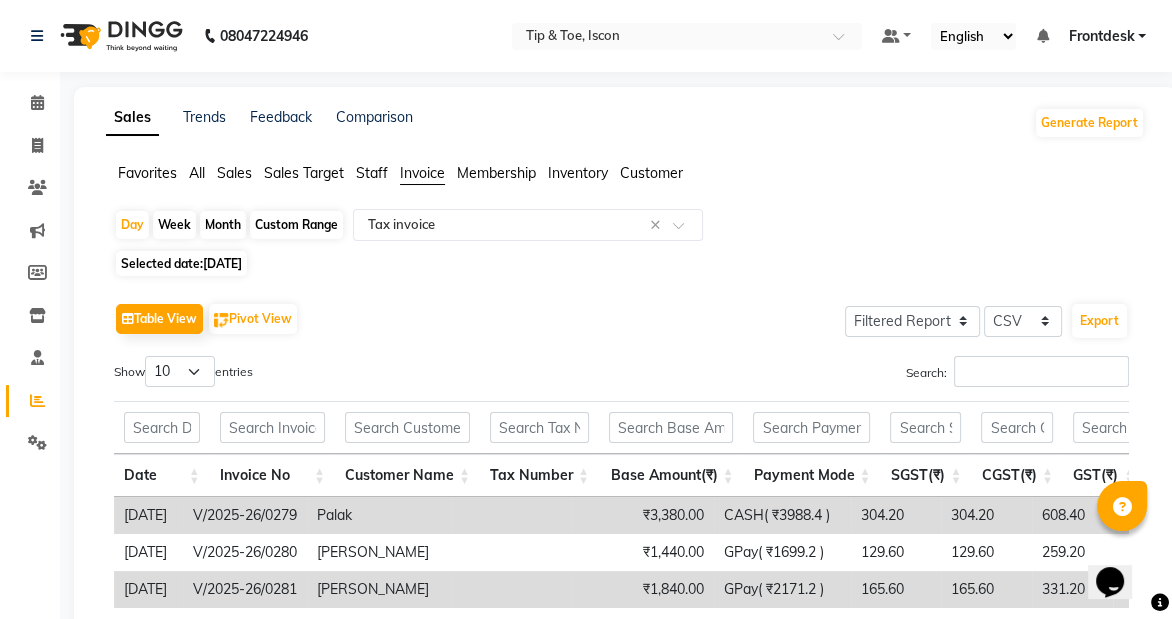 click on "Table View   Pivot View  Select Full Report Filtered Report Select CSV PDF  Export" 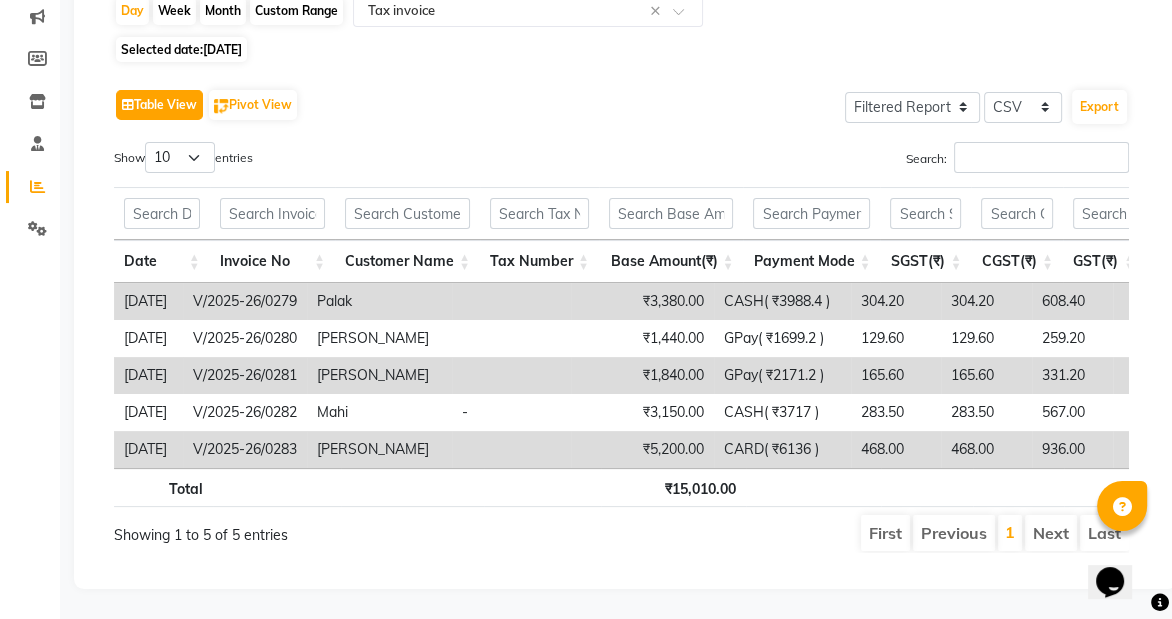 click on "Table View" 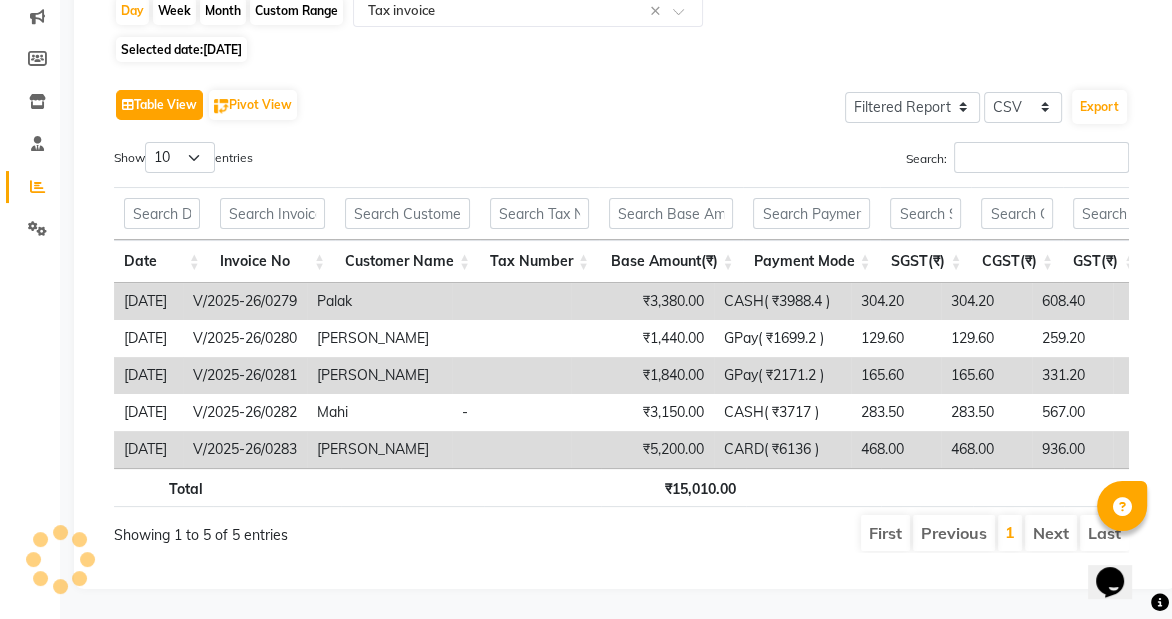scroll, scrollTop: 0, scrollLeft: 0, axis: both 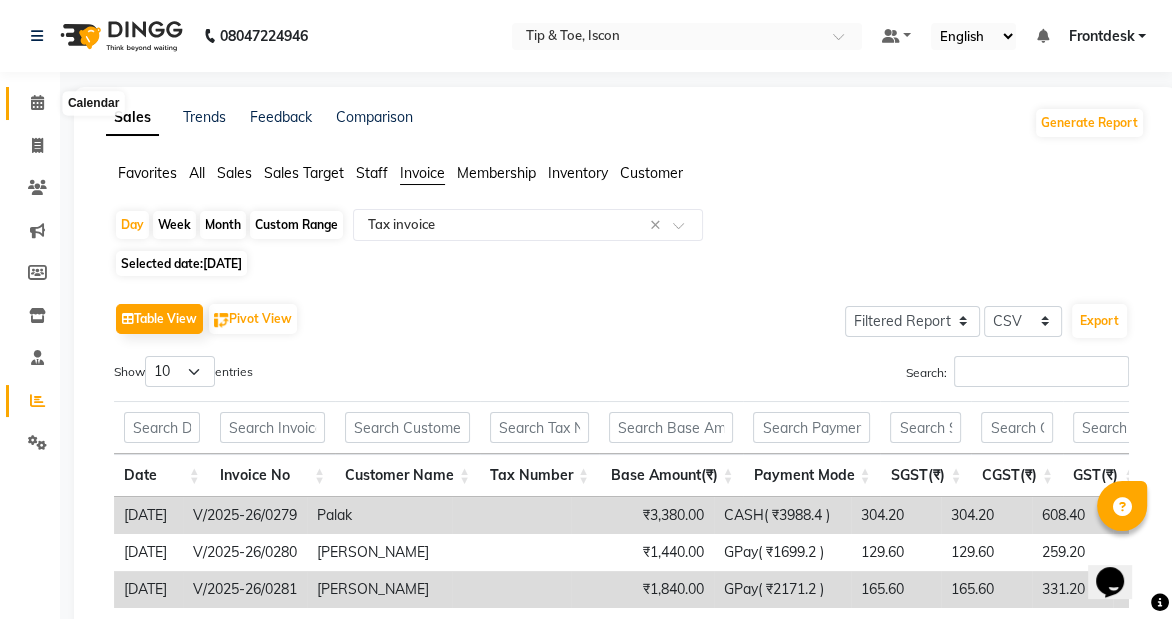 click 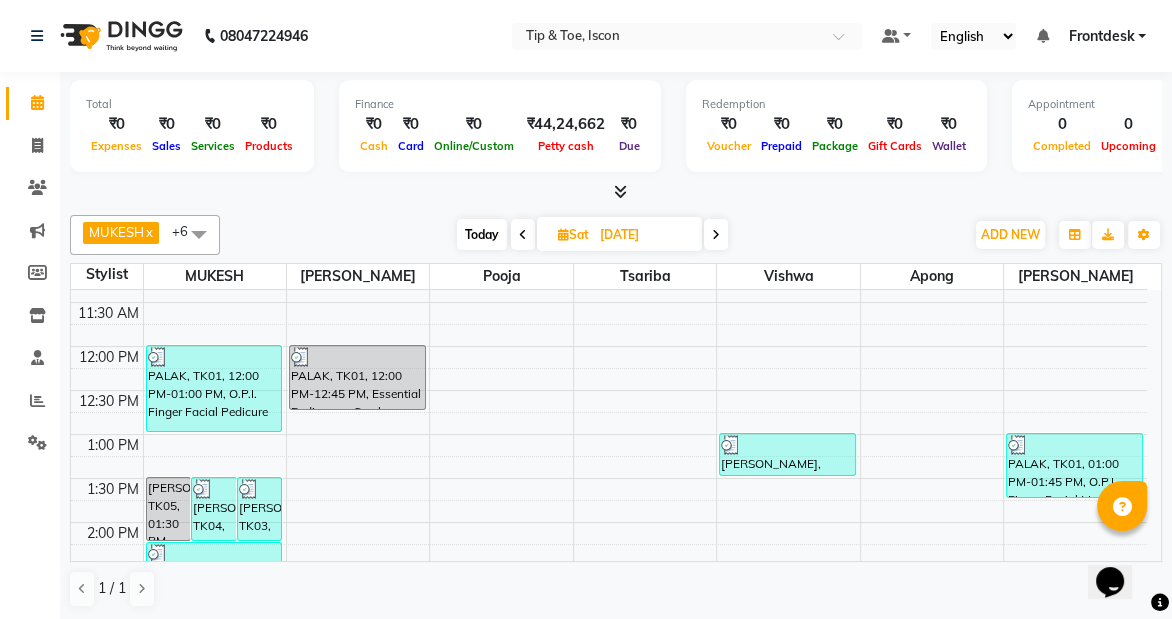 scroll, scrollTop: 260, scrollLeft: 0, axis: vertical 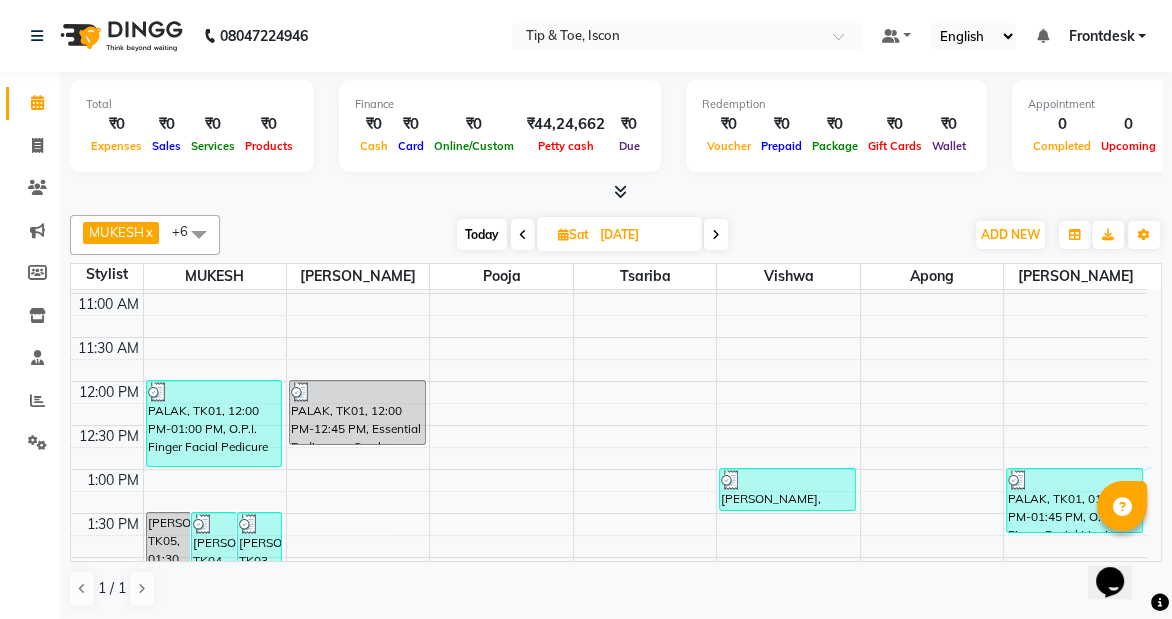 click on "Today" at bounding box center (482, 234) 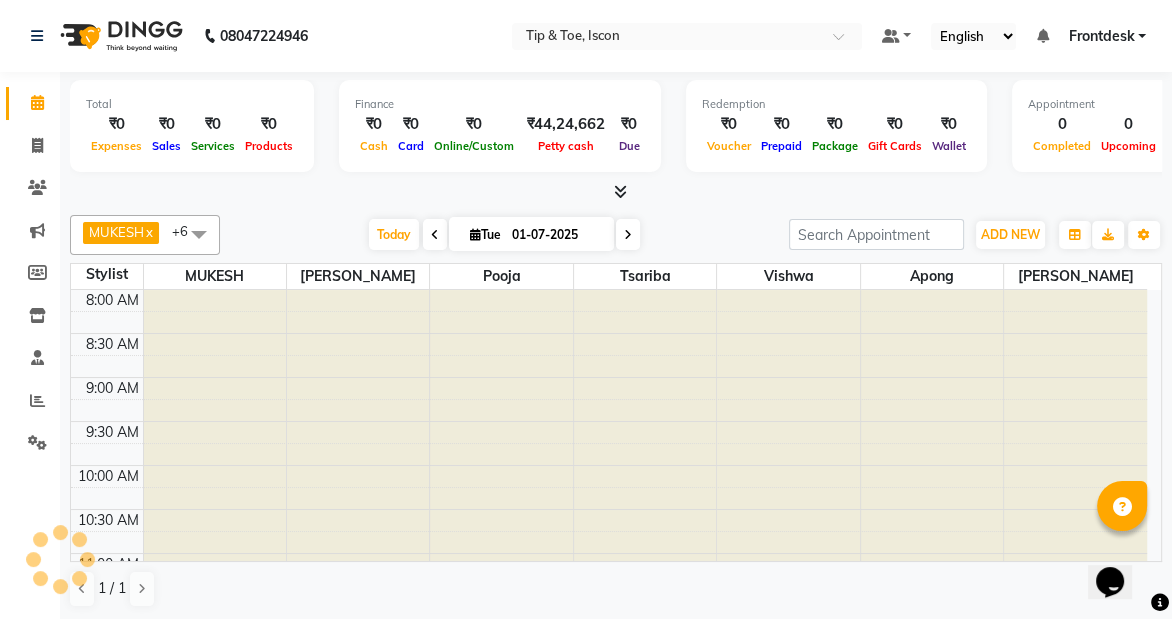 scroll, scrollTop: 351, scrollLeft: 0, axis: vertical 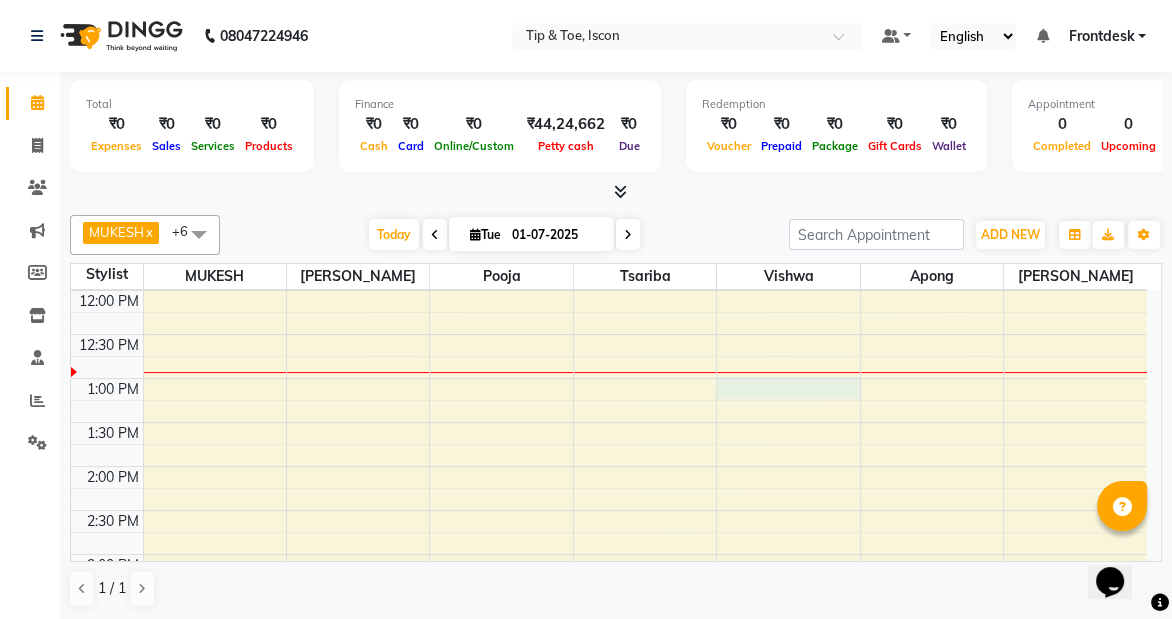 click on "8:00 AM 8:30 AM 9:00 AM 9:30 AM 10:00 AM 10:30 AM 11:00 AM 11:30 AM 12:00 PM 12:30 PM 1:00 PM 1:30 PM 2:00 PM 2:30 PM 3:00 PM 3:30 PM 4:00 PM 4:30 PM 5:00 PM 5:30 PM 6:00 PM 6:30 PM 7:00 PM 7:30 PM 8:00 PM 8:30 PM" at bounding box center (609, 510) 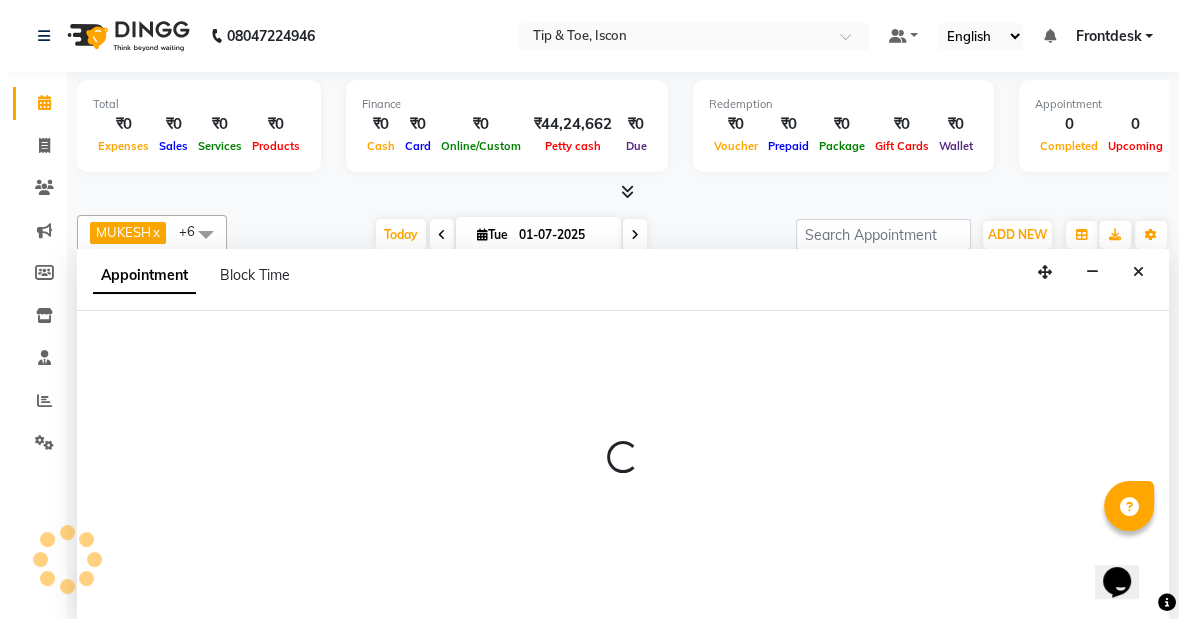 scroll, scrollTop: 0, scrollLeft: 0, axis: both 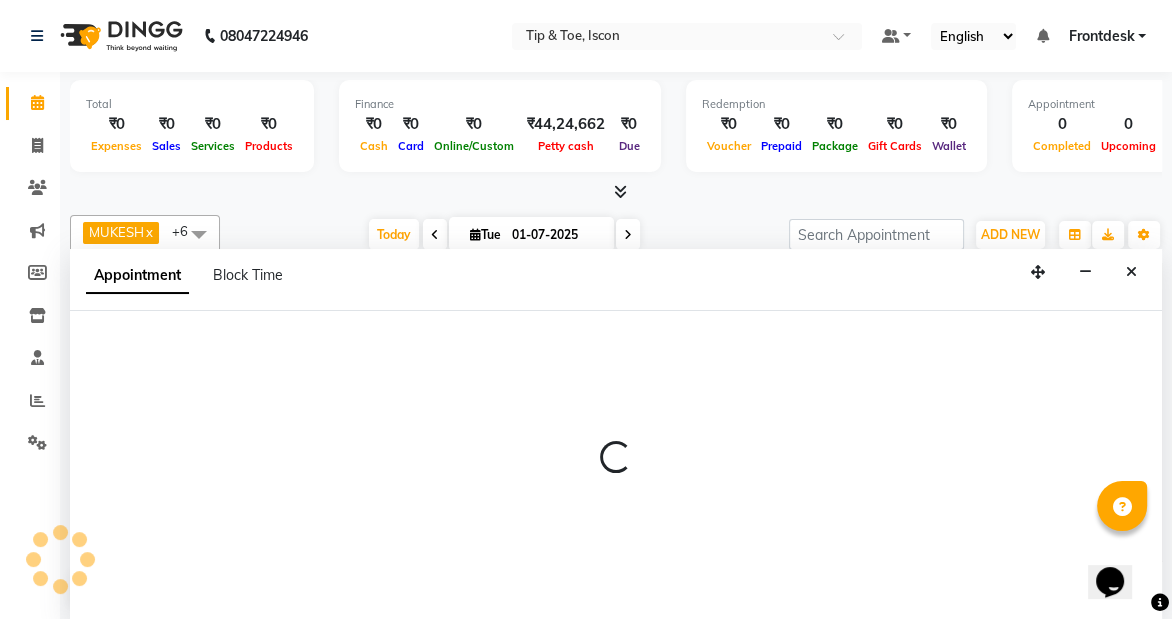 select on "42684" 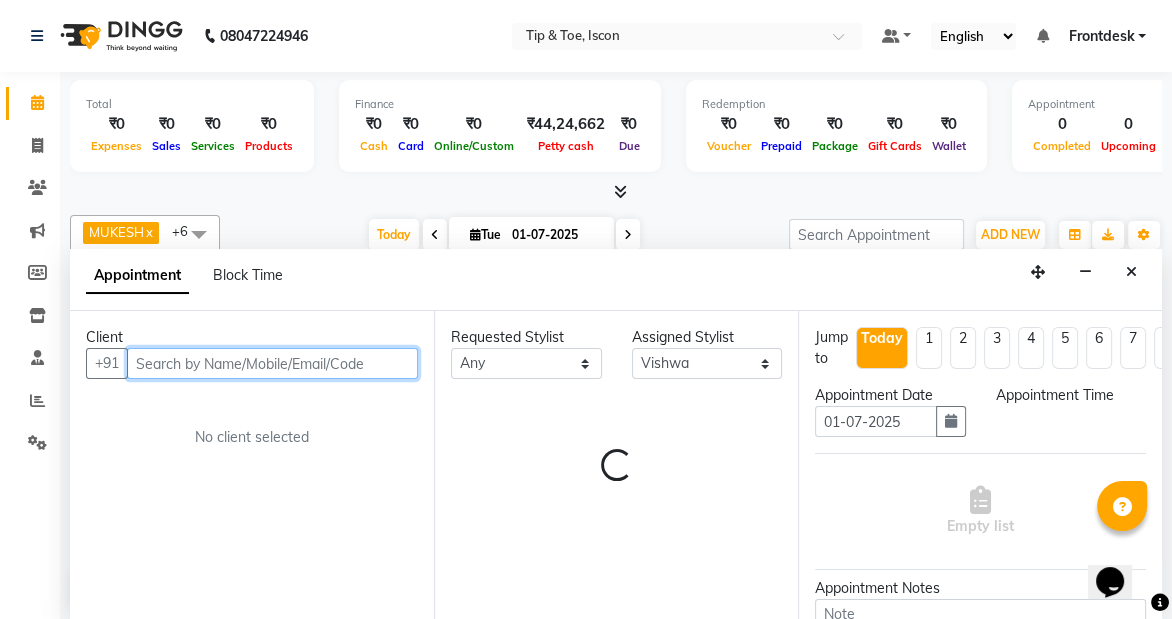 select on "780" 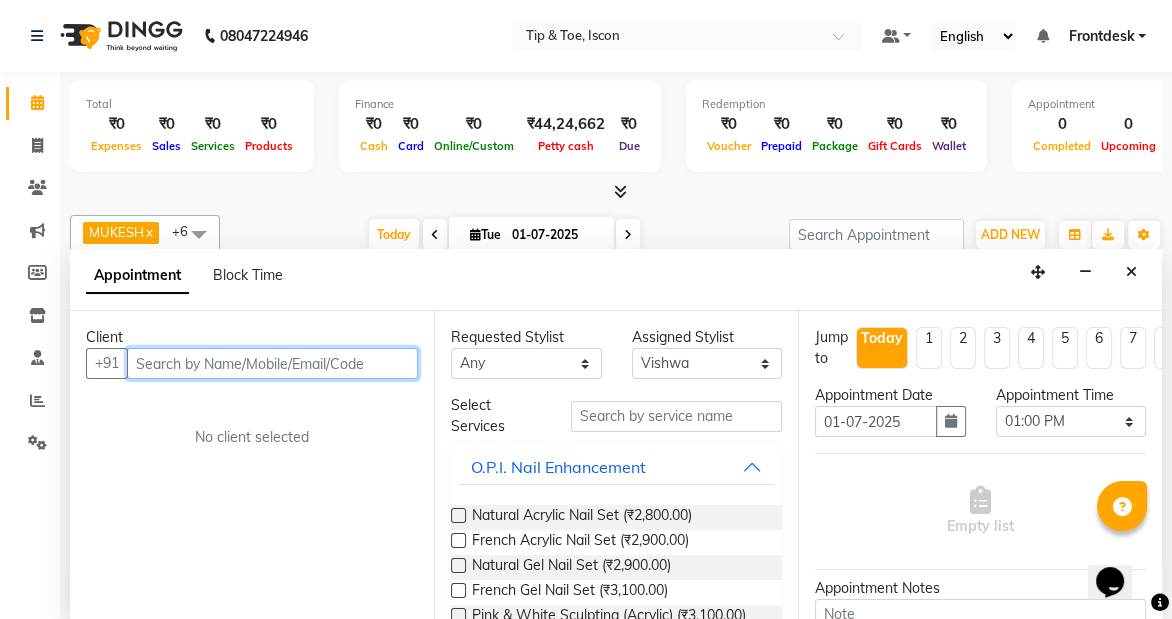 click at bounding box center (272, 363) 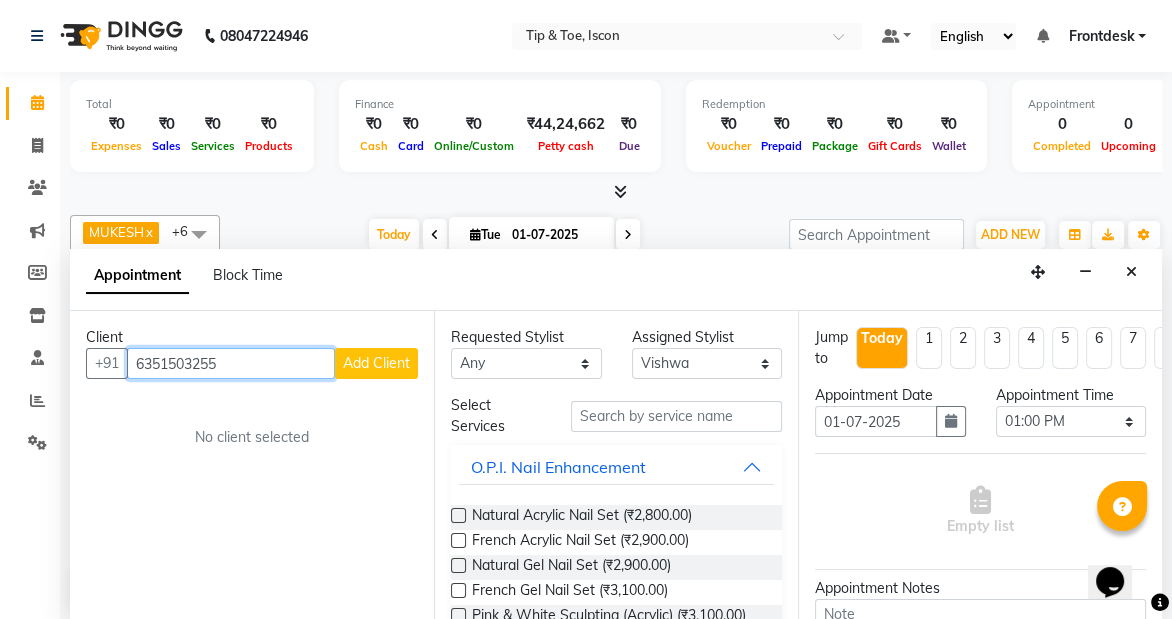 type on "6351503255" 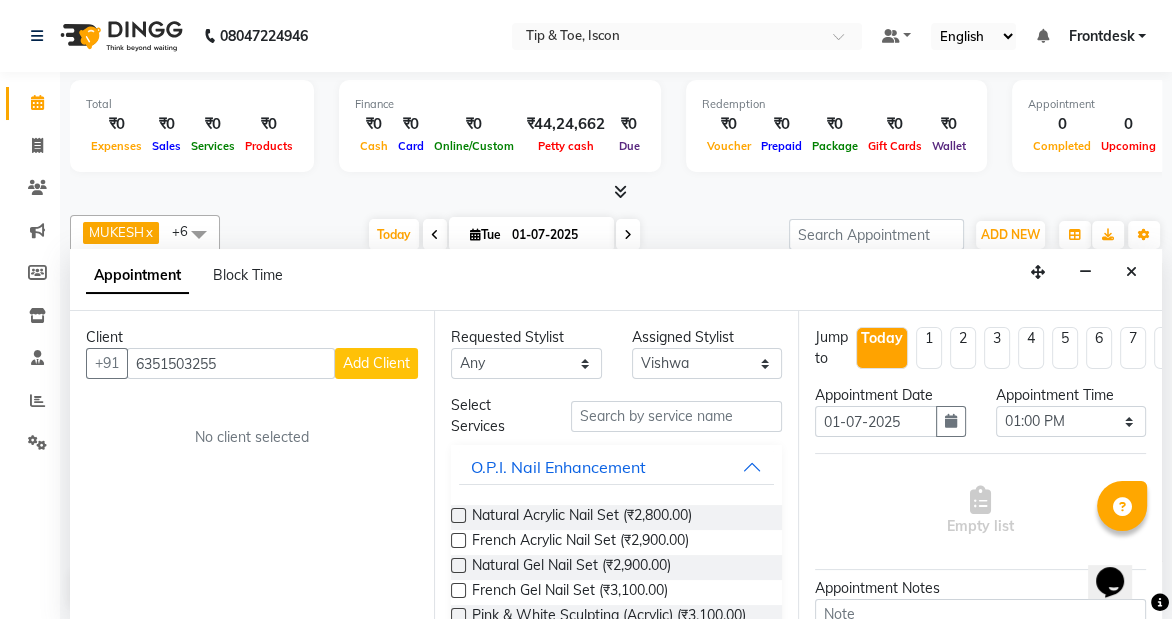 click on "Add Client" at bounding box center (376, 363) 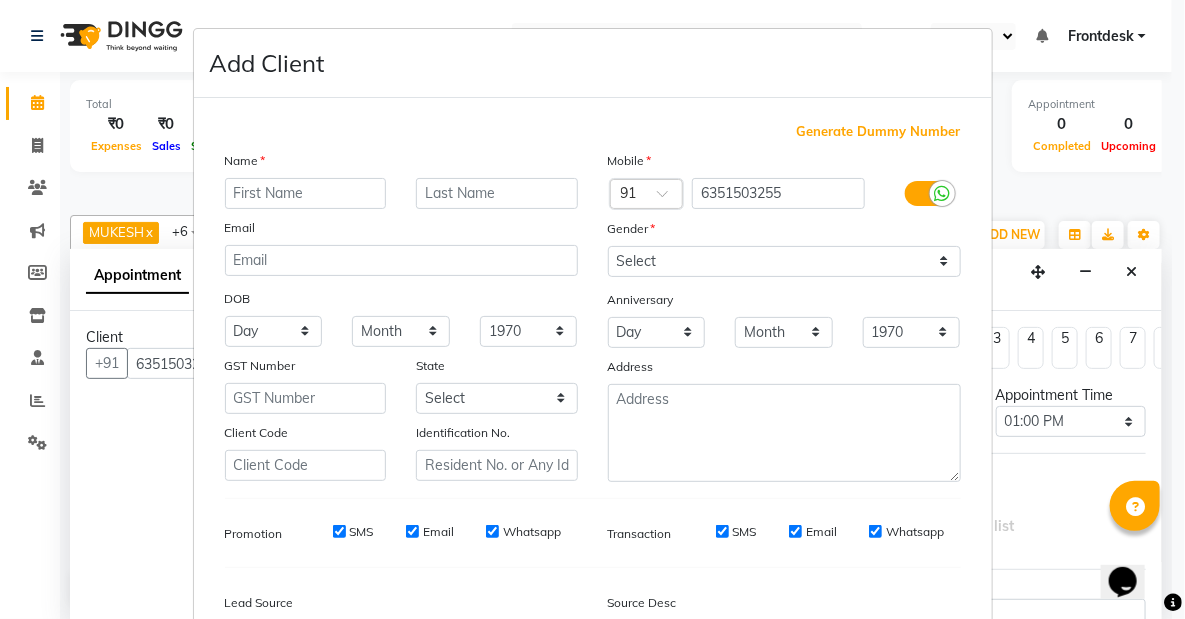 click at bounding box center [306, 193] 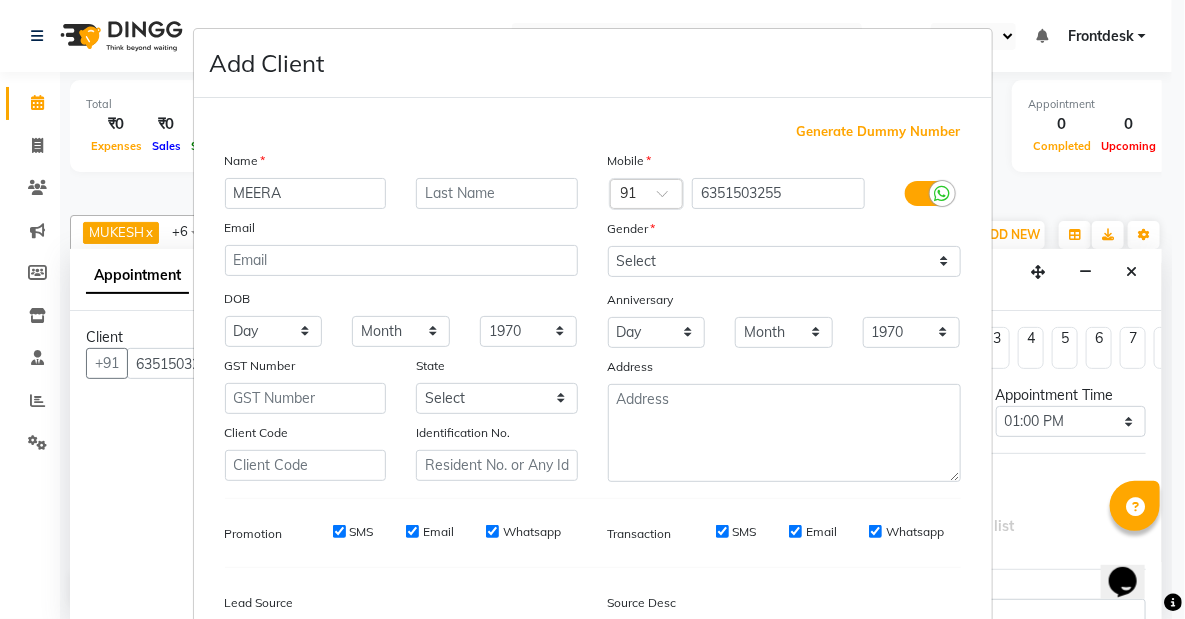 type on "MEERA" 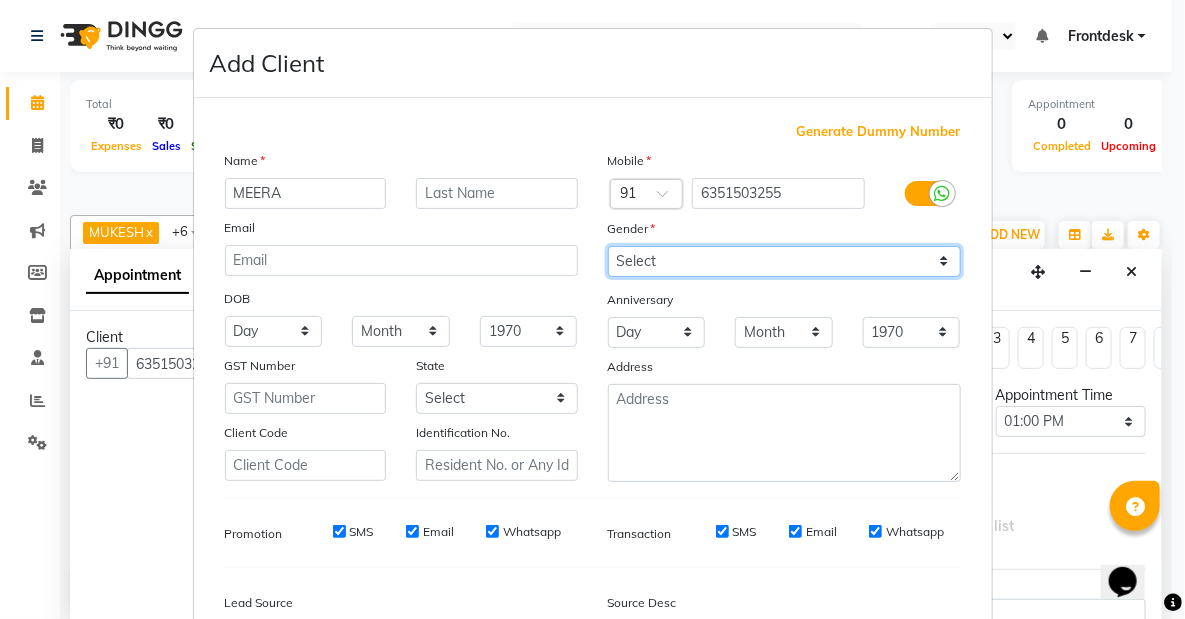 click on "Select [DEMOGRAPHIC_DATA] [DEMOGRAPHIC_DATA] Other Prefer Not To Say" at bounding box center [784, 261] 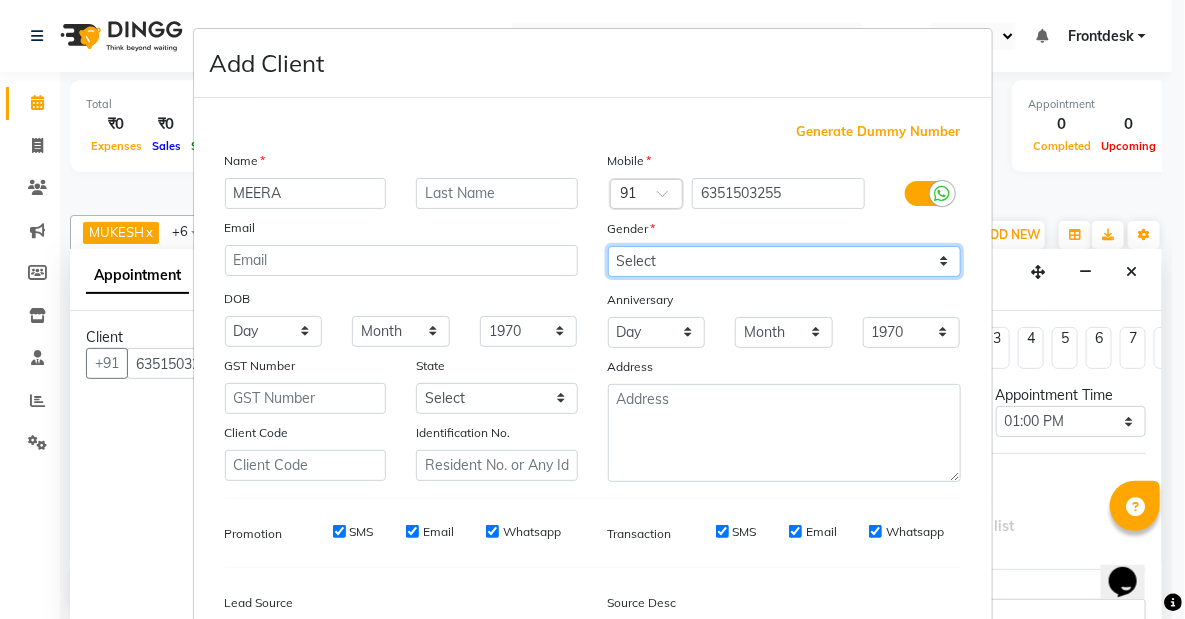select on "[DEMOGRAPHIC_DATA]" 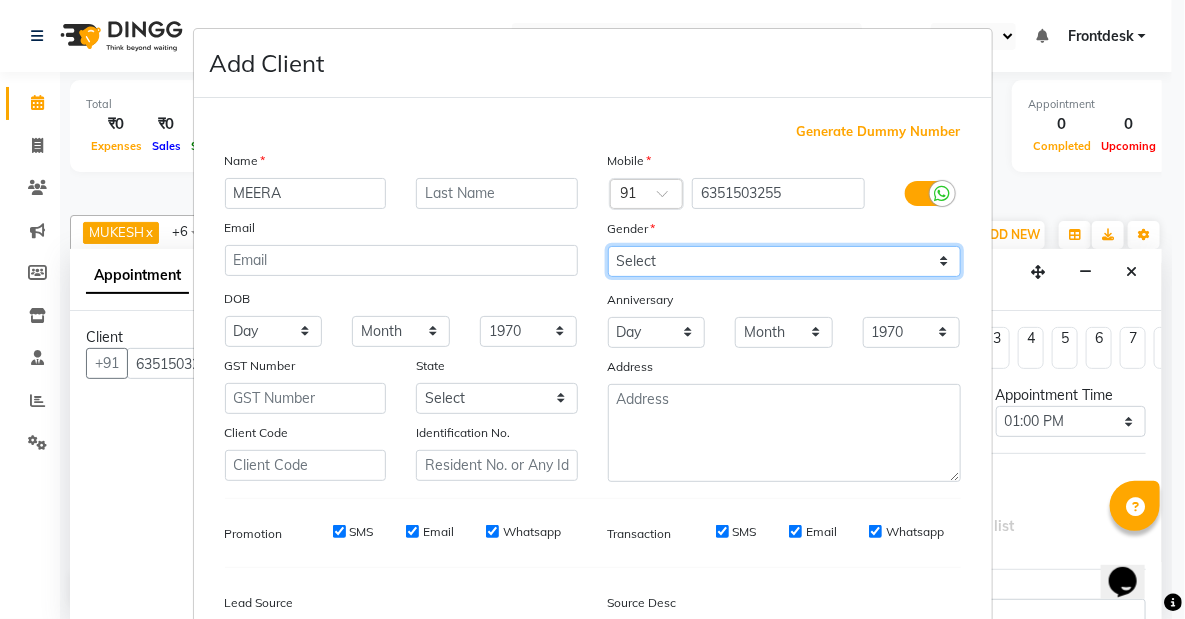 click on "Select [DEMOGRAPHIC_DATA] [DEMOGRAPHIC_DATA] Other Prefer Not To Say" at bounding box center (784, 261) 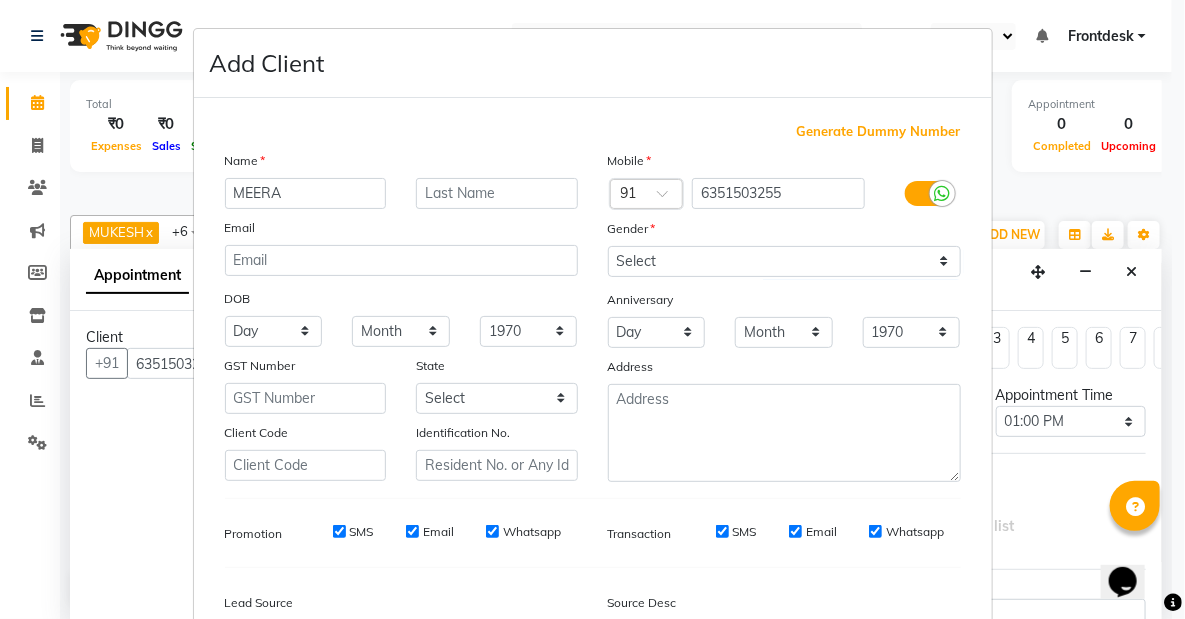 drag, startPoint x: 1167, startPoint y: 98, endPoint x: 1184, endPoint y: 394, distance: 296.48776 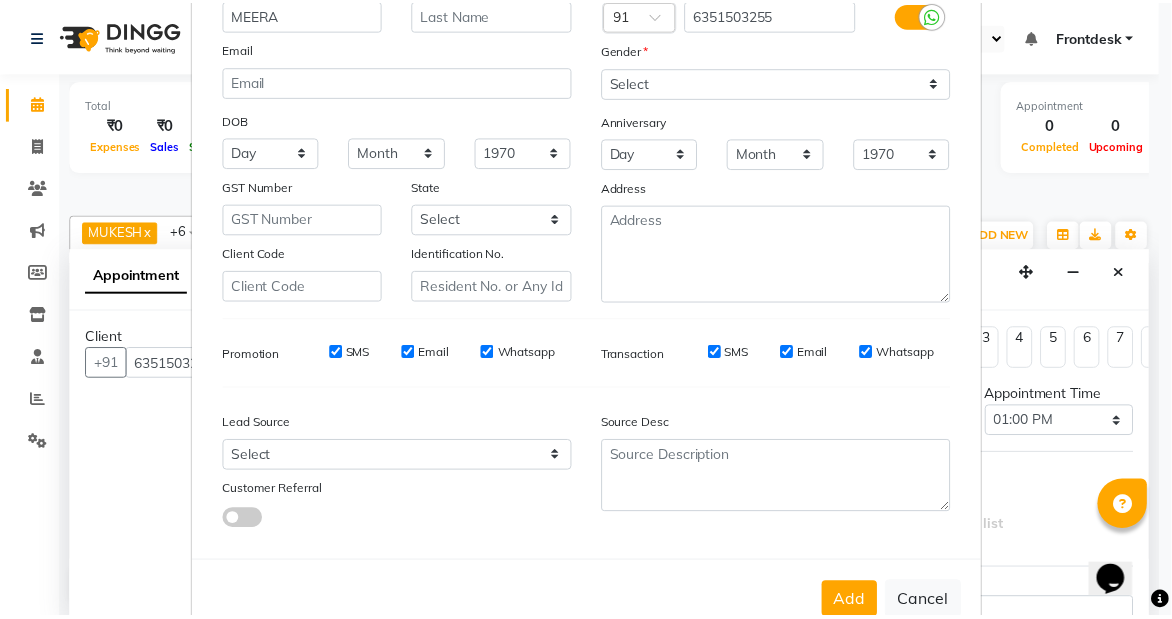 scroll, scrollTop: 234, scrollLeft: 0, axis: vertical 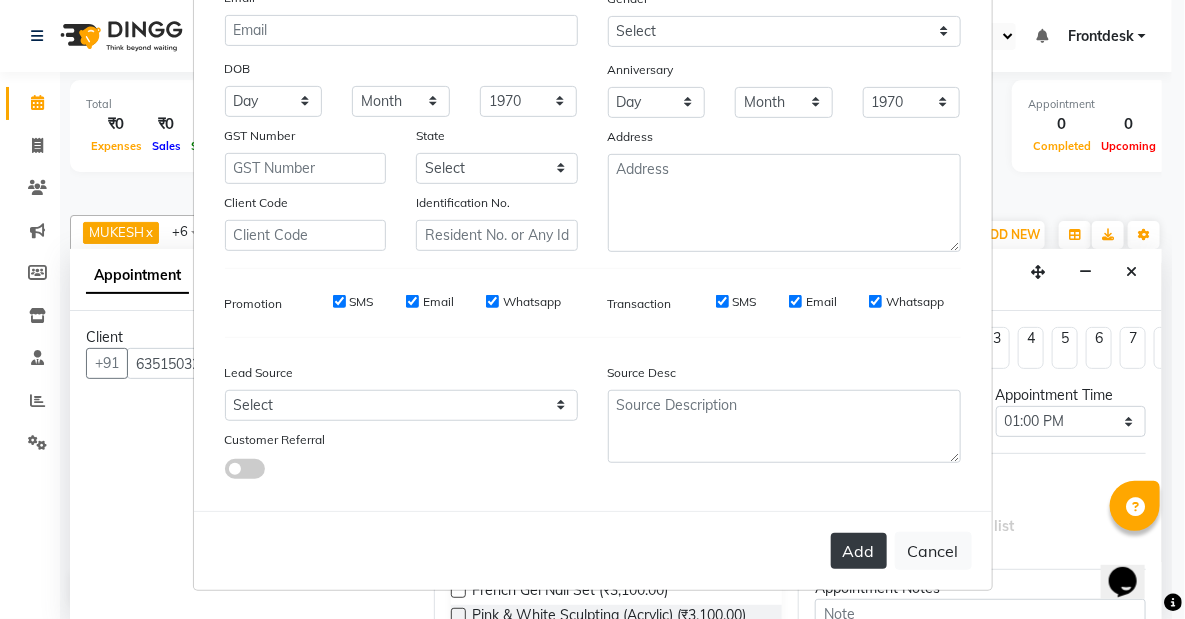 click on "Add" at bounding box center (859, 551) 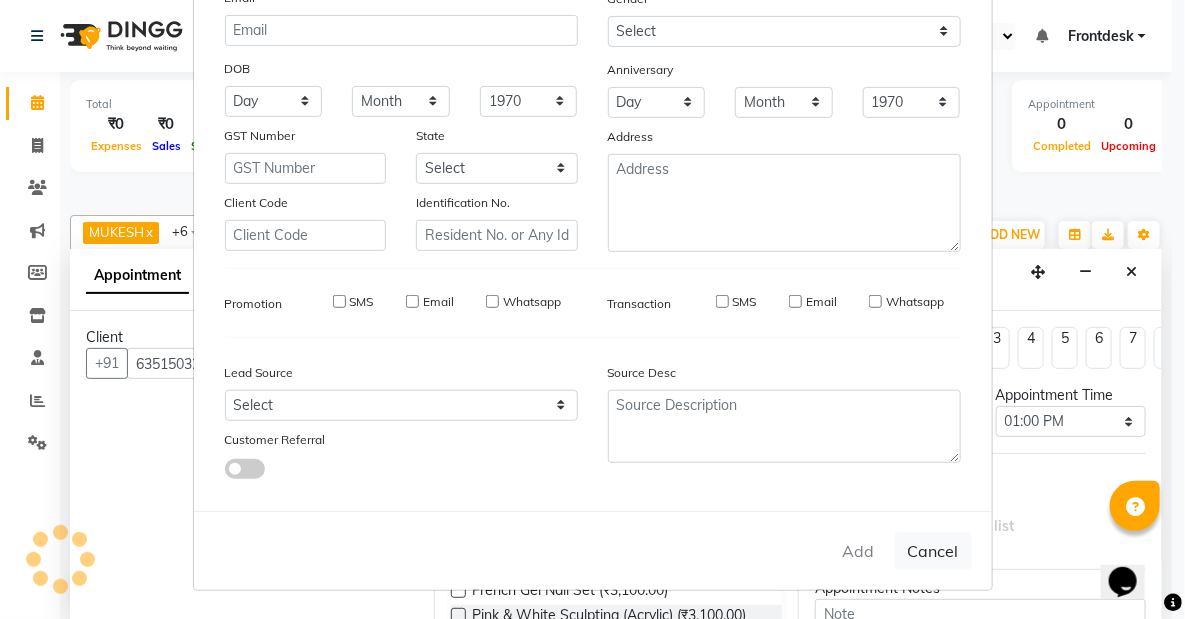 type 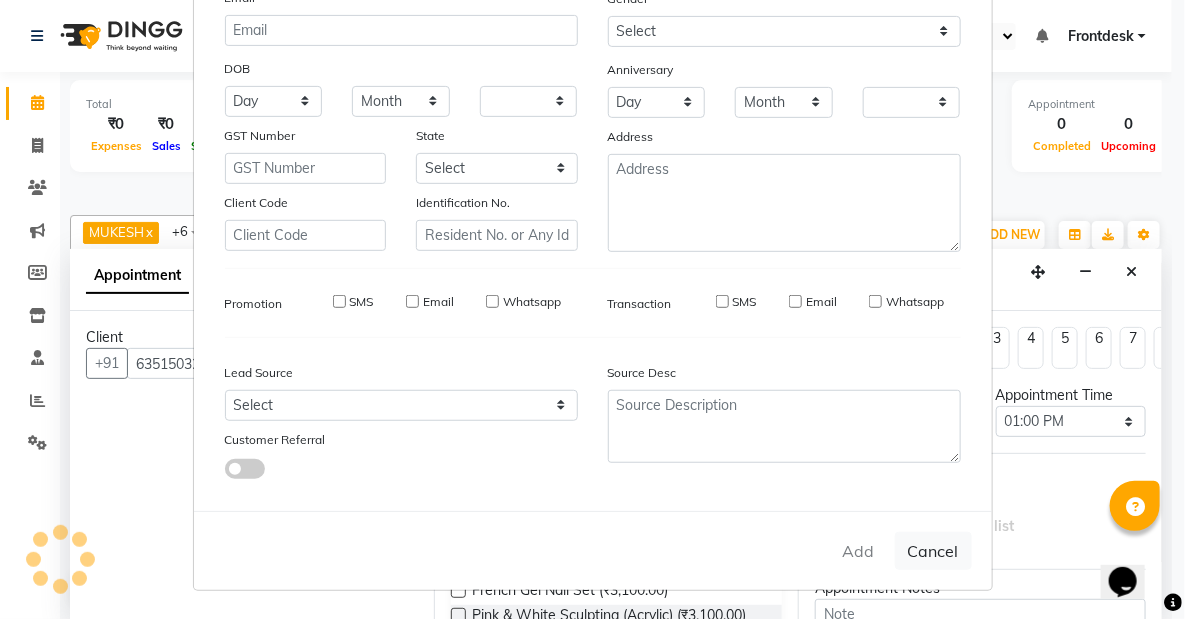 checkbox on "false" 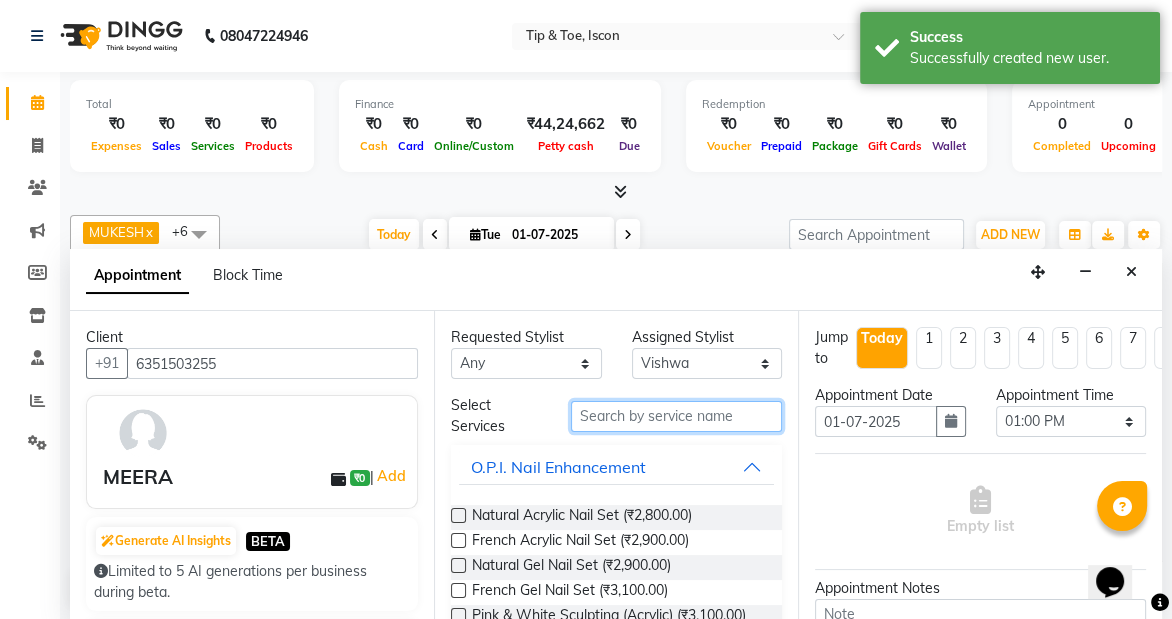 click at bounding box center (676, 416) 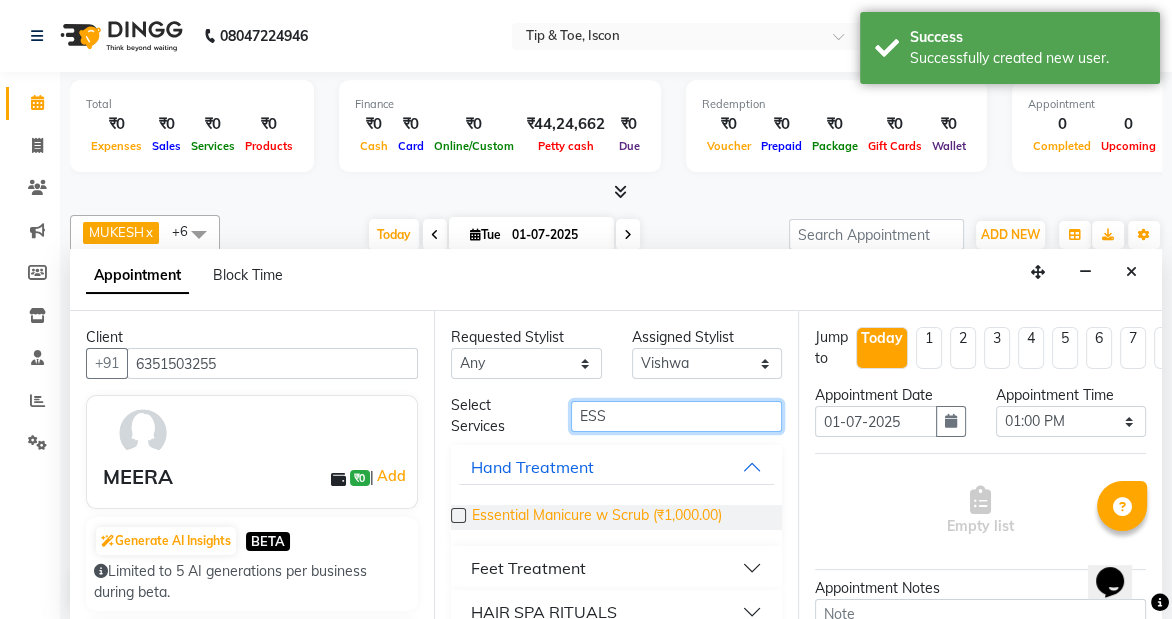 type on "ESS" 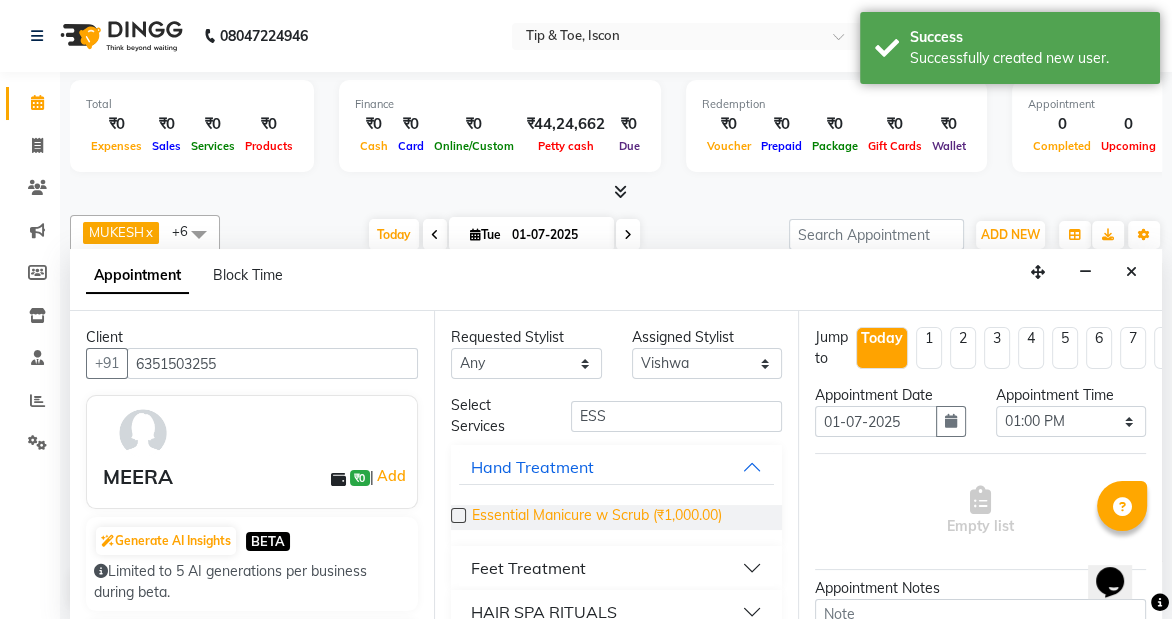 click on "Essential Manicure w Scrub (₹1,000.00)" at bounding box center [597, 517] 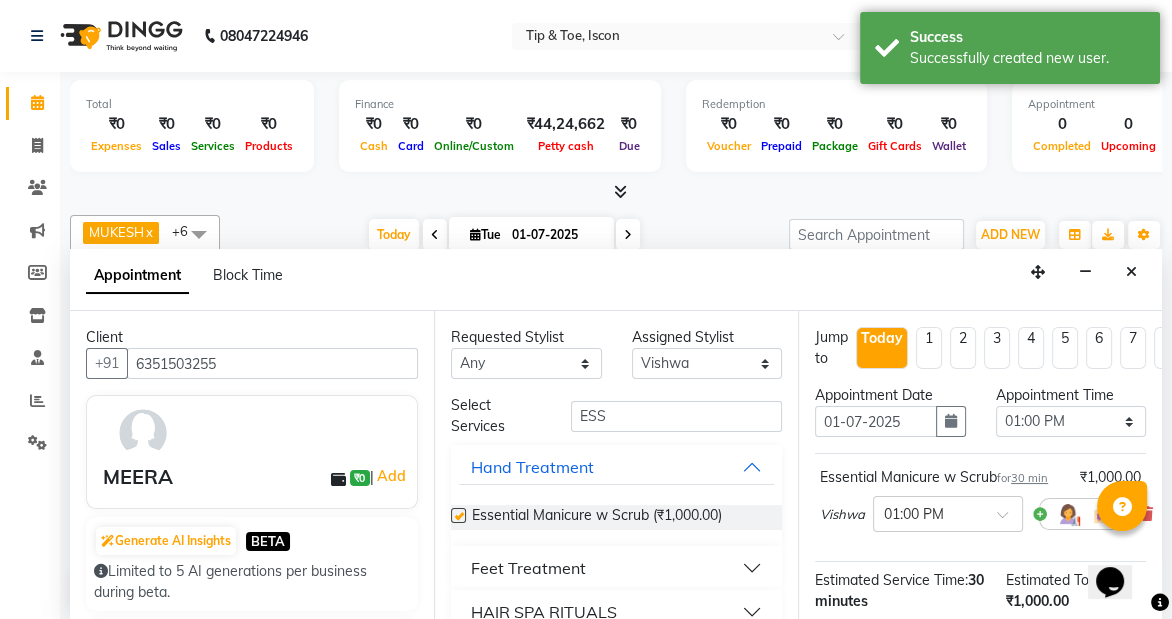 checkbox on "false" 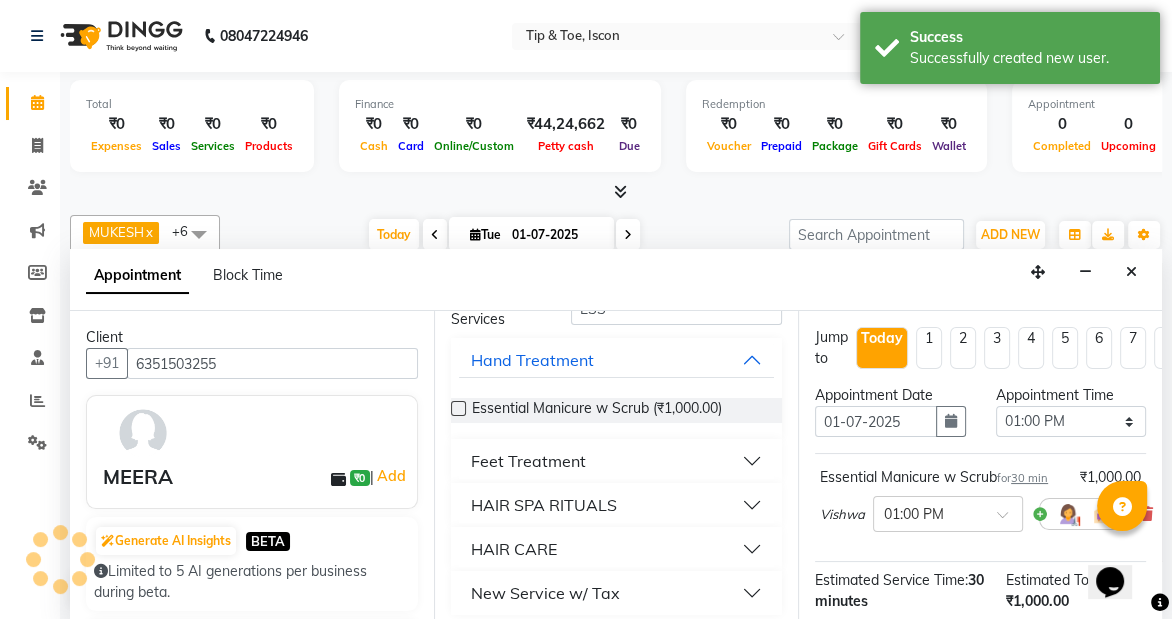 scroll, scrollTop: 116, scrollLeft: 0, axis: vertical 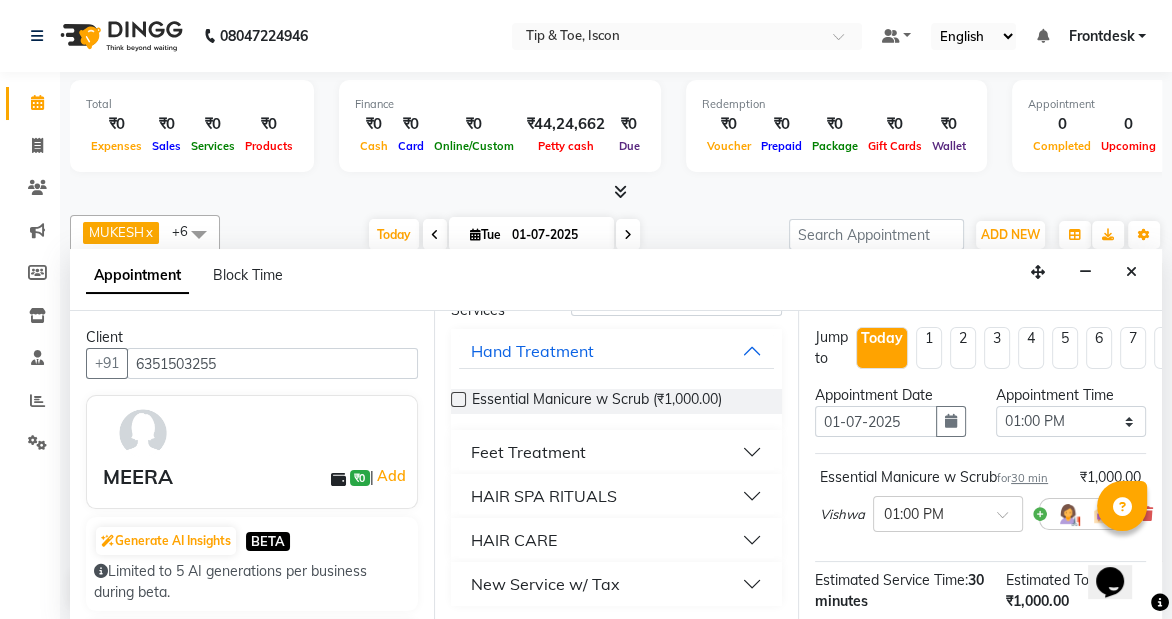 click on "Feet Treatment" at bounding box center [616, 452] 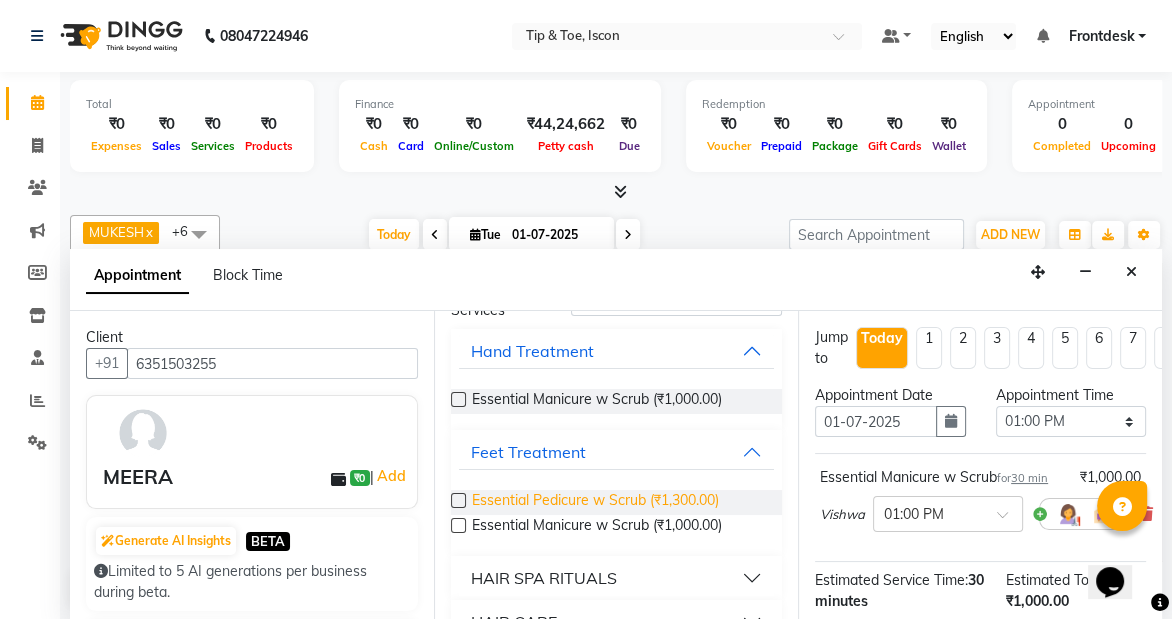 click on "Essential Pedicure w Scrub (₹1,300.00)" at bounding box center [595, 502] 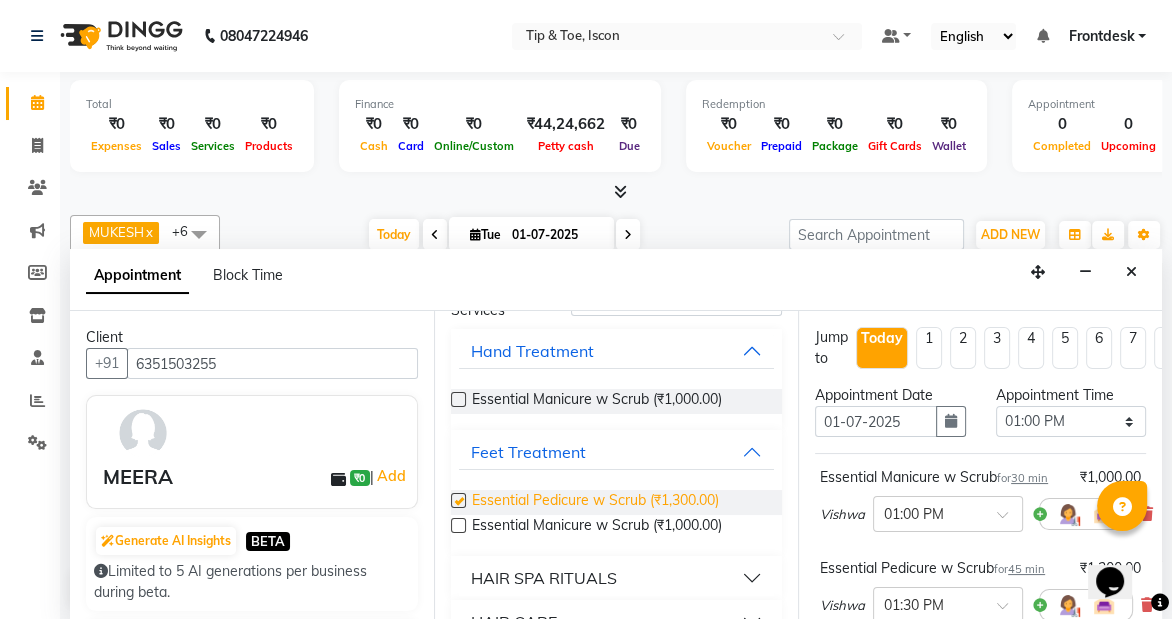 checkbox on "false" 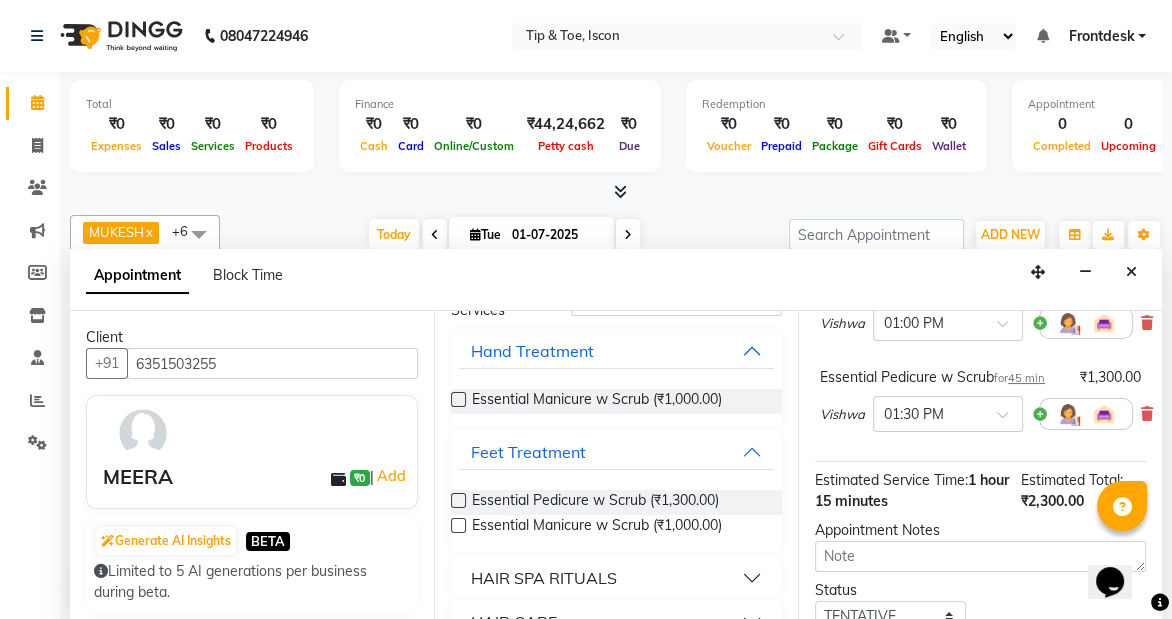 scroll, scrollTop: 357, scrollLeft: 0, axis: vertical 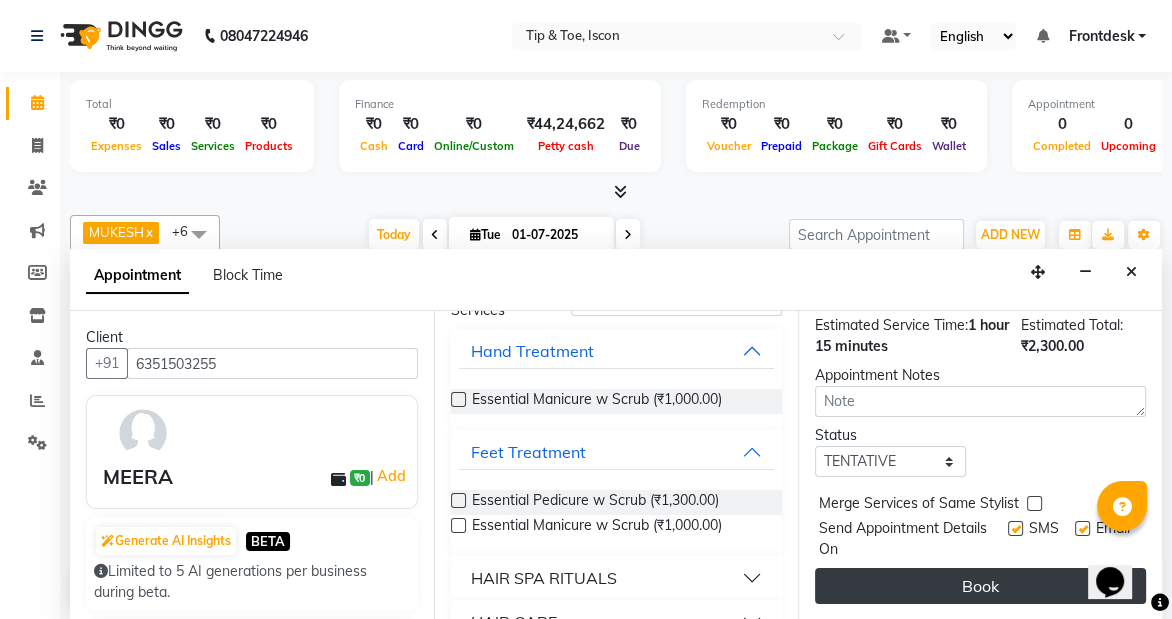 click on "Book" at bounding box center (980, 586) 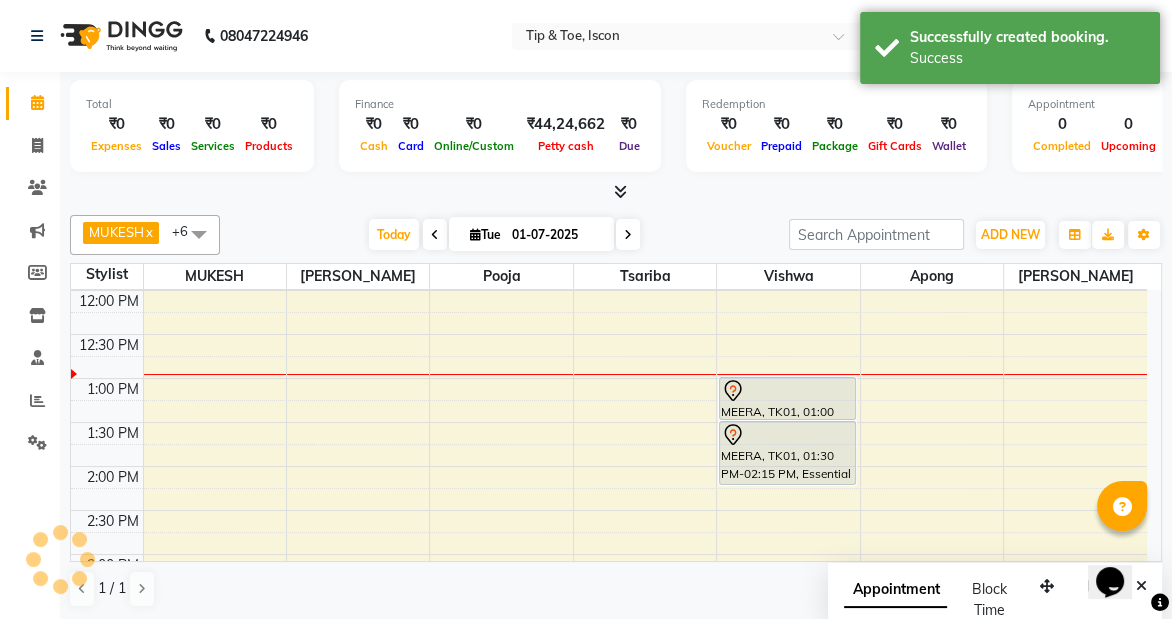 scroll, scrollTop: 0, scrollLeft: 0, axis: both 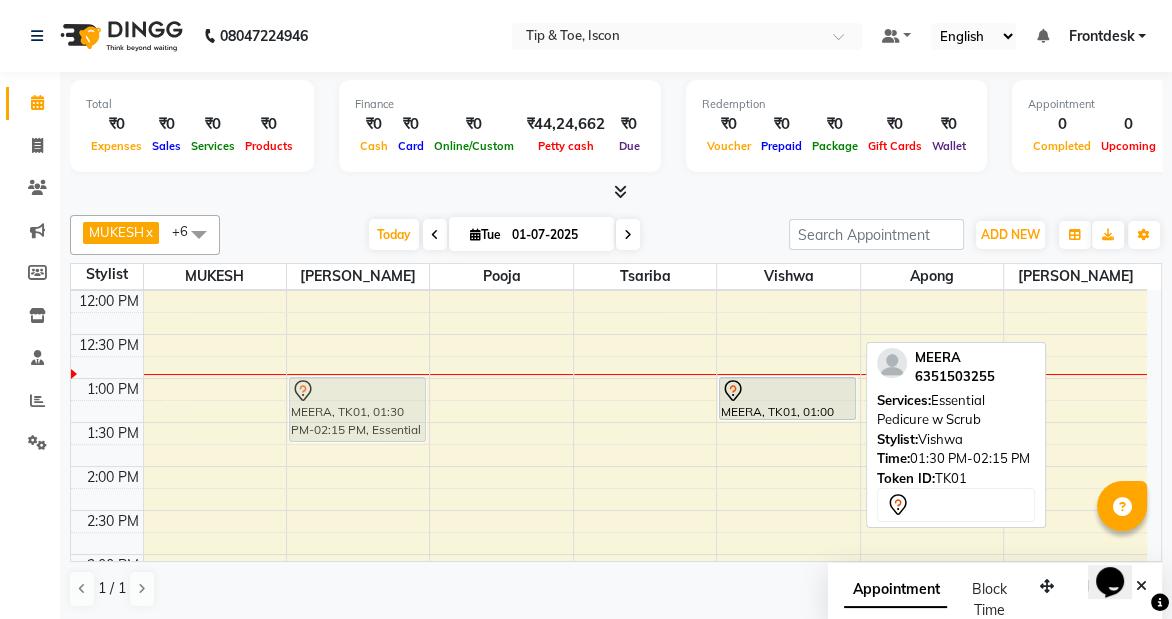 drag, startPoint x: 789, startPoint y: 455, endPoint x: 361, endPoint y: 413, distance: 430.05582 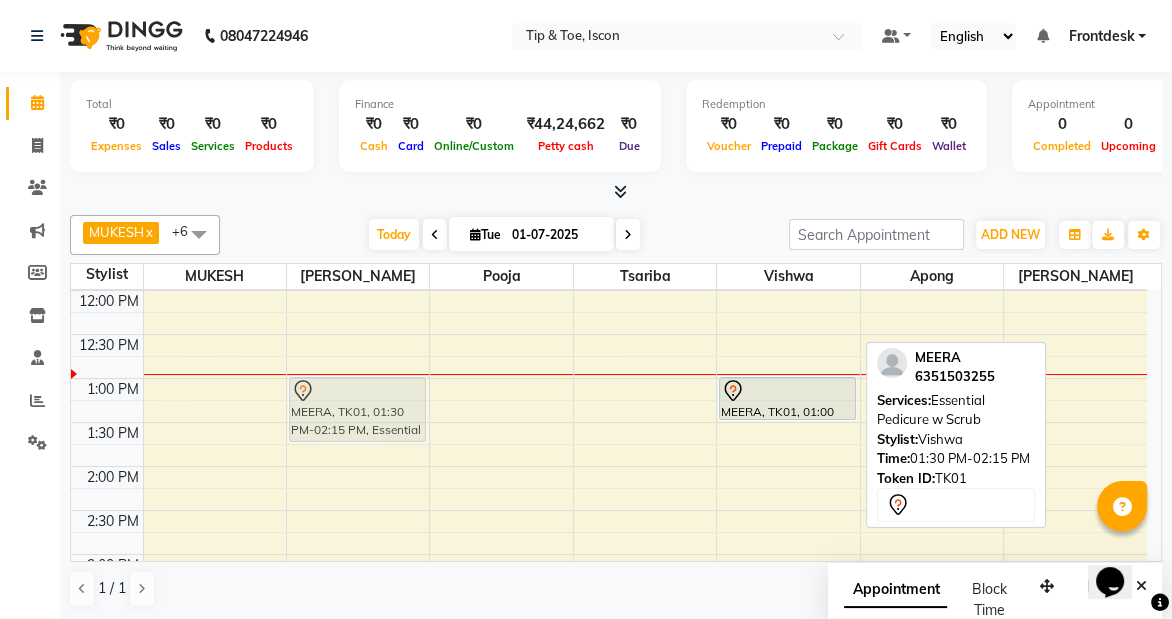 click on "MEERA, TK01, 01:30 PM-02:15 PM, Essential Pedicure w Scrub             MEERA, TK01, 01:00 PM-01:30 PM, Essential Manicure w [GEOGRAPHIC_DATA], TK01, 01:30 PM-02:15 PM, Essential Pedicure w Scrub" at bounding box center (609, 510) 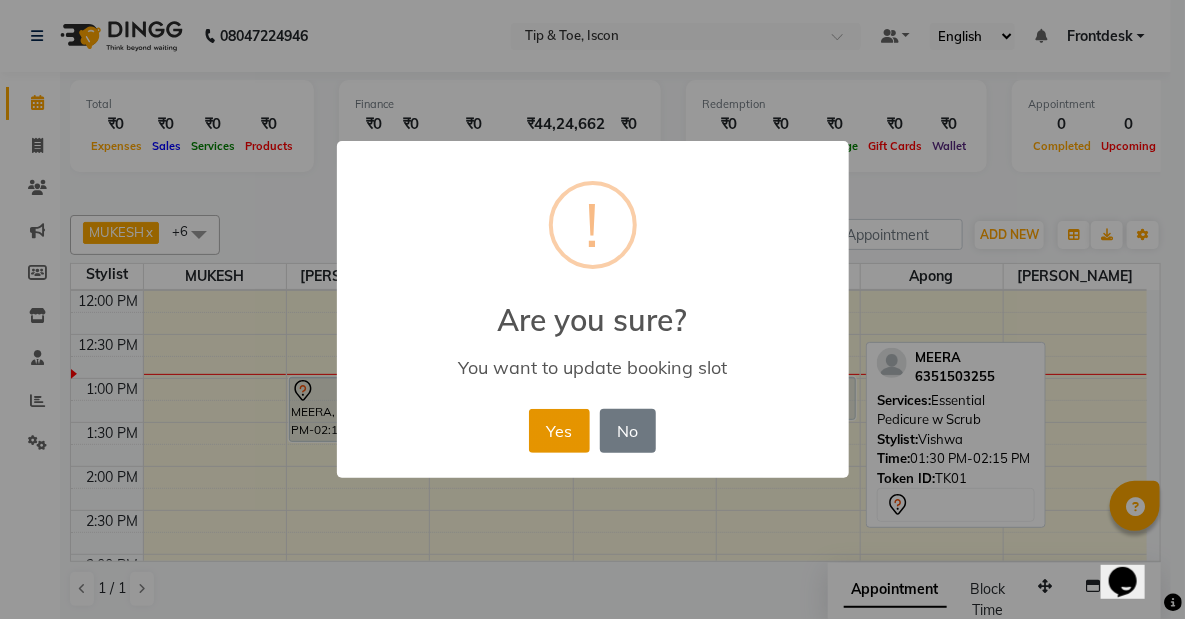 click on "Yes" at bounding box center [559, 431] 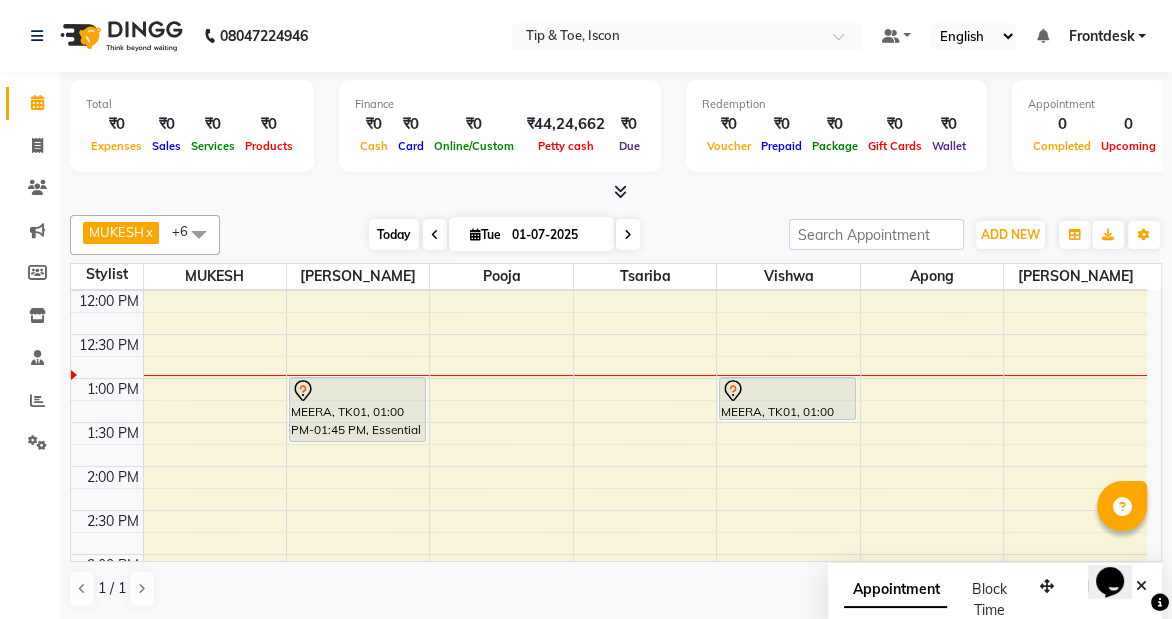 click on "Today" at bounding box center (394, 234) 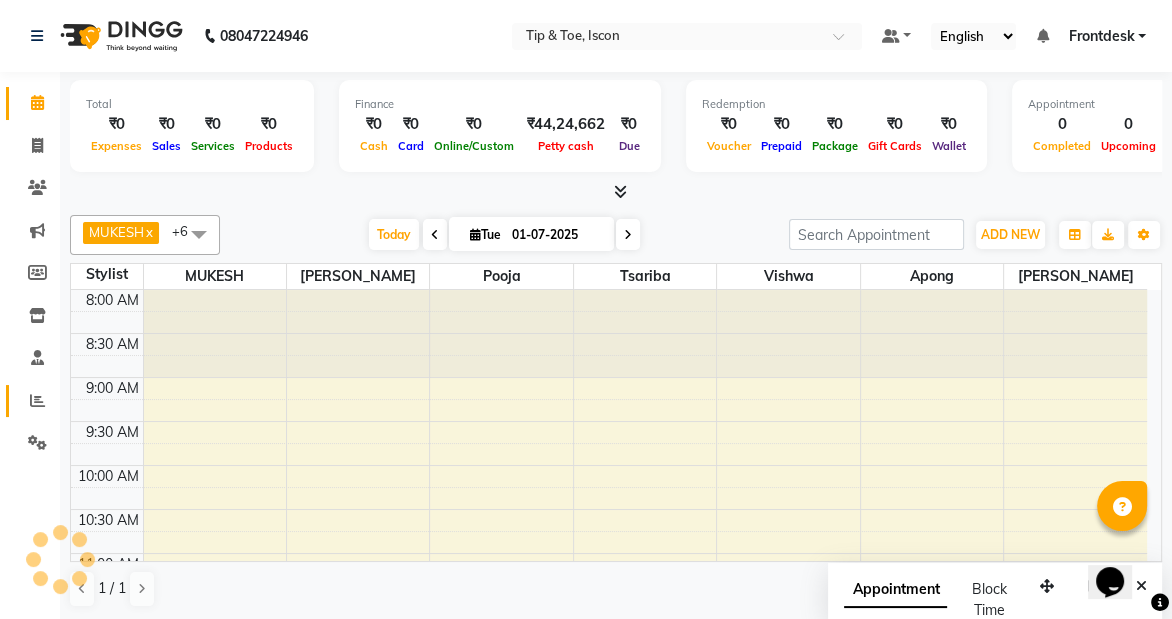 scroll, scrollTop: 351, scrollLeft: 0, axis: vertical 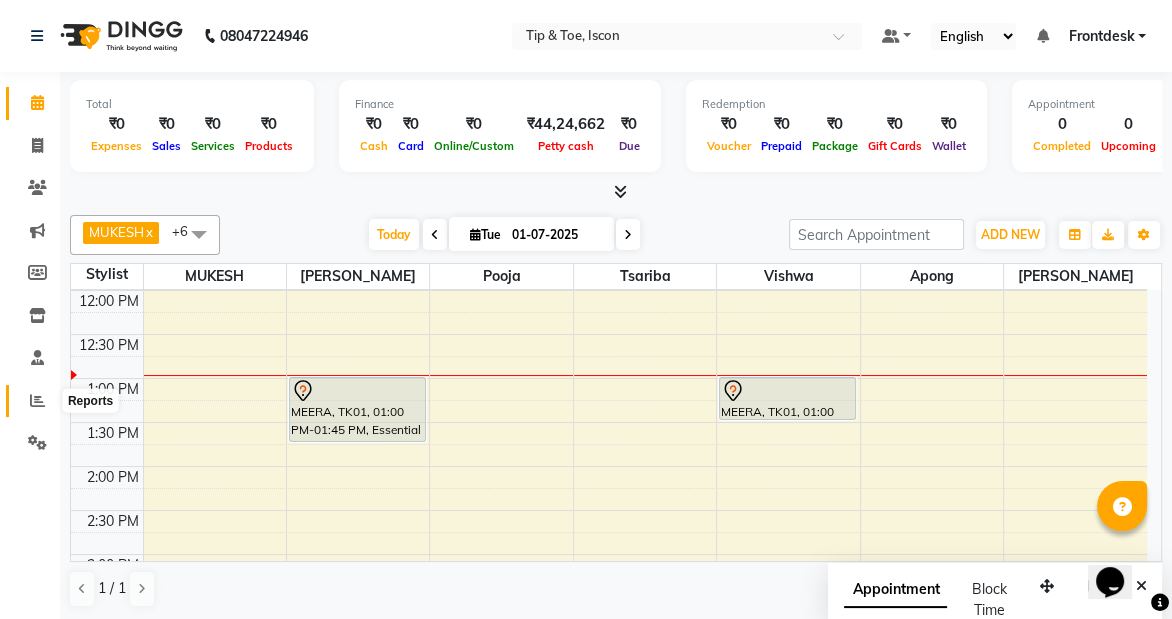 click 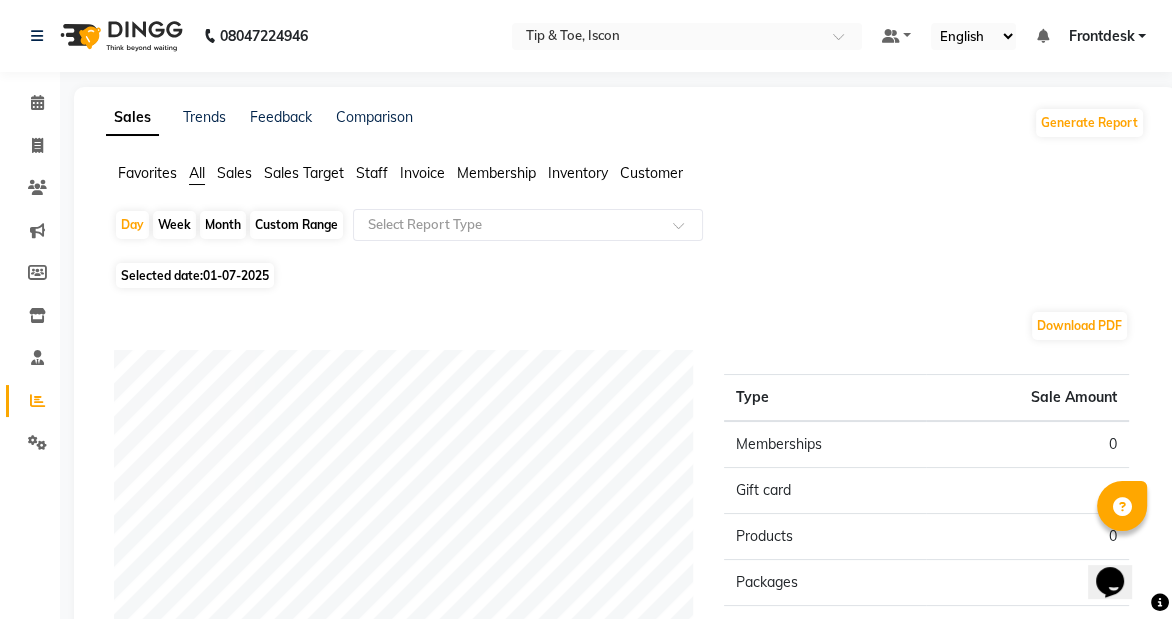 click on "Sales" 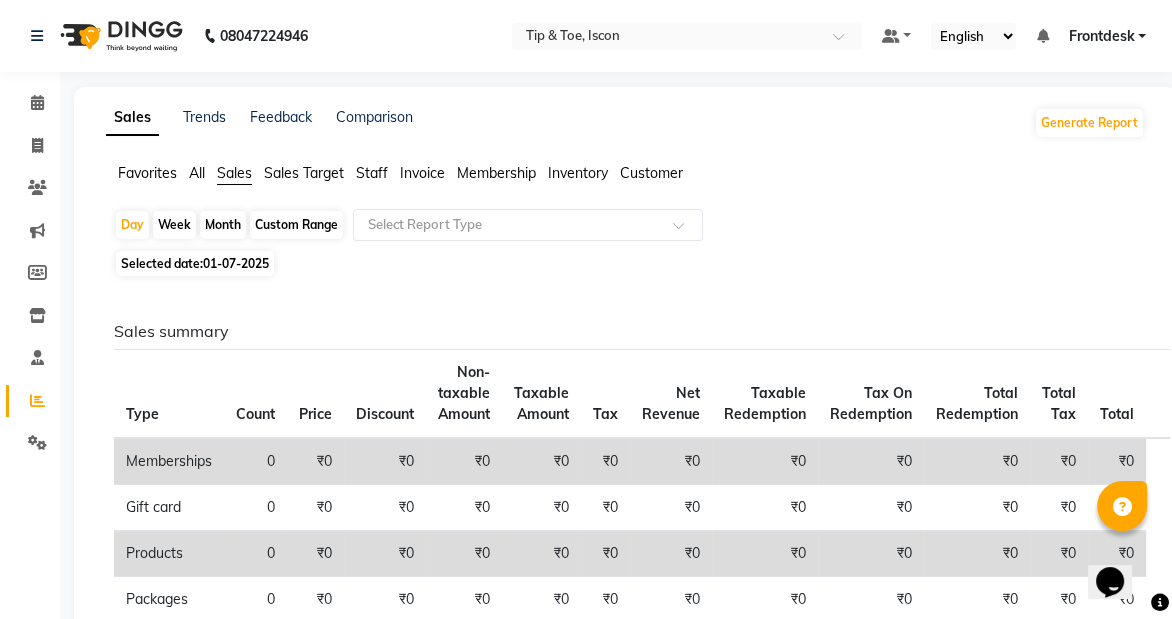 click on "01-07-2025" 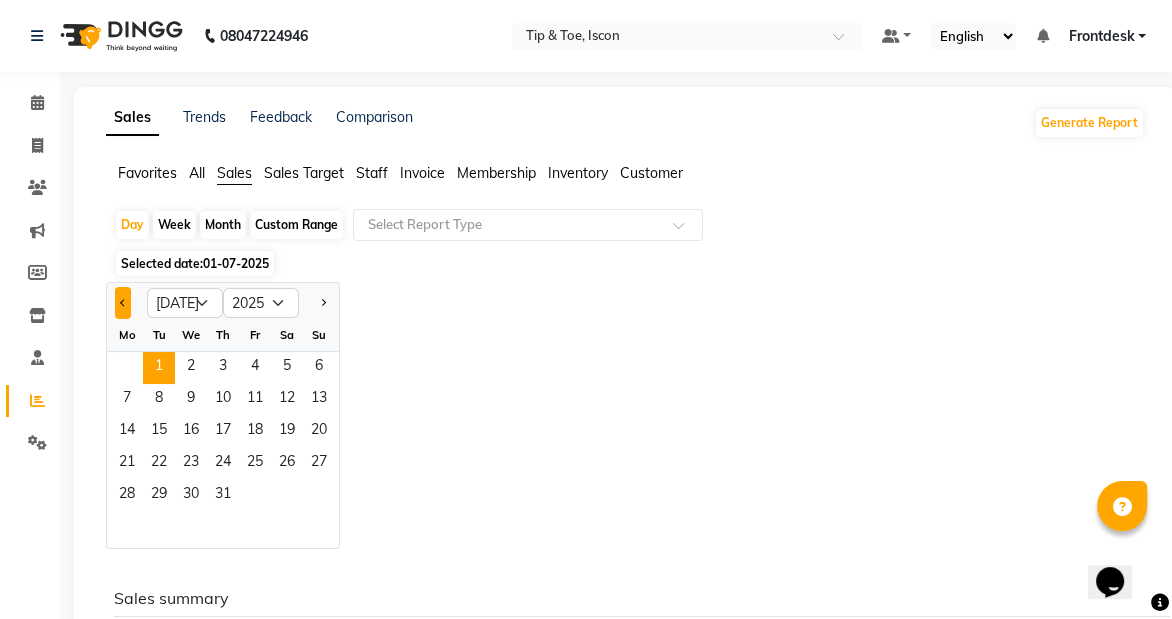 click 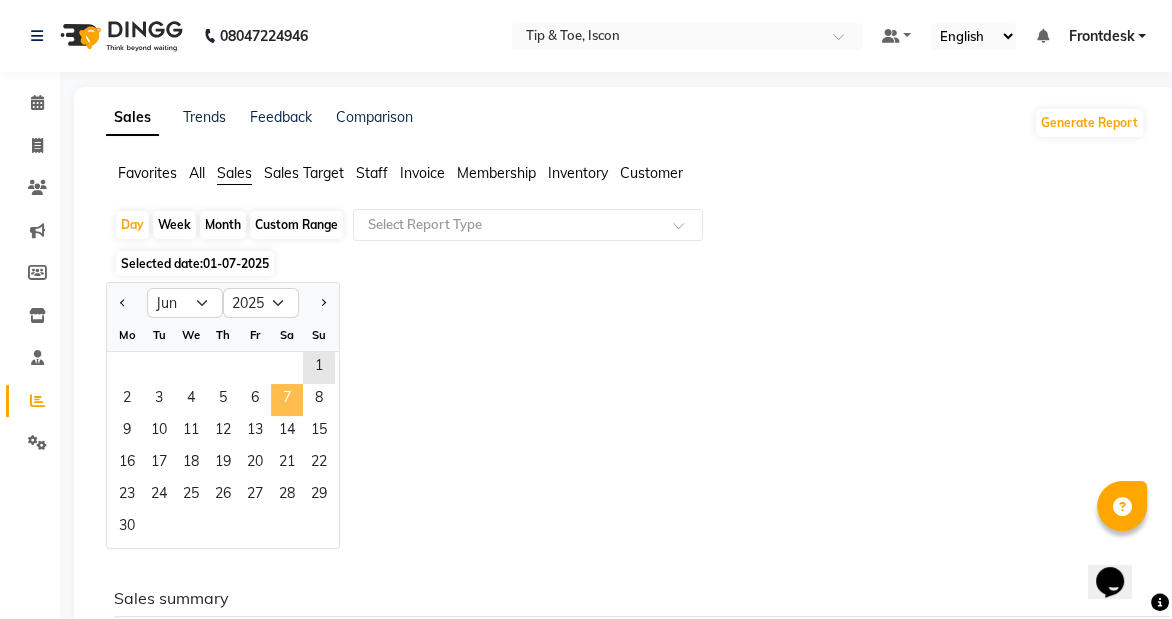 click on "7" 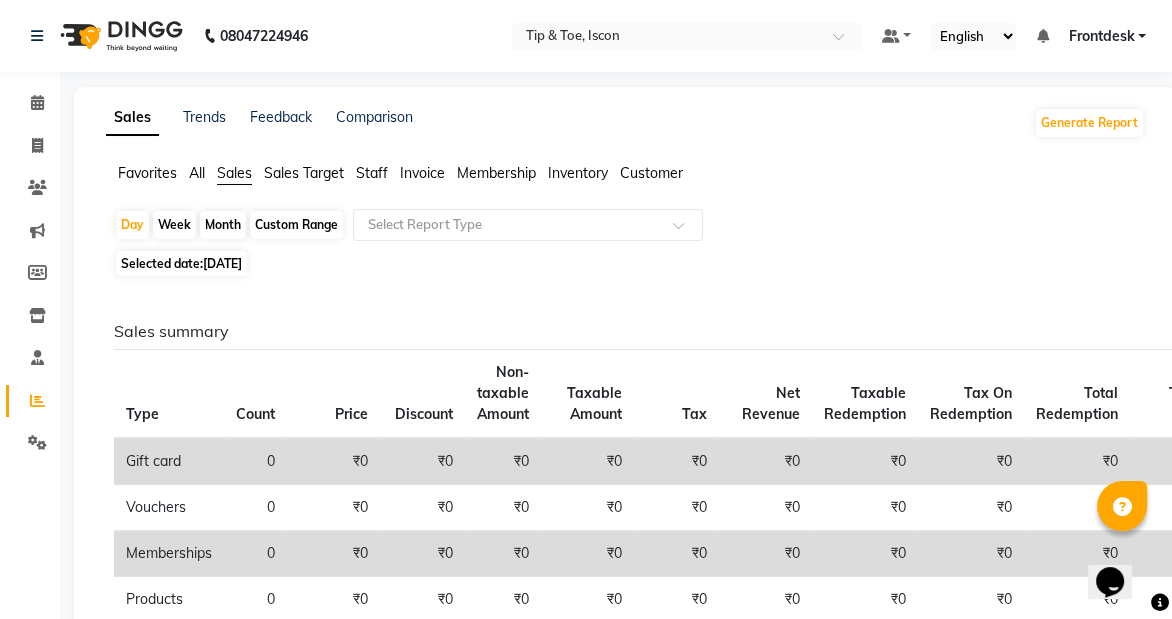 click on "Staff" 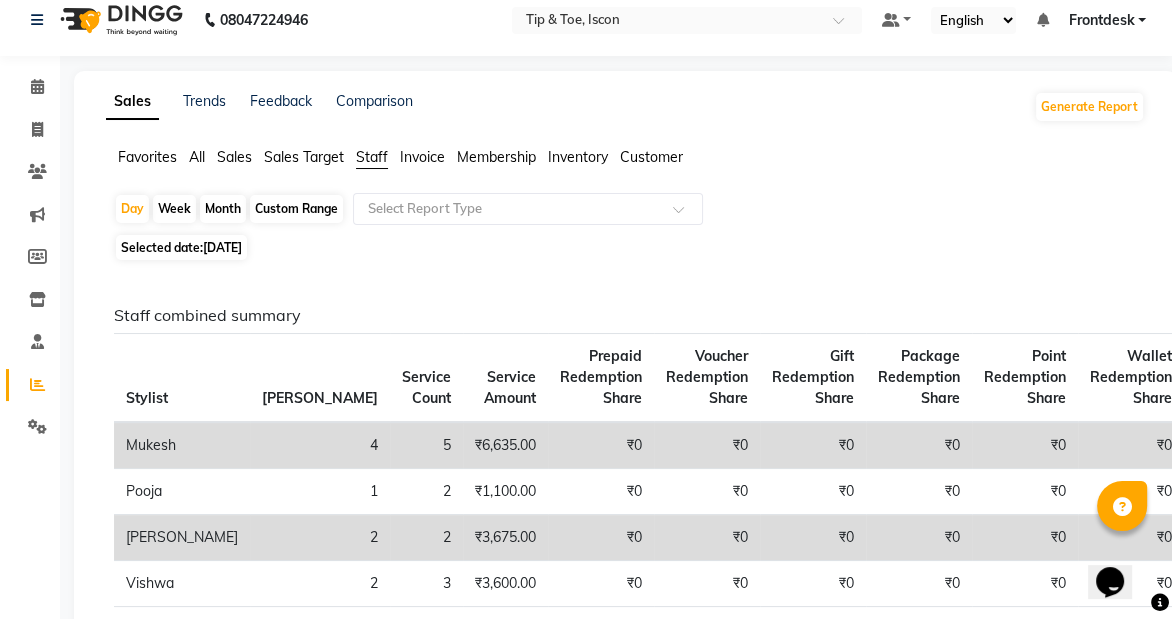scroll, scrollTop: 0, scrollLeft: 0, axis: both 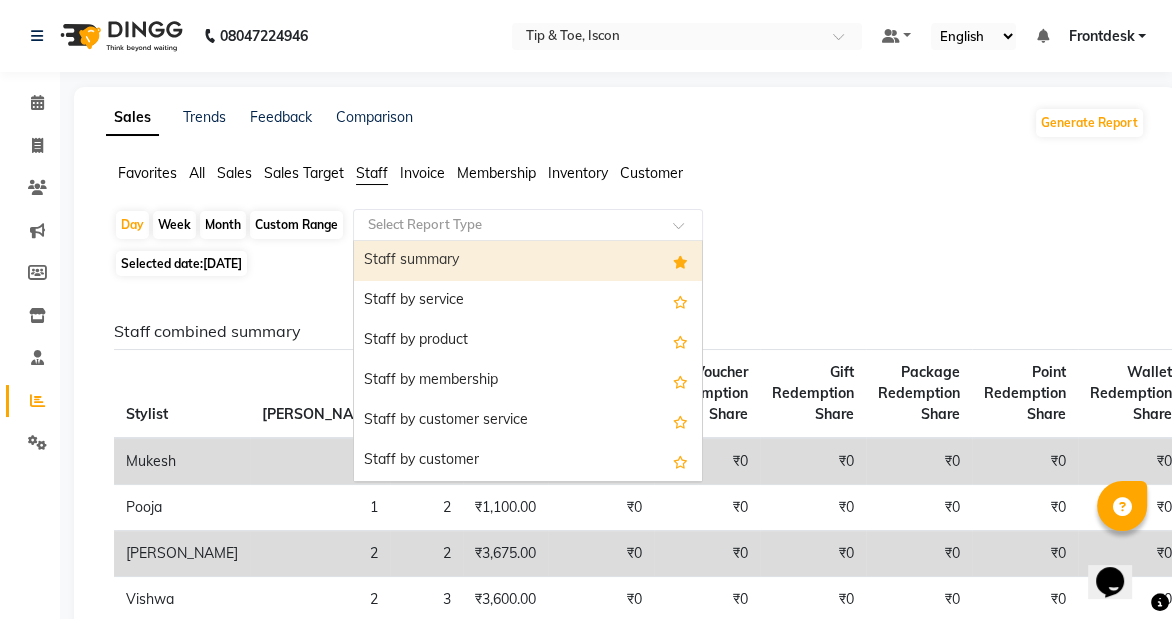 click 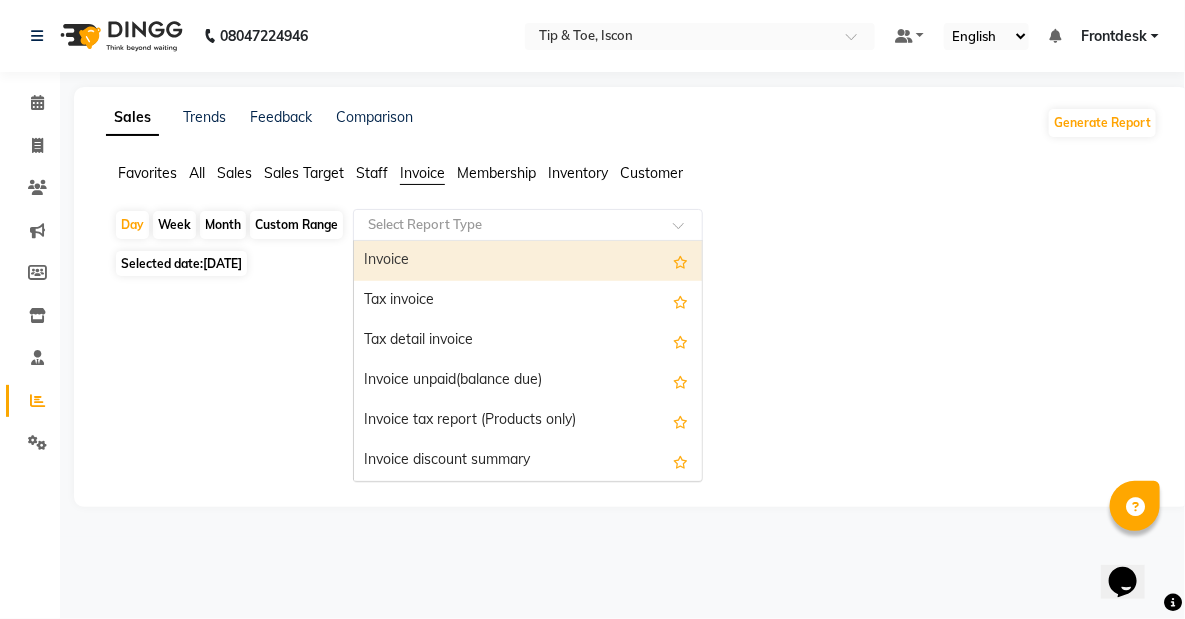 click 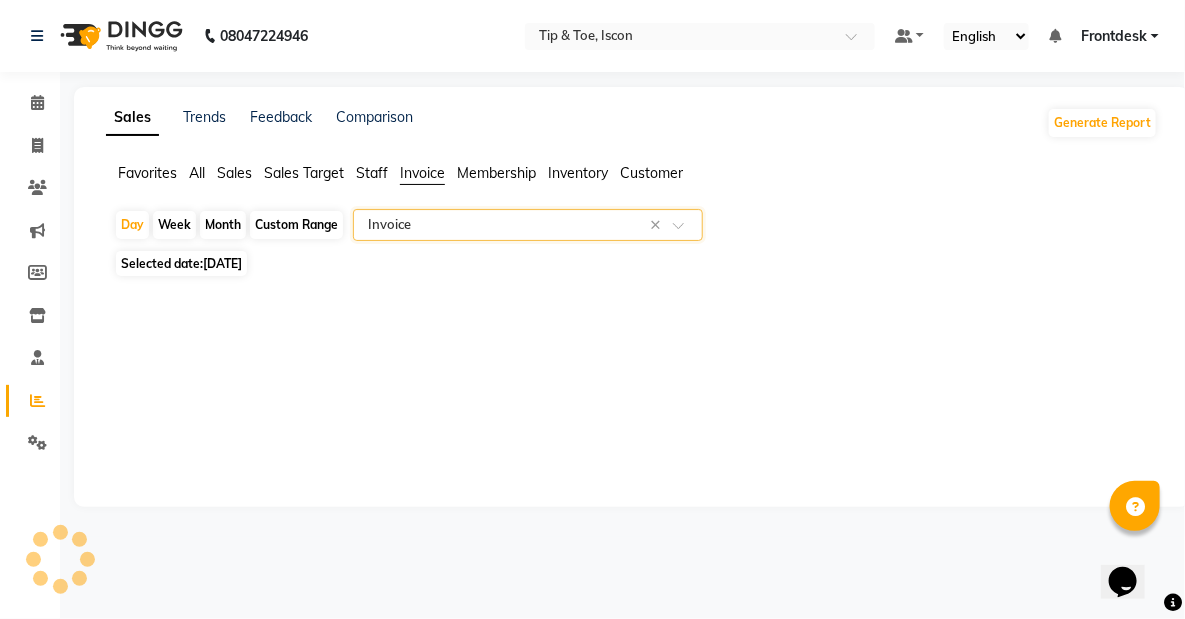 select on "filtered_report" 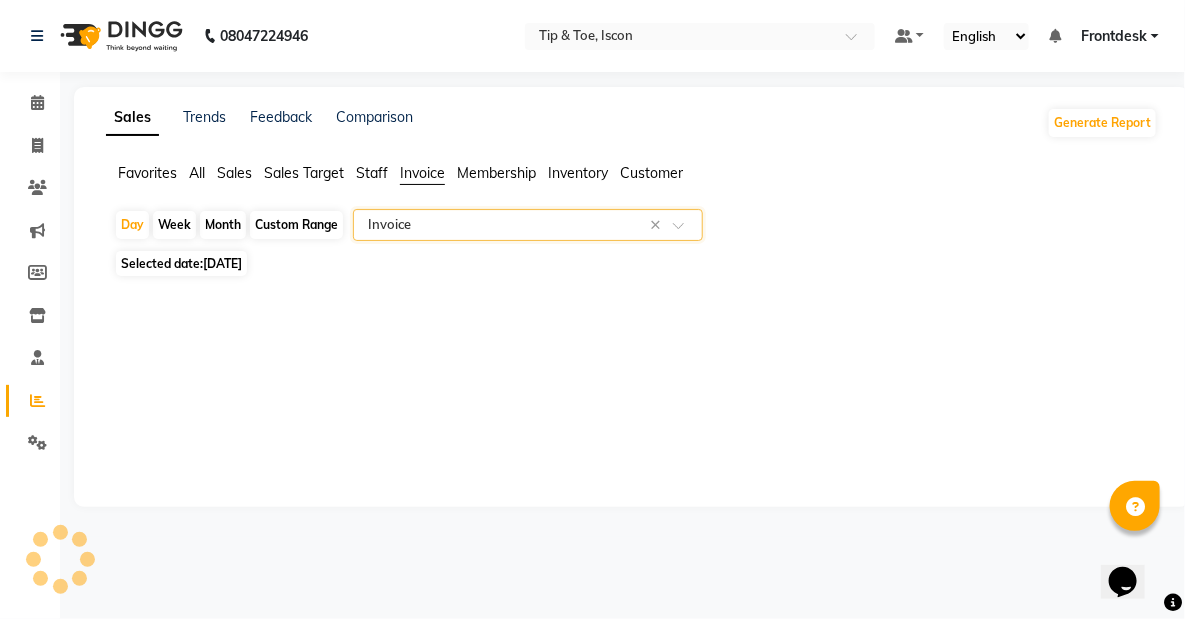 select on "csv" 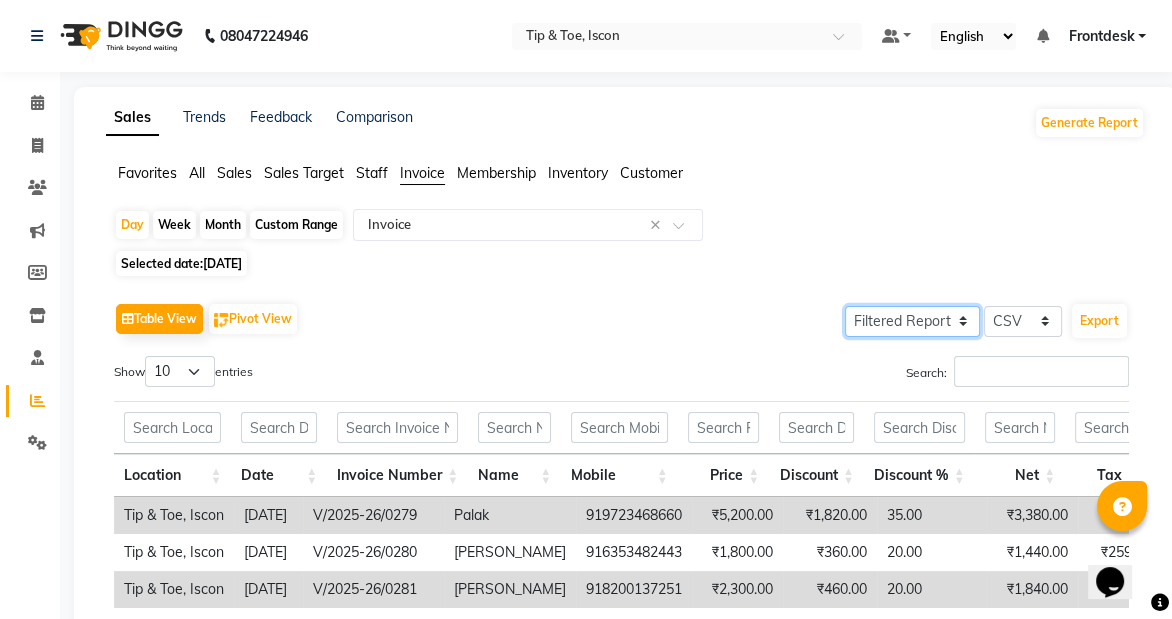 click on "Select Full Report Filtered Report" 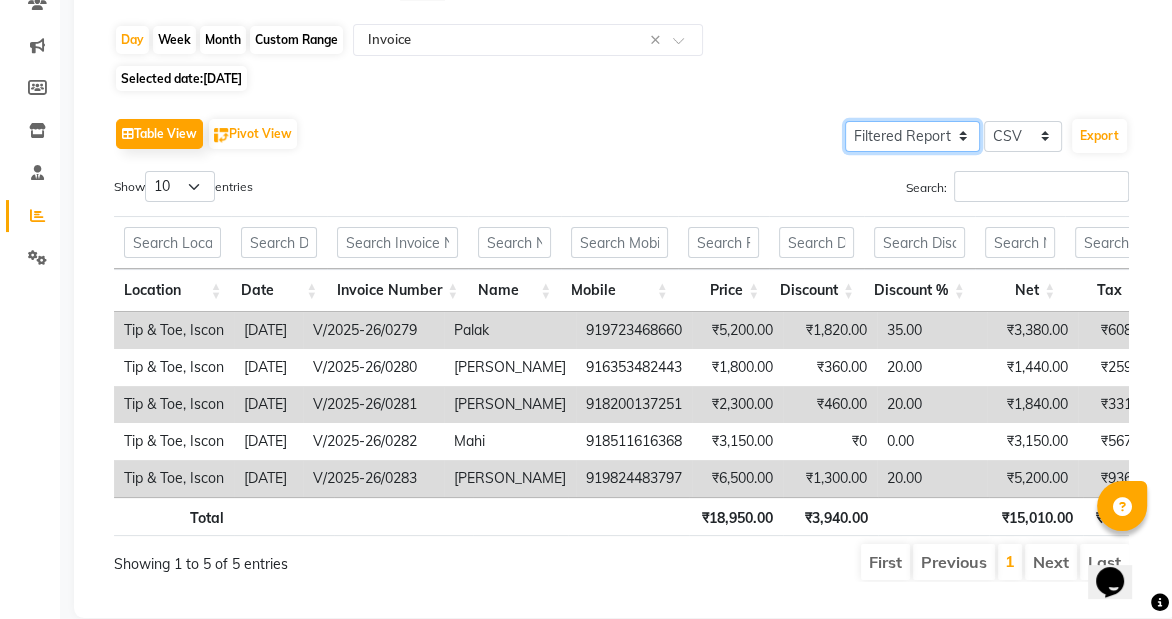 scroll, scrollTop: 0, scrollLeft: 1170, axis: horizontal 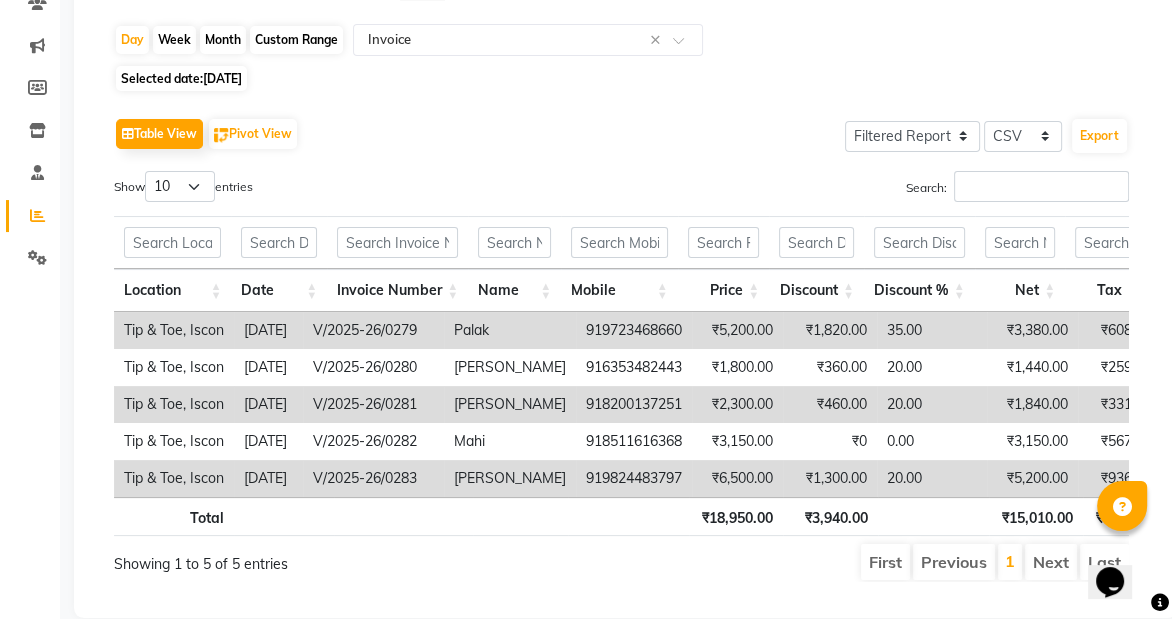 click on "Tip & Toe, Iscon" at bounding box center (174, 330) 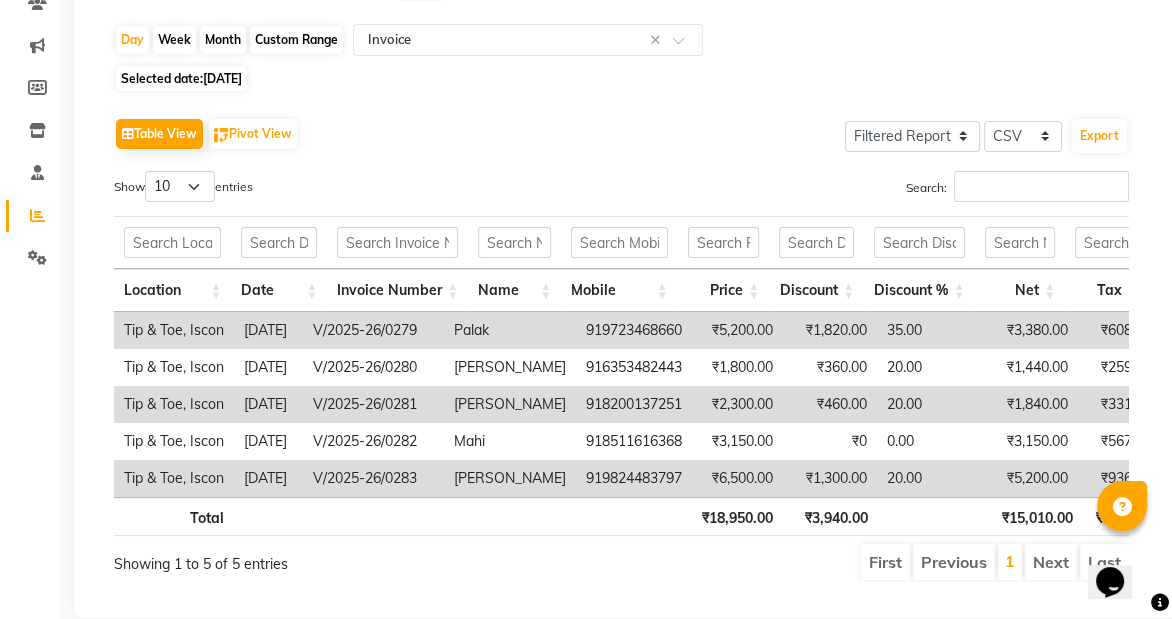 scroll, scrollTop: 20, scrollLeft: 0, axis: vertical 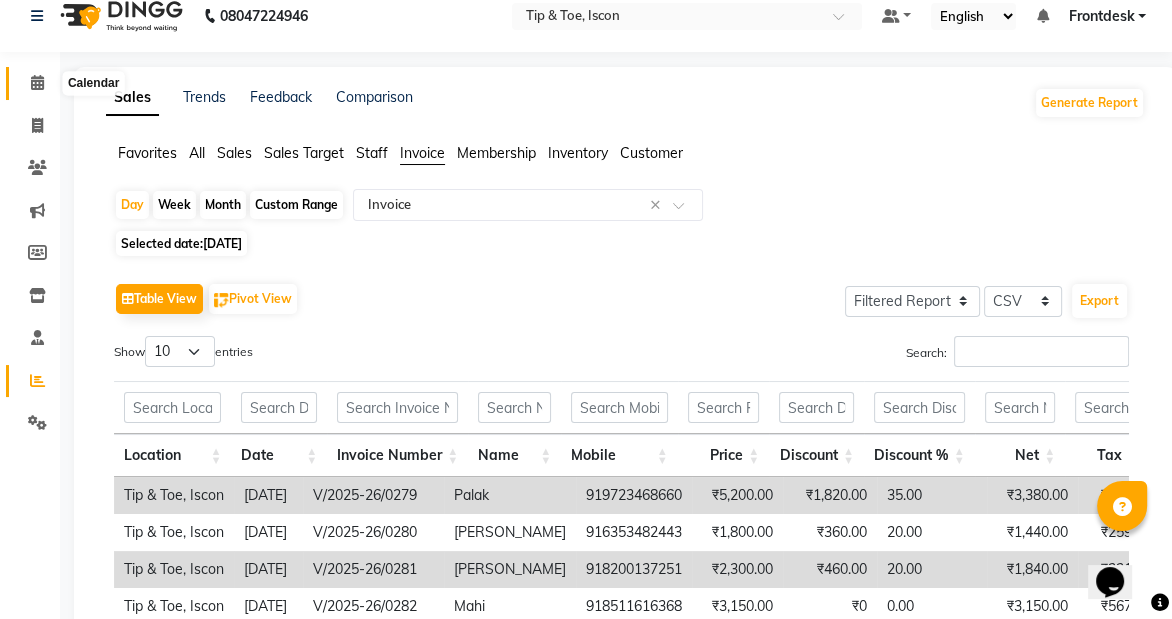 click 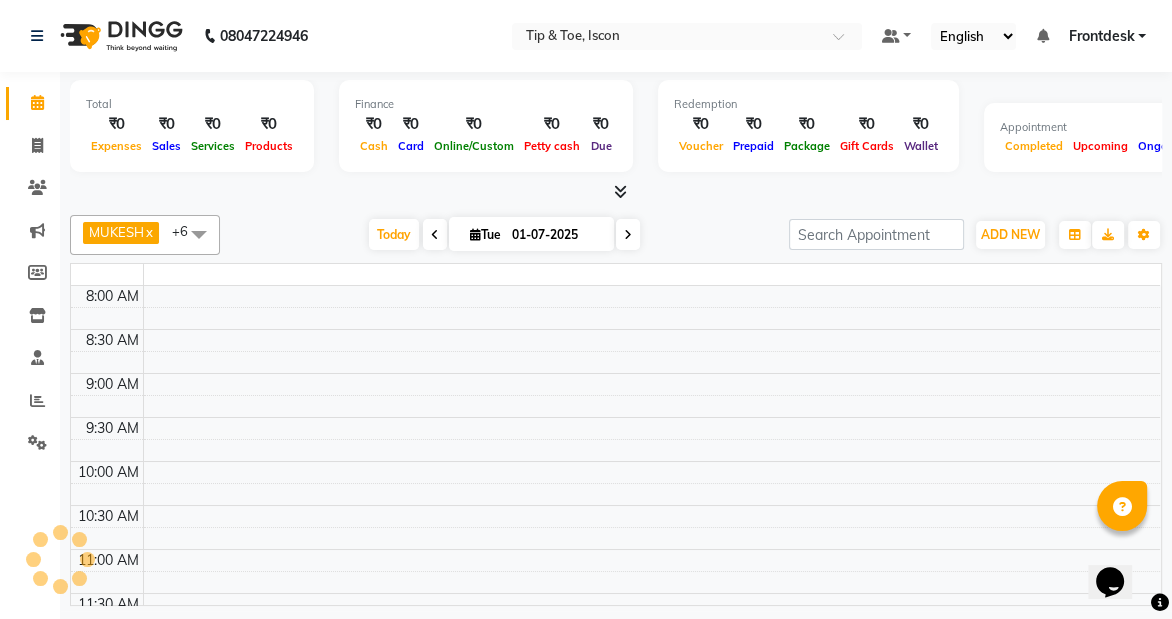 scroll, scrollTop: 0, scrollLeft: 0, axis: both 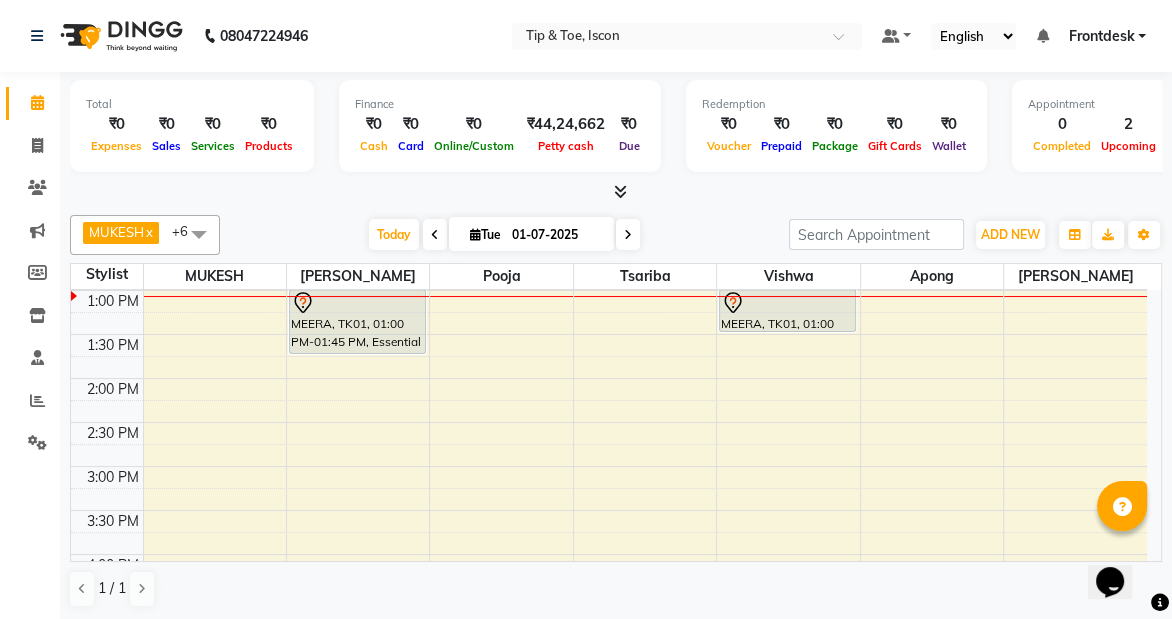 click on "01-07-2025" at bounding box center [556, 235] 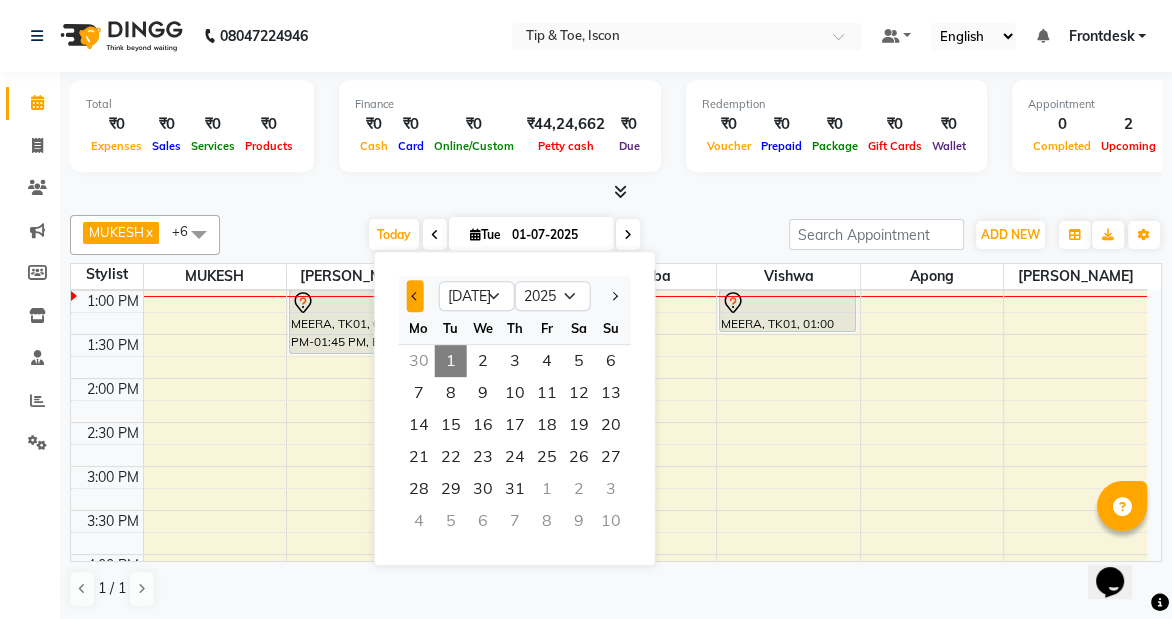 click at bounding box center [415, 296] 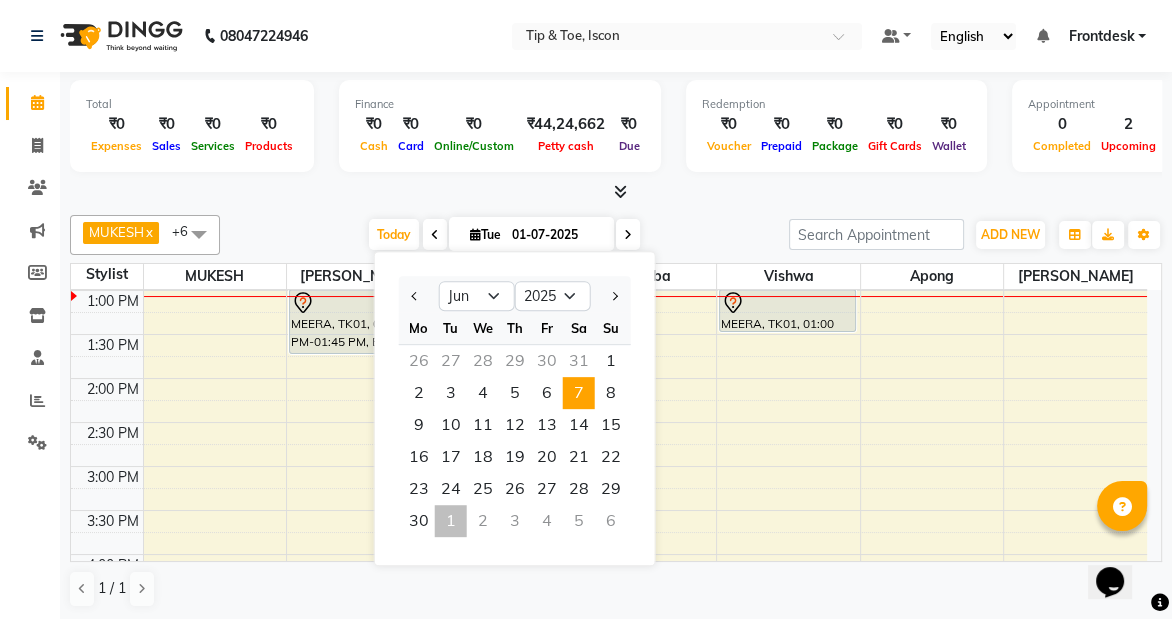 click on "7" at bounding box center [579, 393] 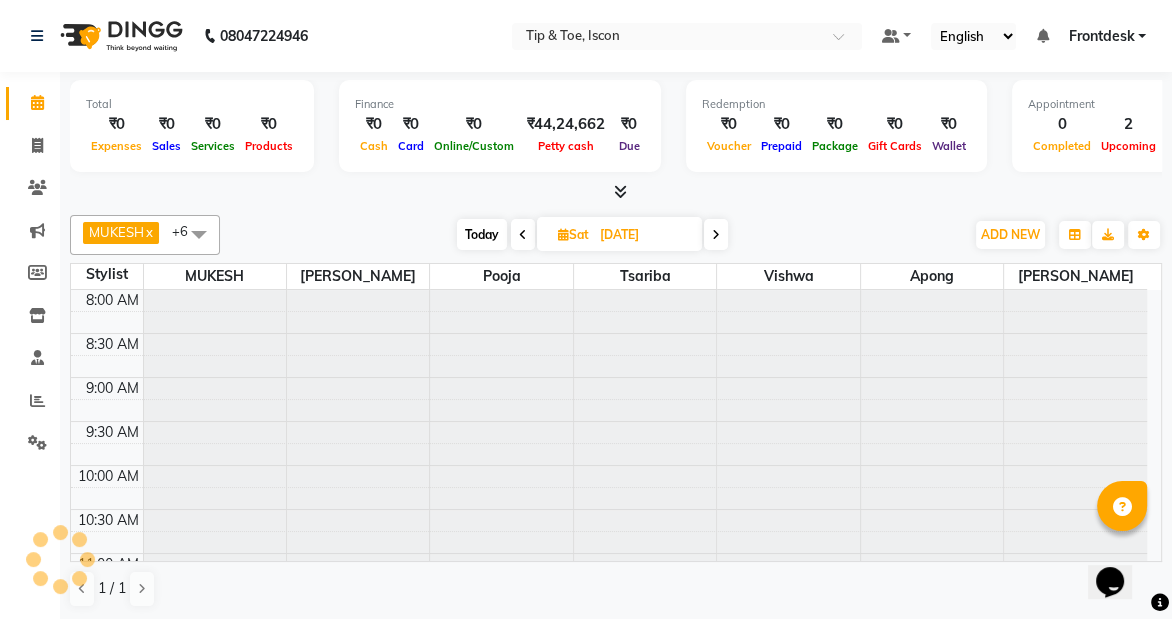 scroll, scrollTop: 439, scrollLeft: 0, axis: vertical 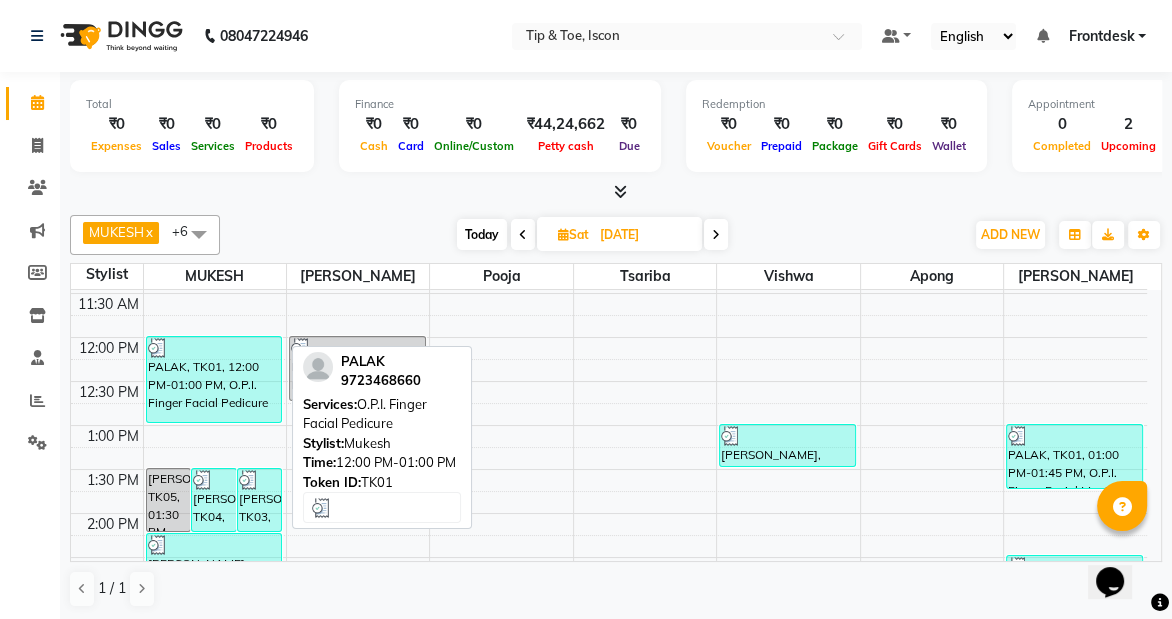 click on "PALAK, TK01, 12:00 PM-01:00 PM, O.P.I. Finger Facial Pedicure" at bounding box center [214, 379] 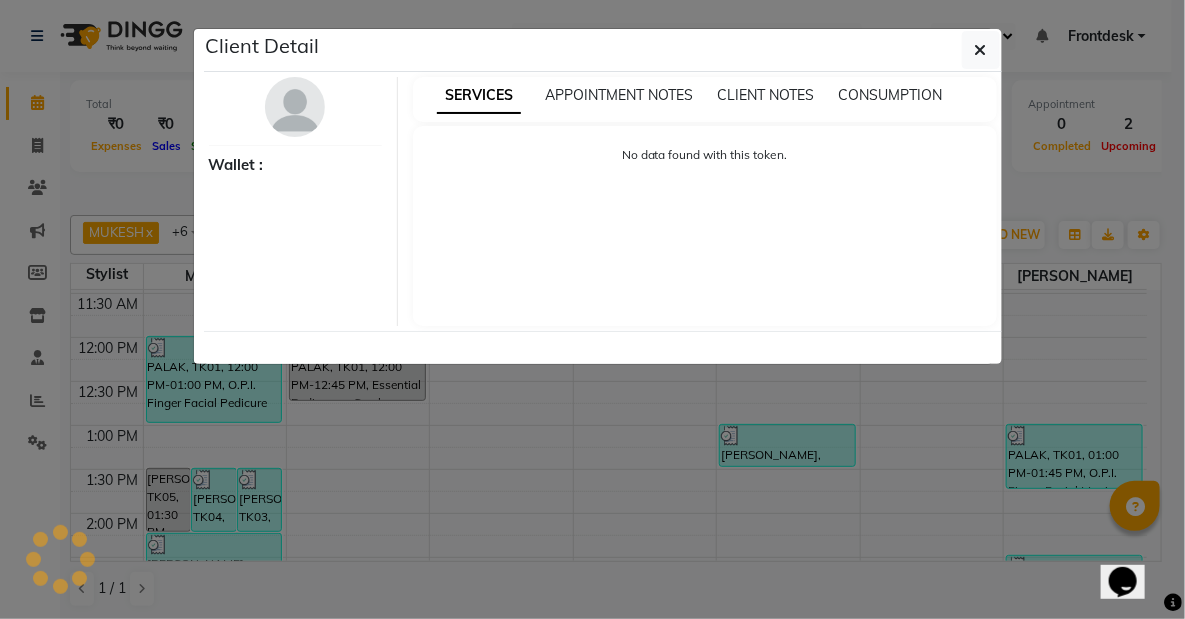 select on "3" 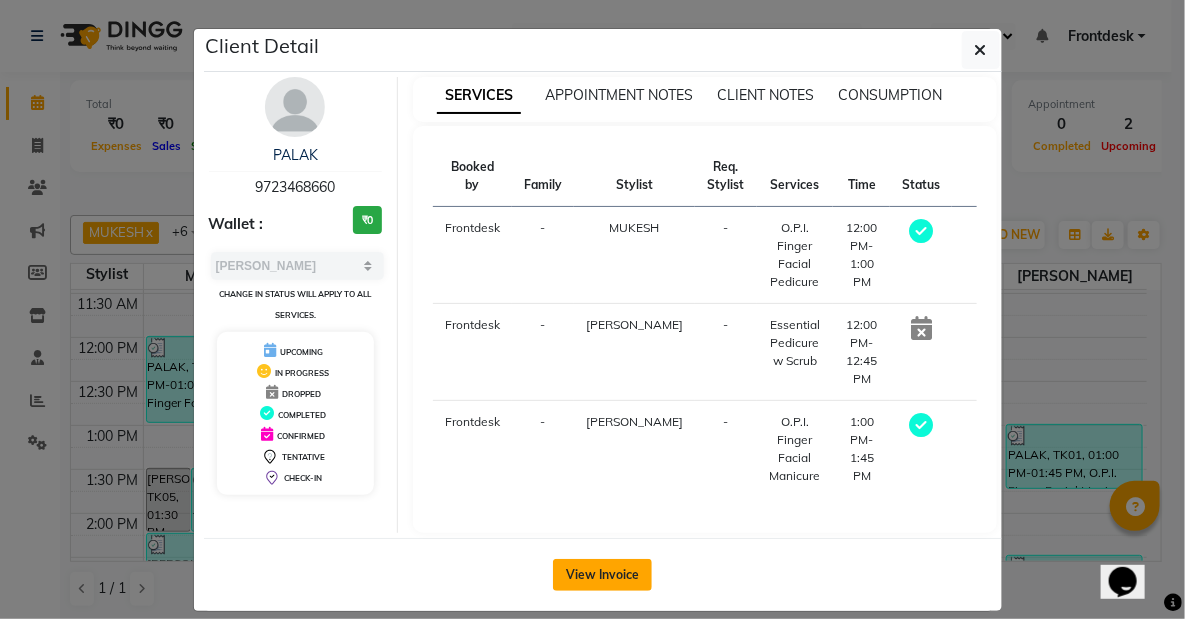 click on "View Invoice" 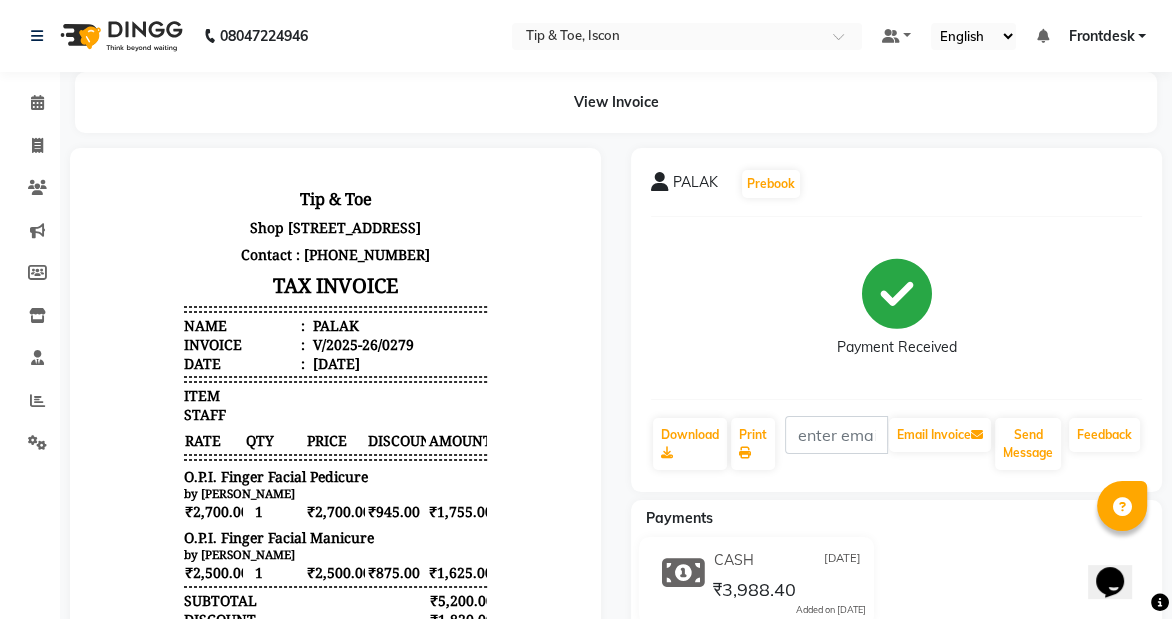 scroll, scrollTop: 0, scrollLeft: 0, axis: both 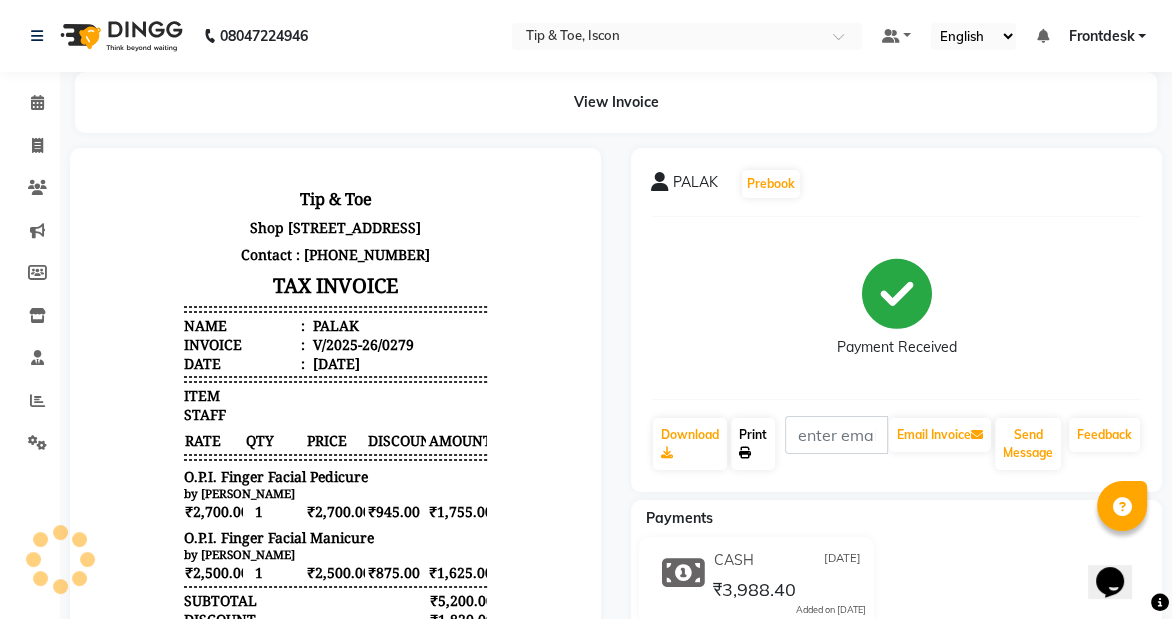 click on "Print" 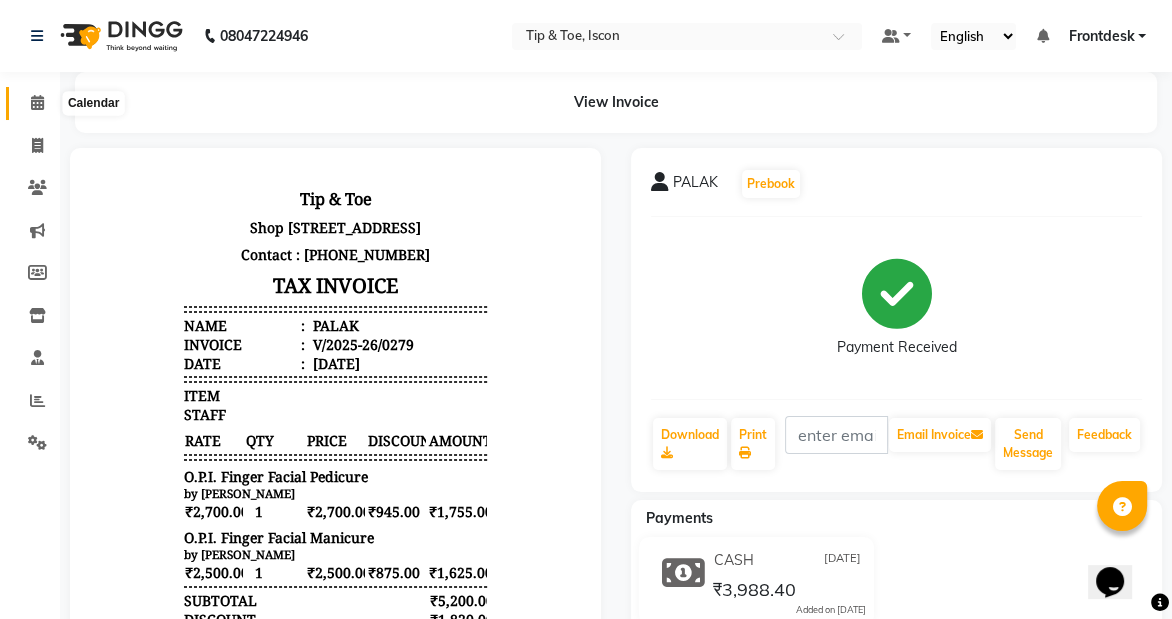 click 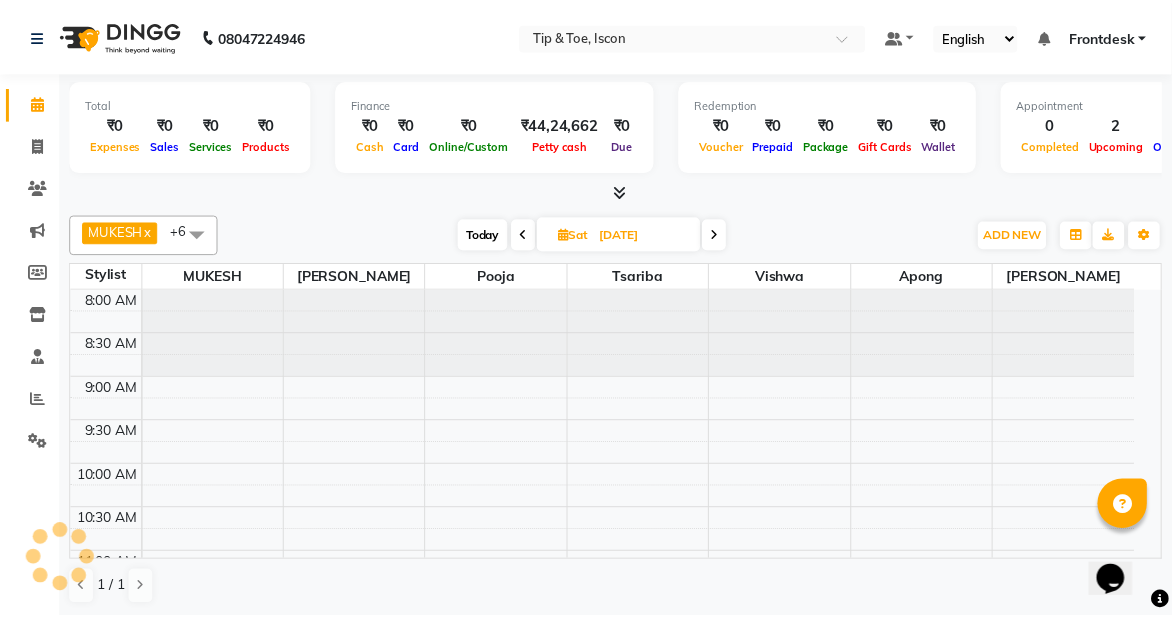 scroll, scrollTop: 0, scrollLeft: 0, axis: both 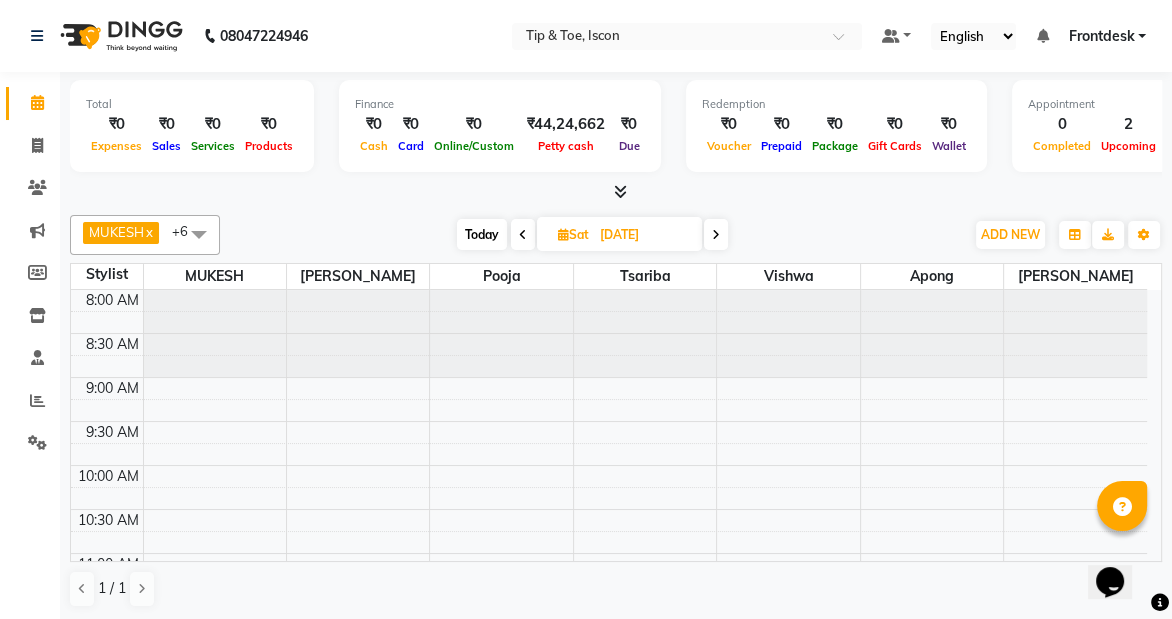 click at bounding box center (716, 235) 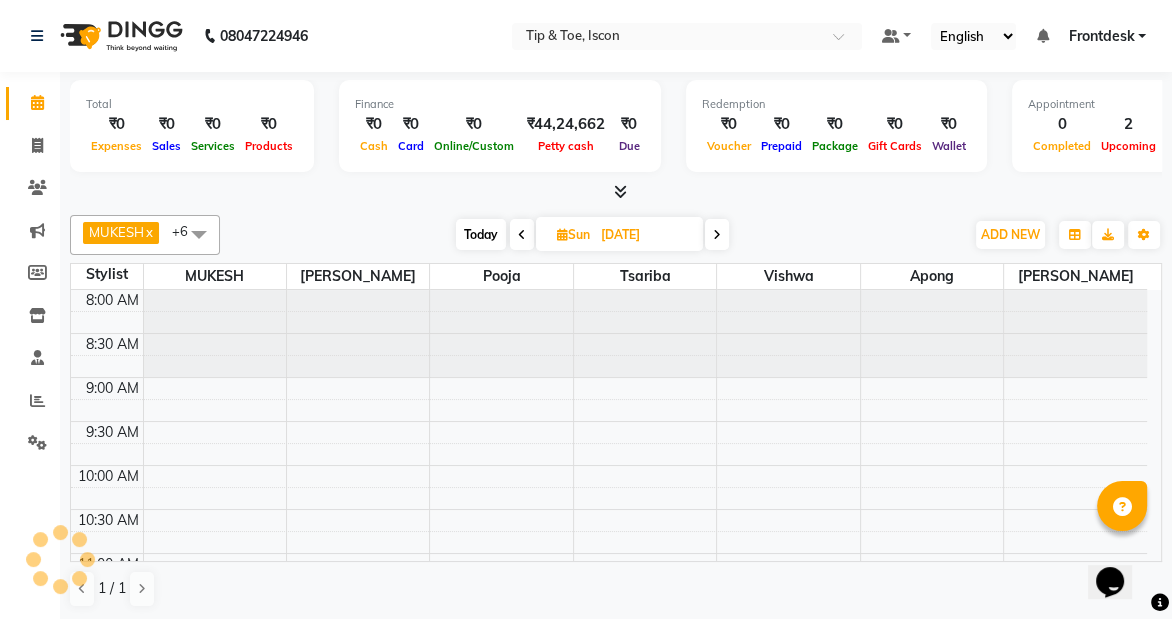 scroll, scrollTop: 439, scrollLeft: 0, axis: vertical 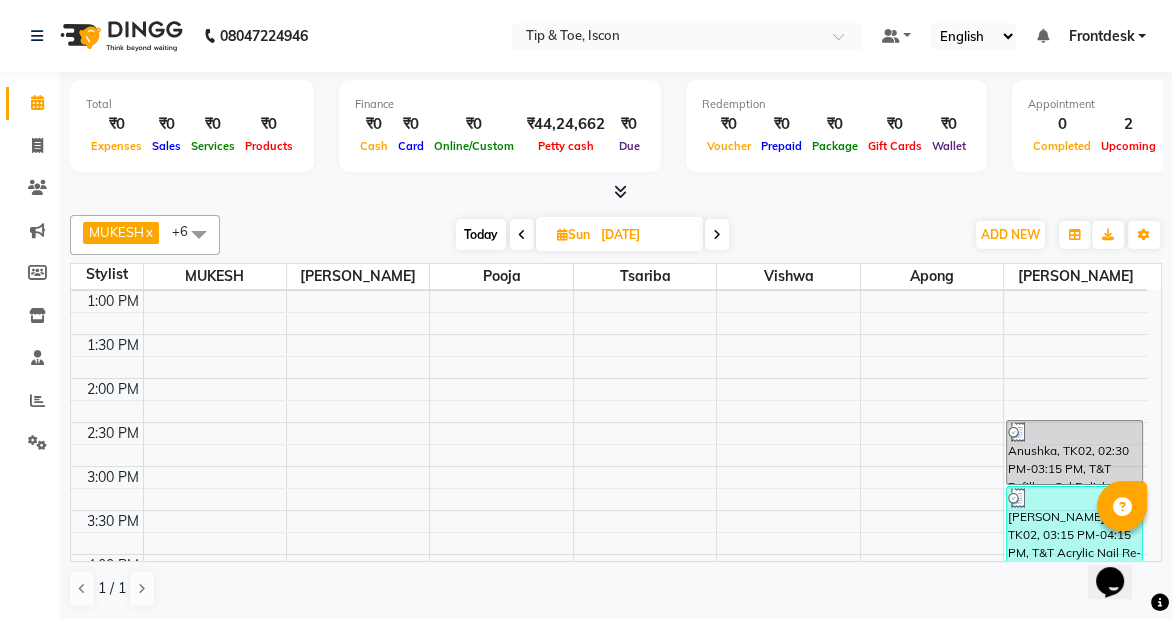 click at bounding box center [717, 235] 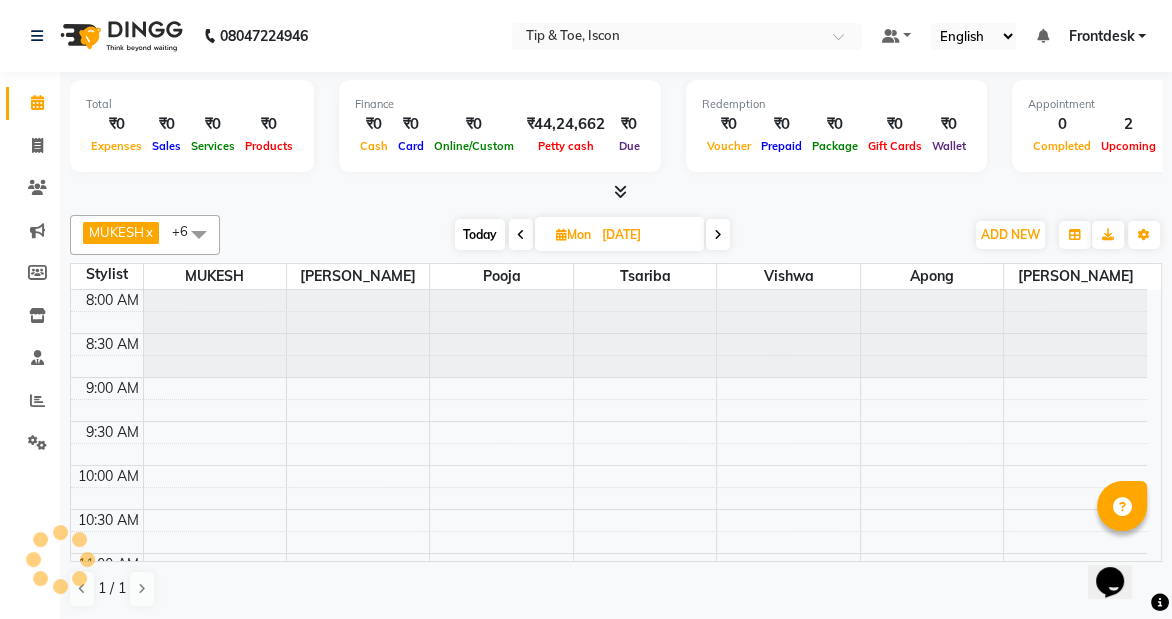 scroll, scrollTop: 439, scrollLeft: 0, axis: vertical 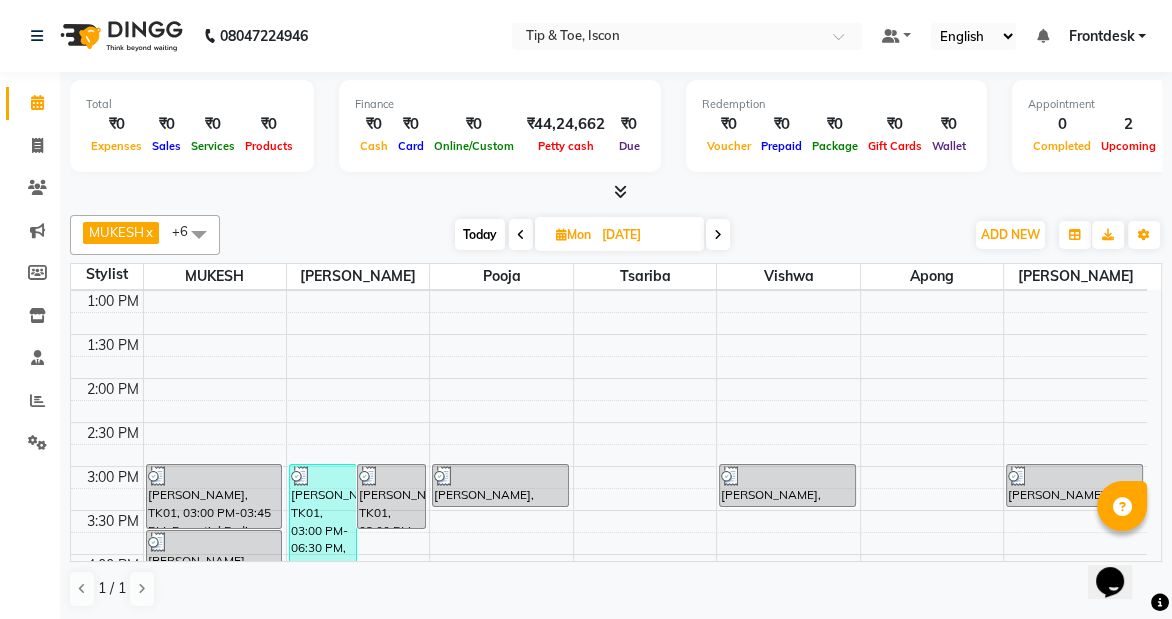 click on "[DATE]" at bounding box center [646, 235] 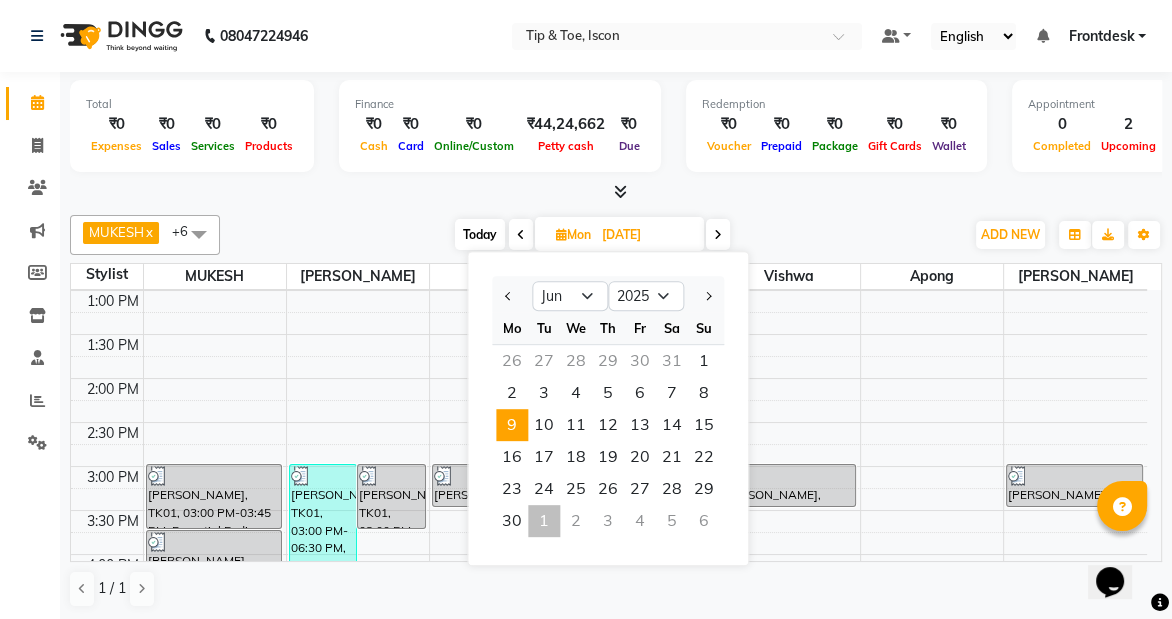 click on "Mon" at bounding box center (573, 234) 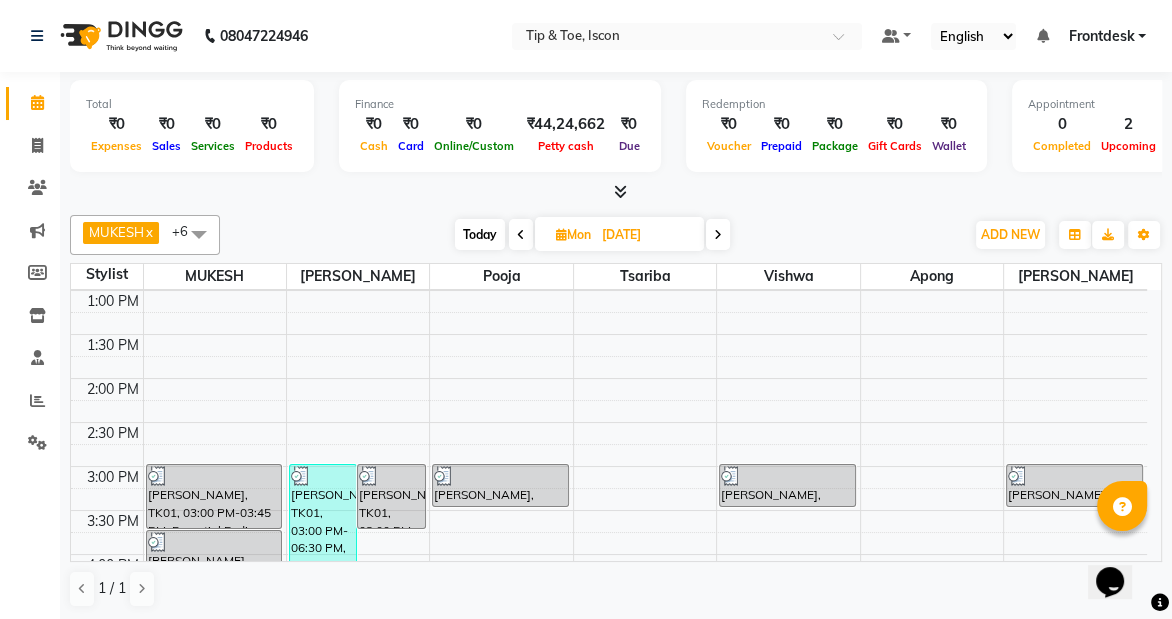 click on "[DATE]" at bounding box center (646, 235) 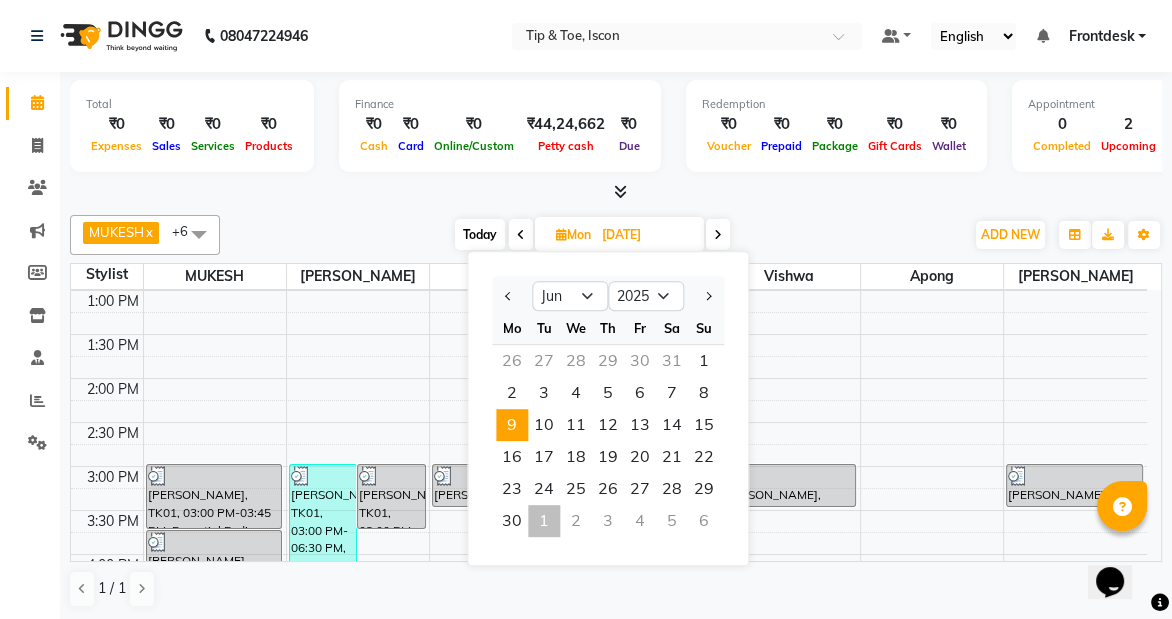 click on "Today" at bounding box center [480, 234] 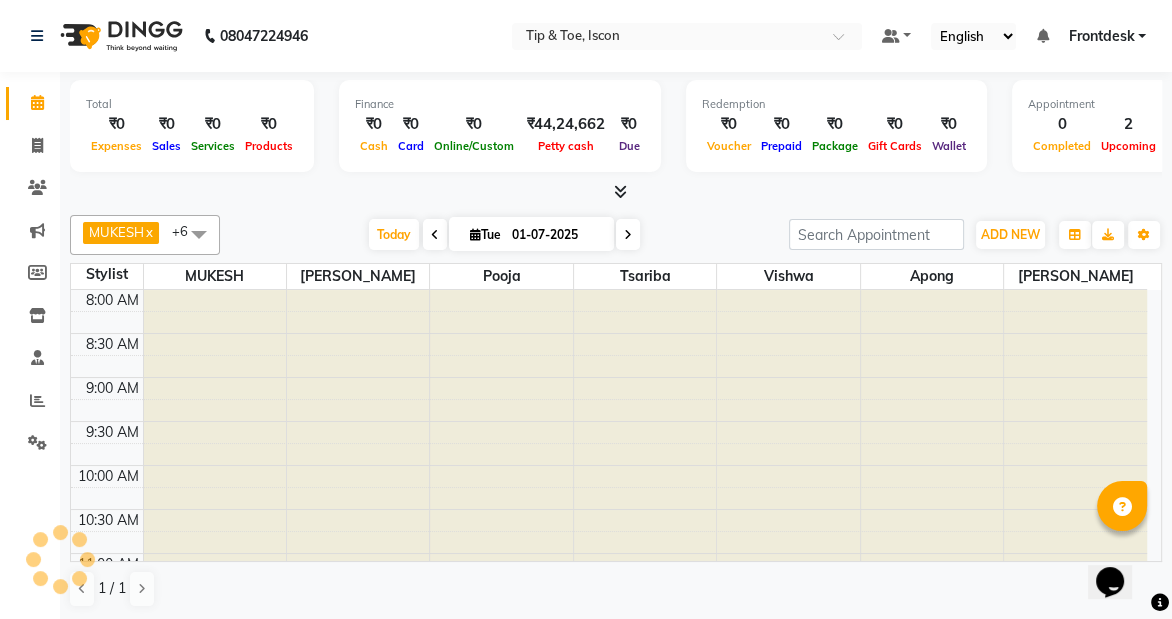 scroll, scrollTop: 439, scrollLeft: 0, axis: vertical 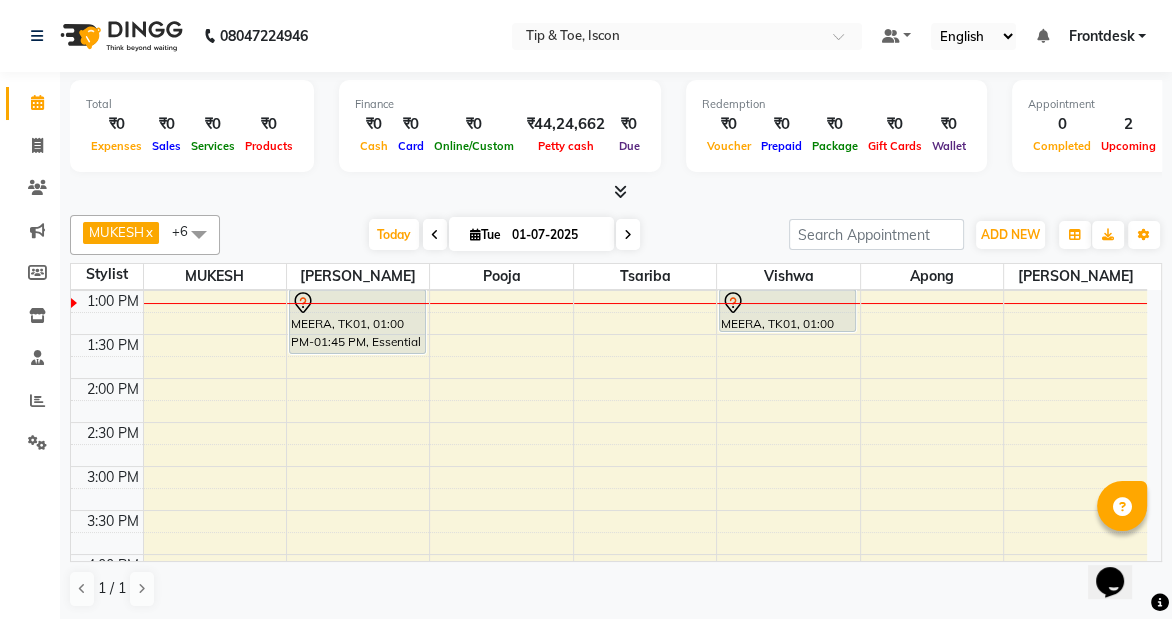 click at bounding box center (628, 234) 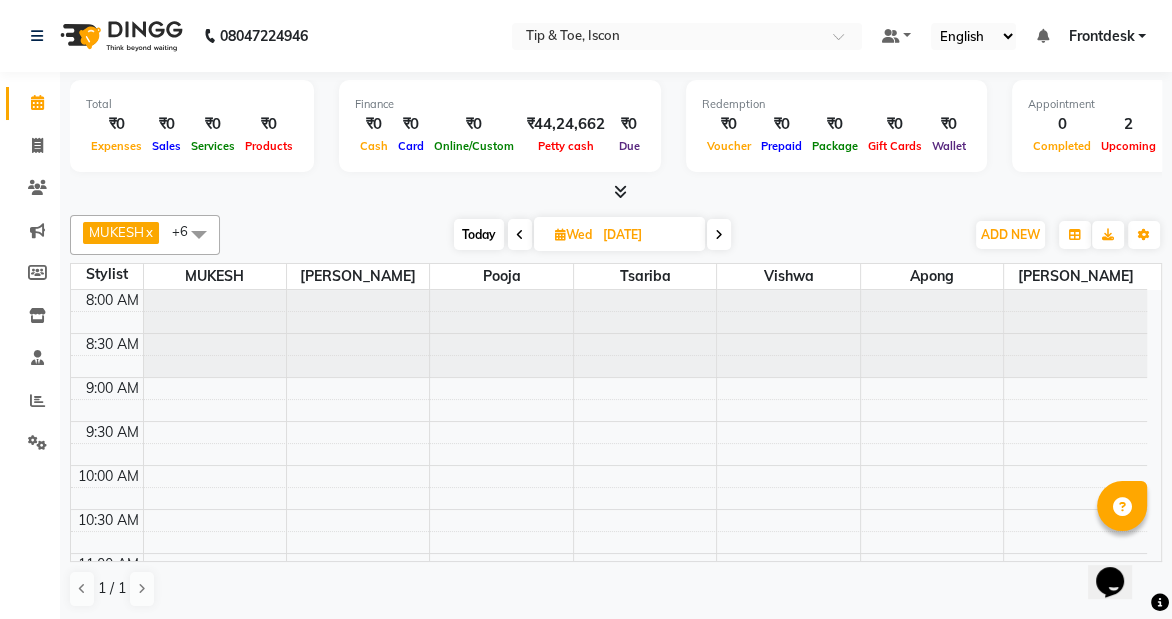 scroll, scrollTop: 439, scrollLeft: 0, axis: vertical 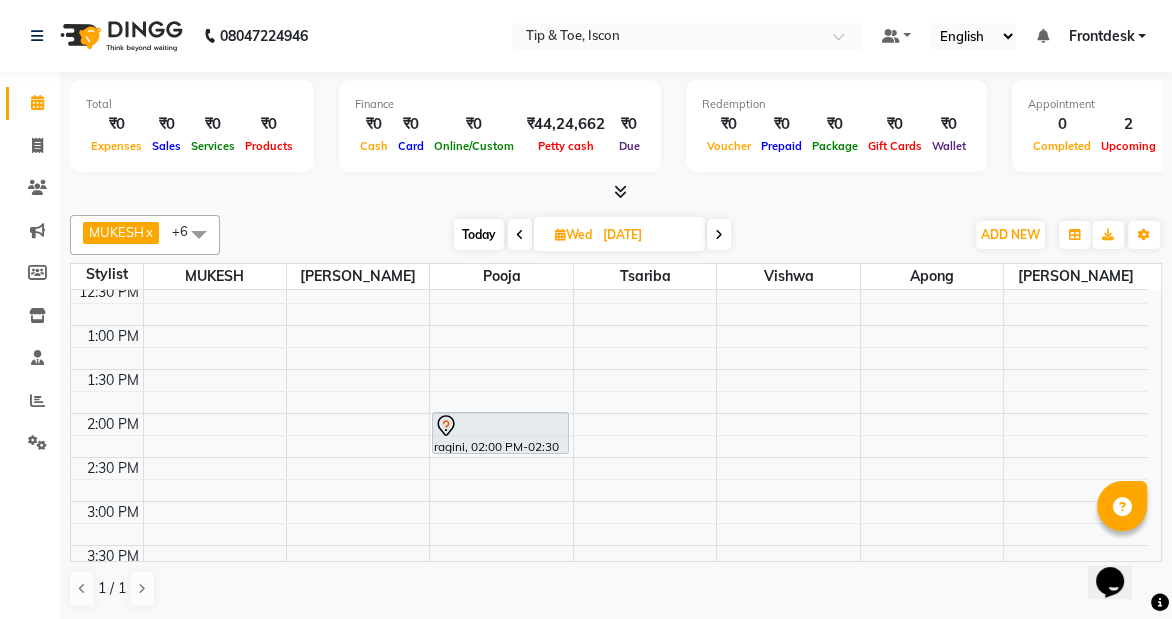 click at bounding box center (719, 234) 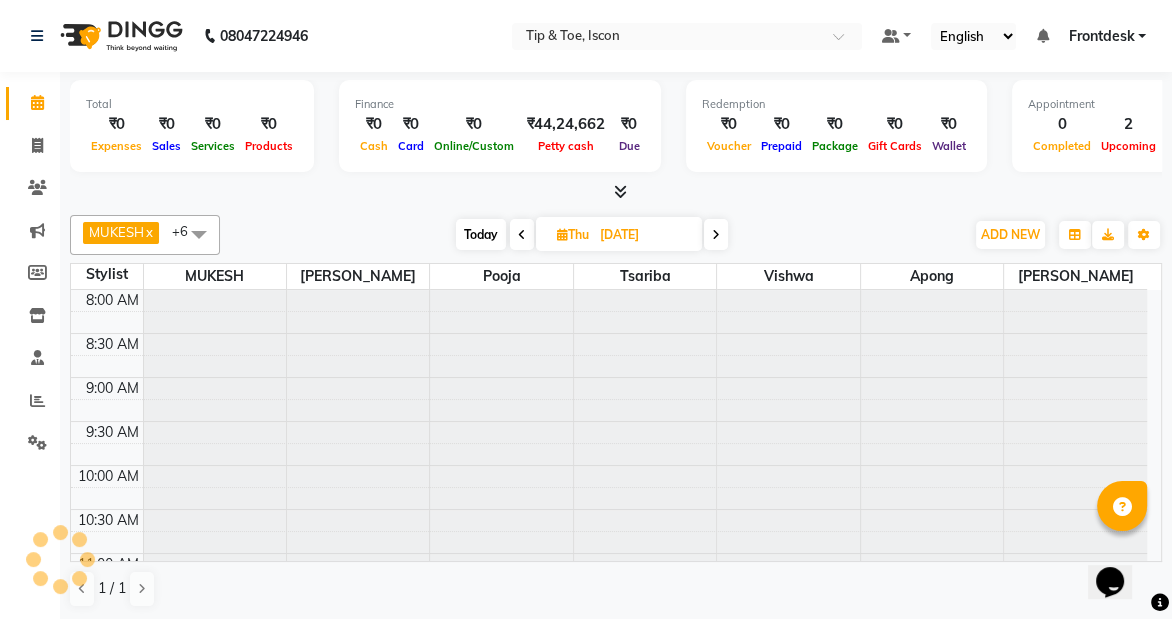 scroll, scrollTop: 439, scrollLeft: 0, axis: vertical 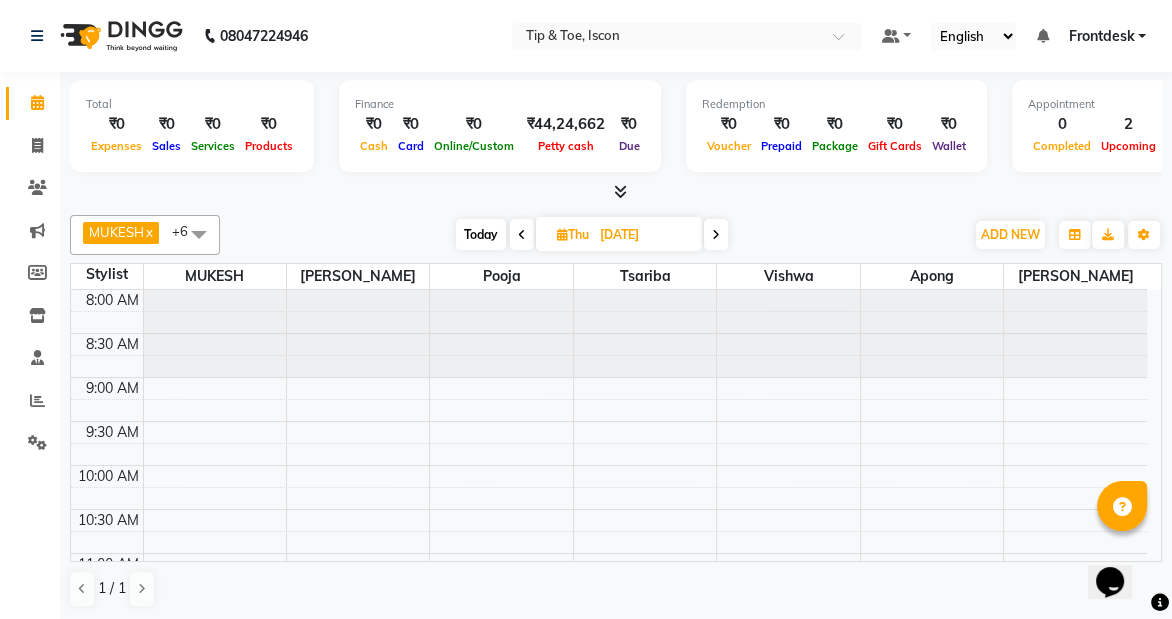 click at bounding box center [716, 235] 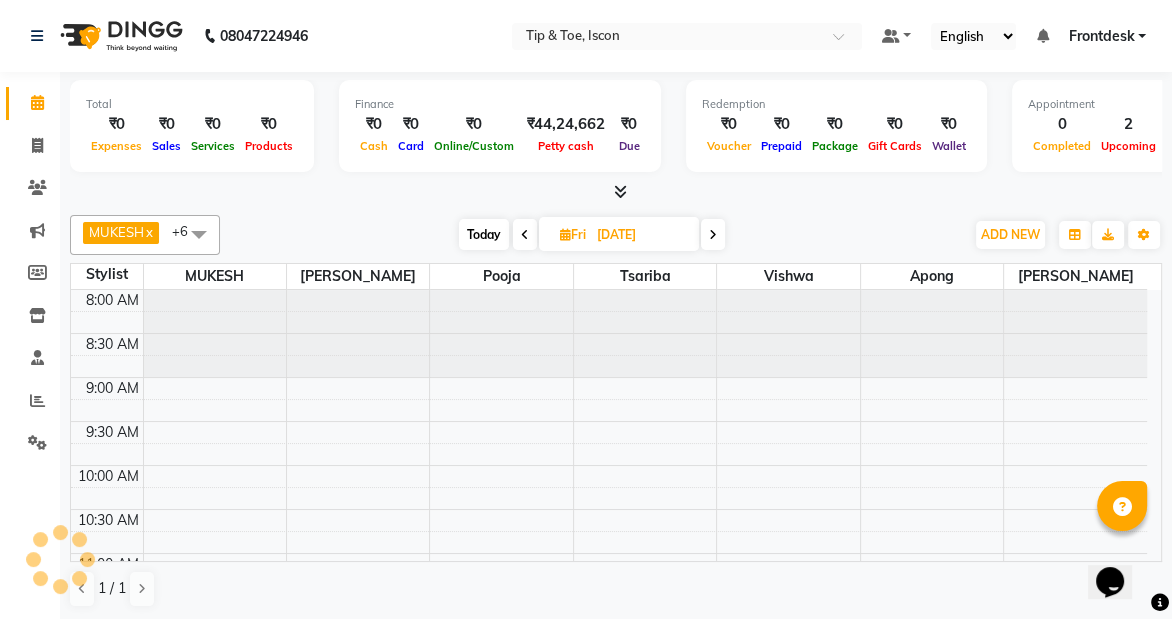 scroll, scrollTop: 439, scrollLeft: 0, axis: vertical 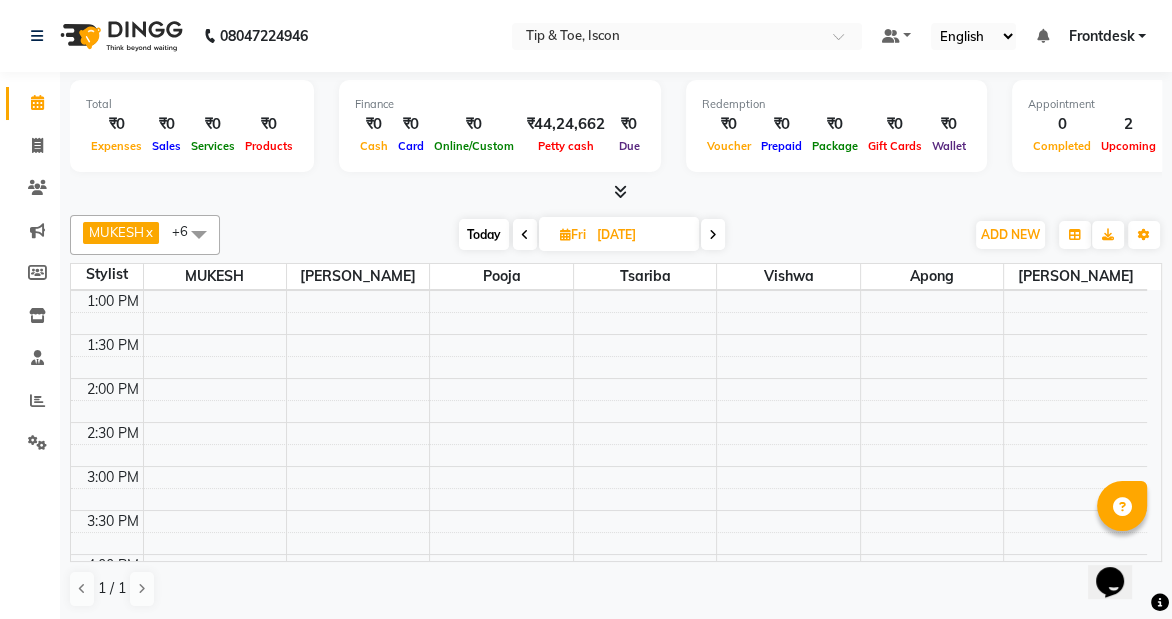 click on "8:00 AM 8:30 AM 9:00 AM 9:30 AM 10:00 AM 10:30 AM 11:00 AM 11:30 AM 12:00 PM 12:30 PM 1:00 PM 1:30 PM 2:00 PM 2:30 PM 3:00 PM 3:30 PM 4:00 PM 4:30 PM 5:00 PM 5:30 PM 6:00 PM 6:30 PM 7:00 PM 7:30 PM 8:00 PM 8:30 PM" at bounding box center [609, 422] 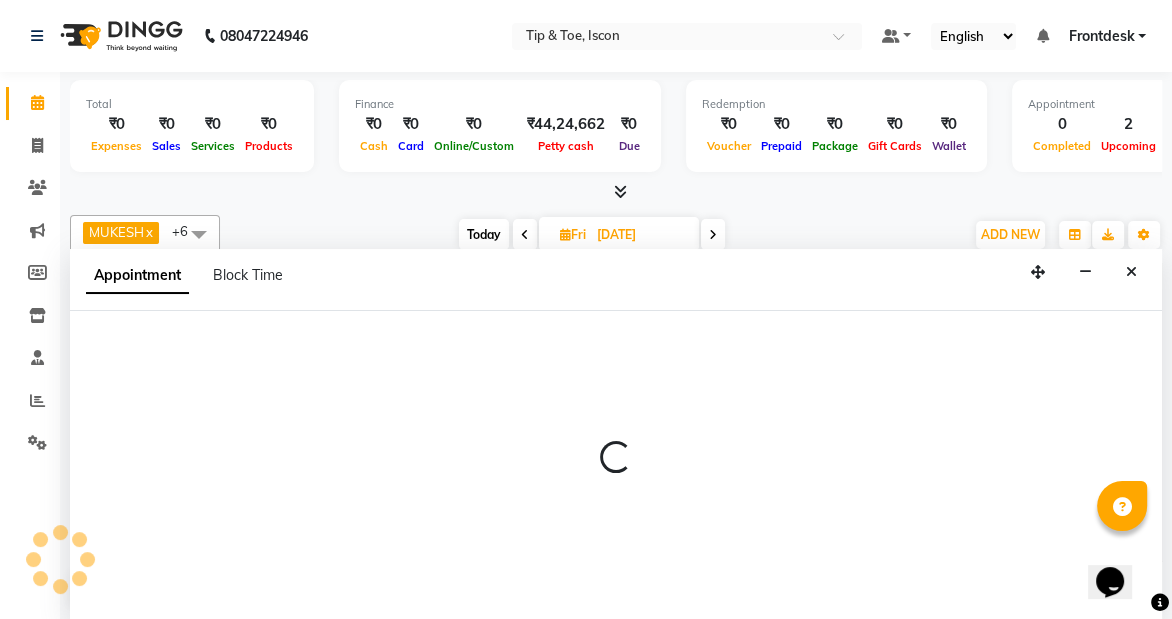 scroll, scrollTop: 0, scrollLeft: 0, axis: both 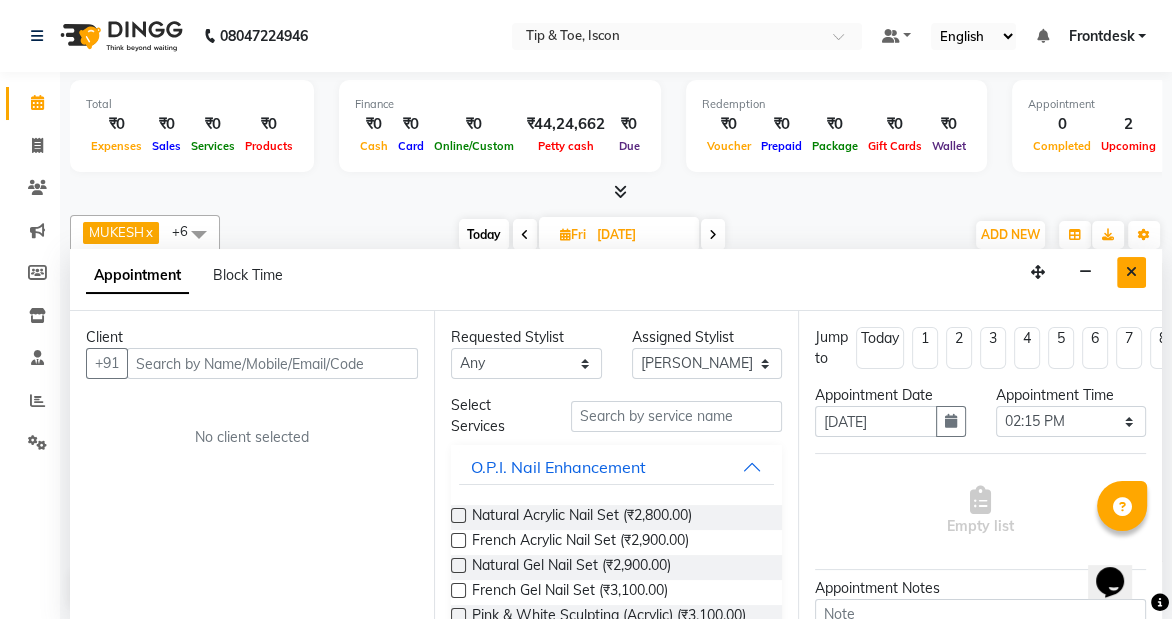 click at bounding box center [1131, 272] 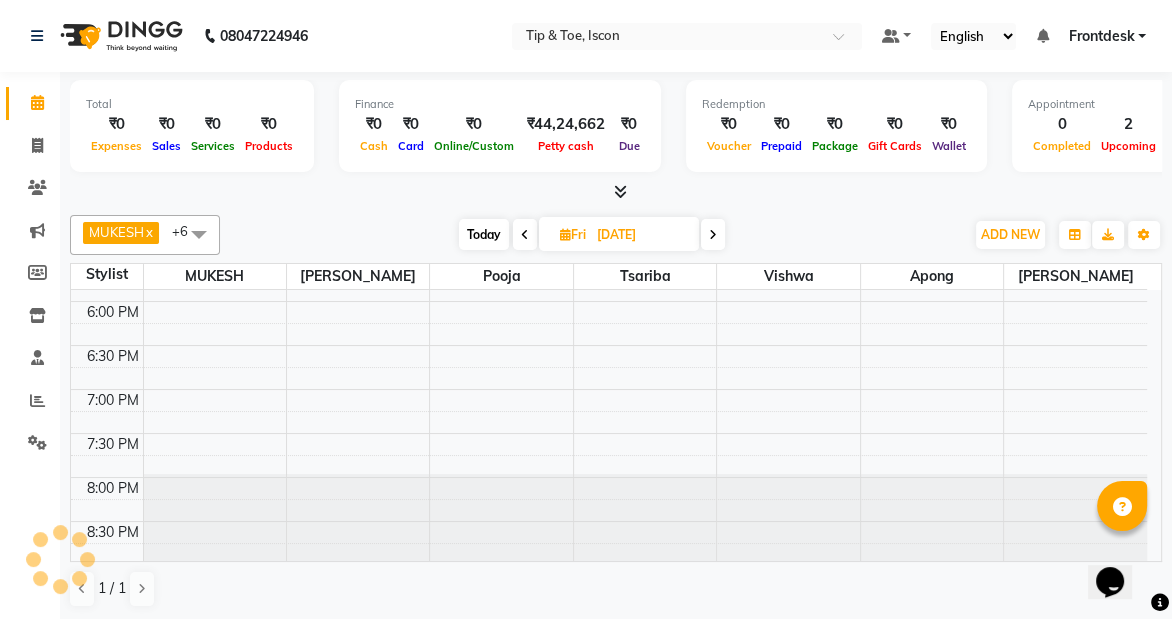 scroll, scrollTop: 0, scrollLeft: 0, axis: both 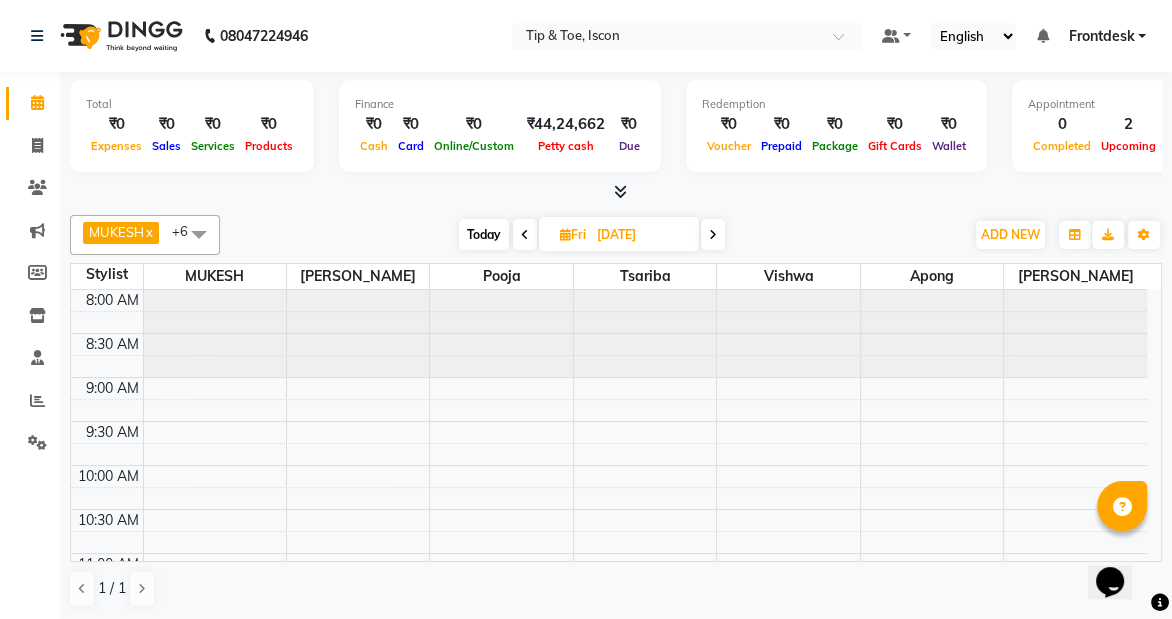 click at bounding box center [713, 234] 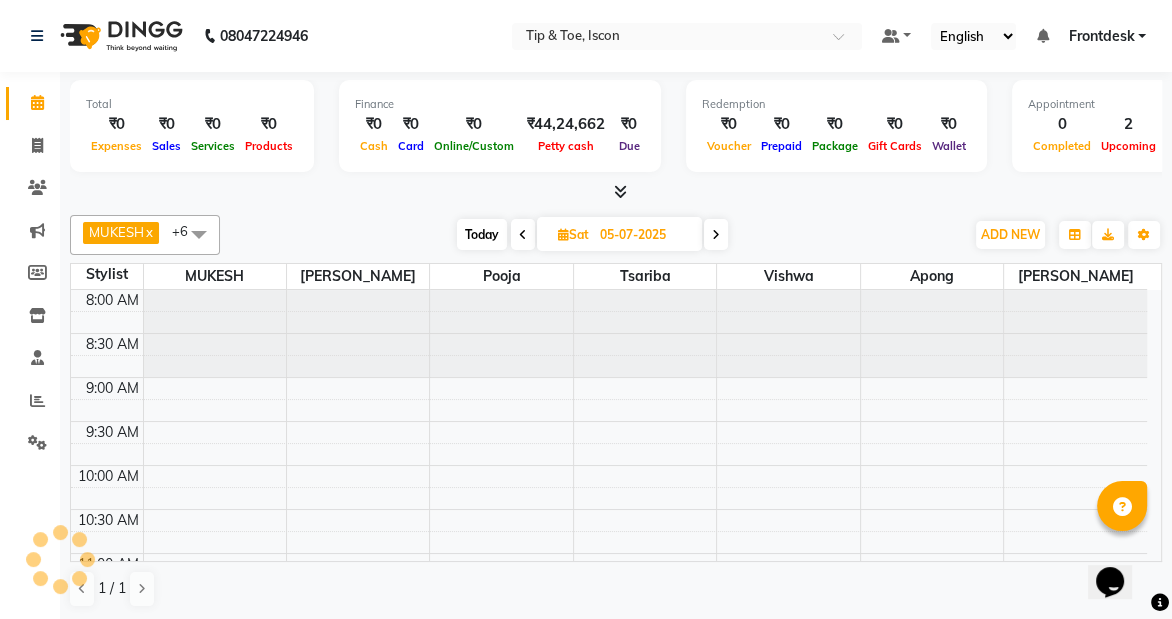 scroll, scrollTop: 439, scrollLeft: 0, axis: vertical 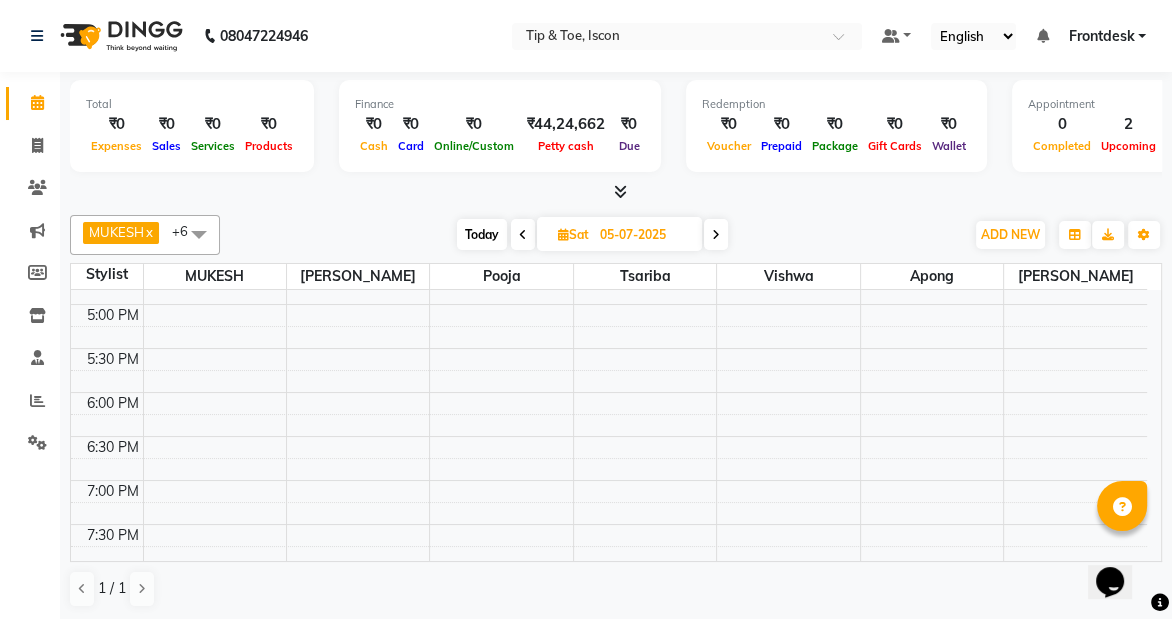 click at bounding box center (716, 235) 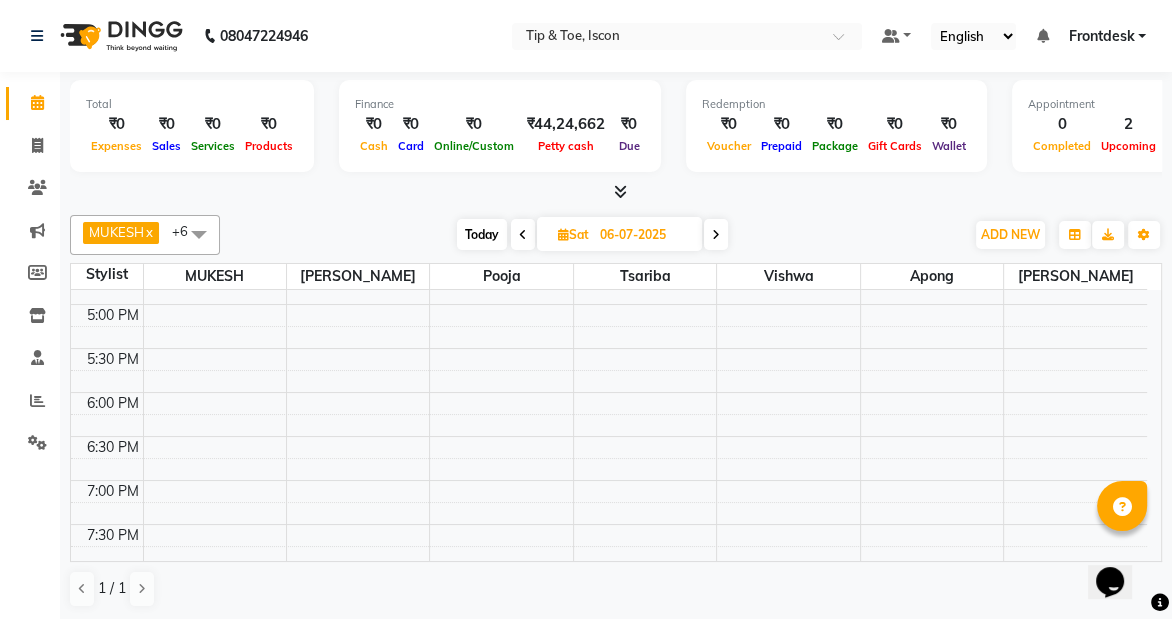 scroll, scrollTop: 0, scrollLeft: 0, axis: both 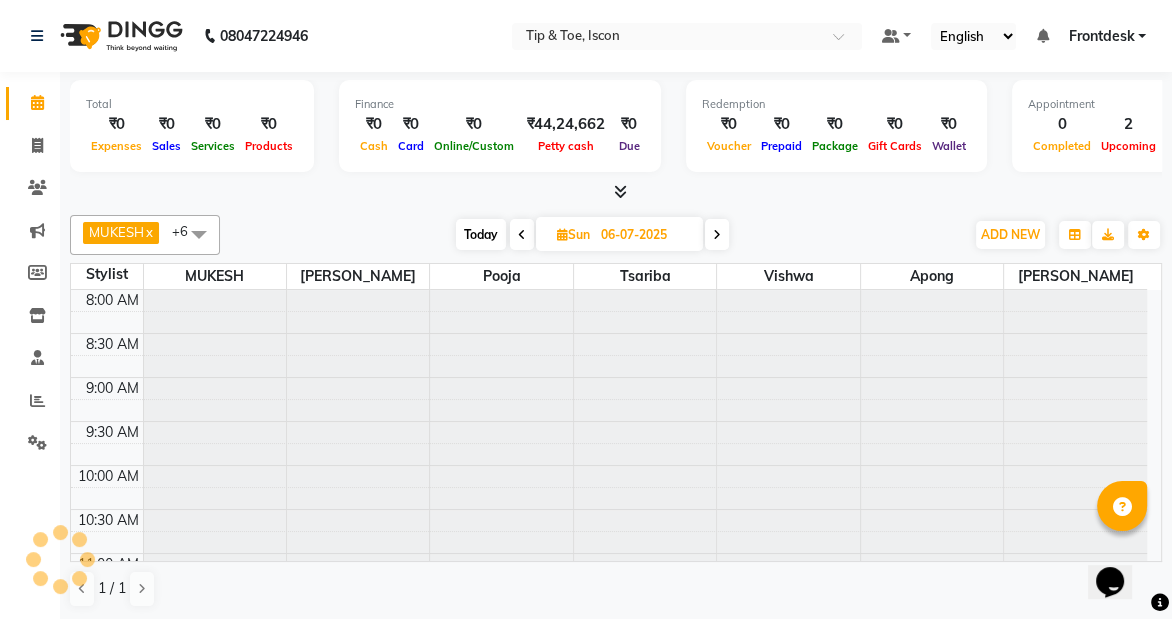 click at bounding box center [717, 234] 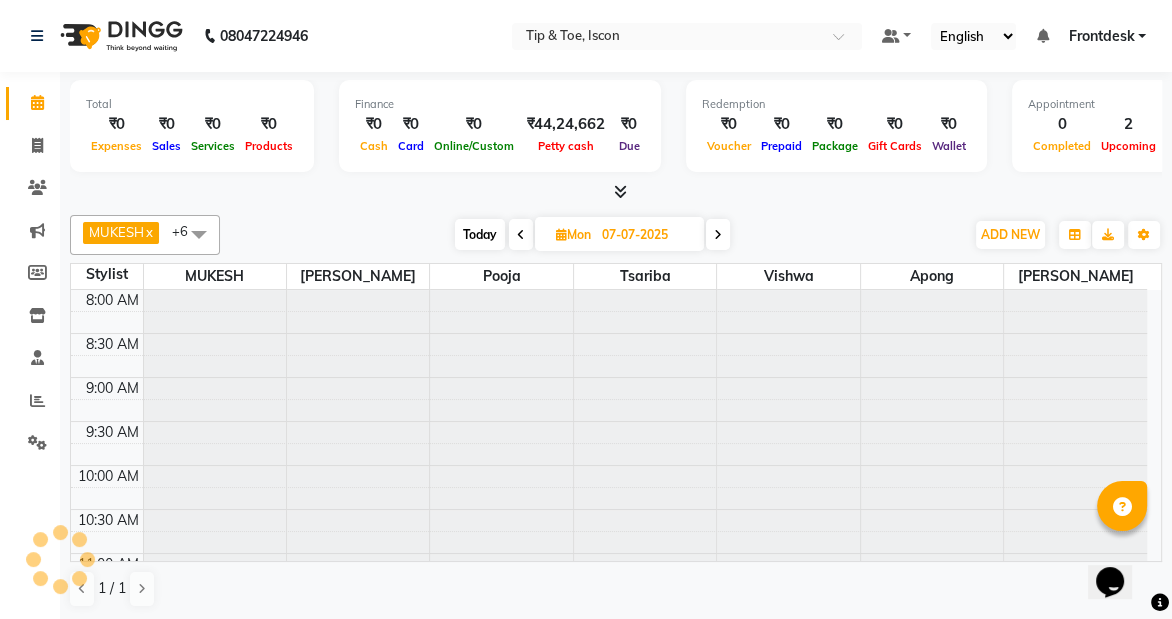 click at bounding box center [718, 234] 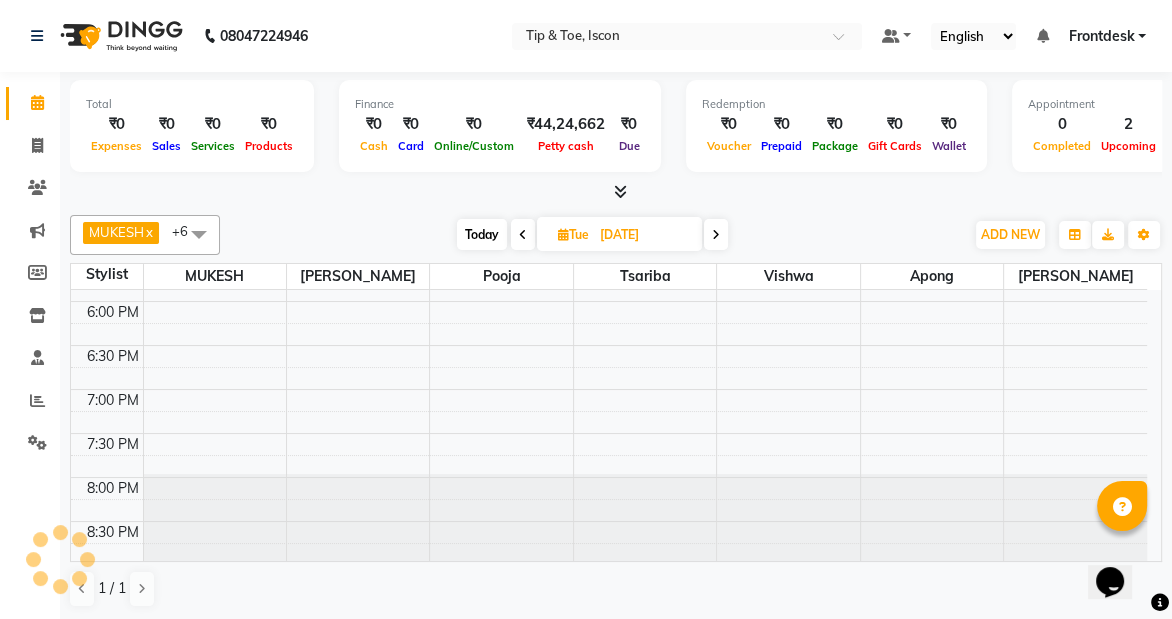 scroll, scrollTop: 0, scrollLeft: 0, axis: both 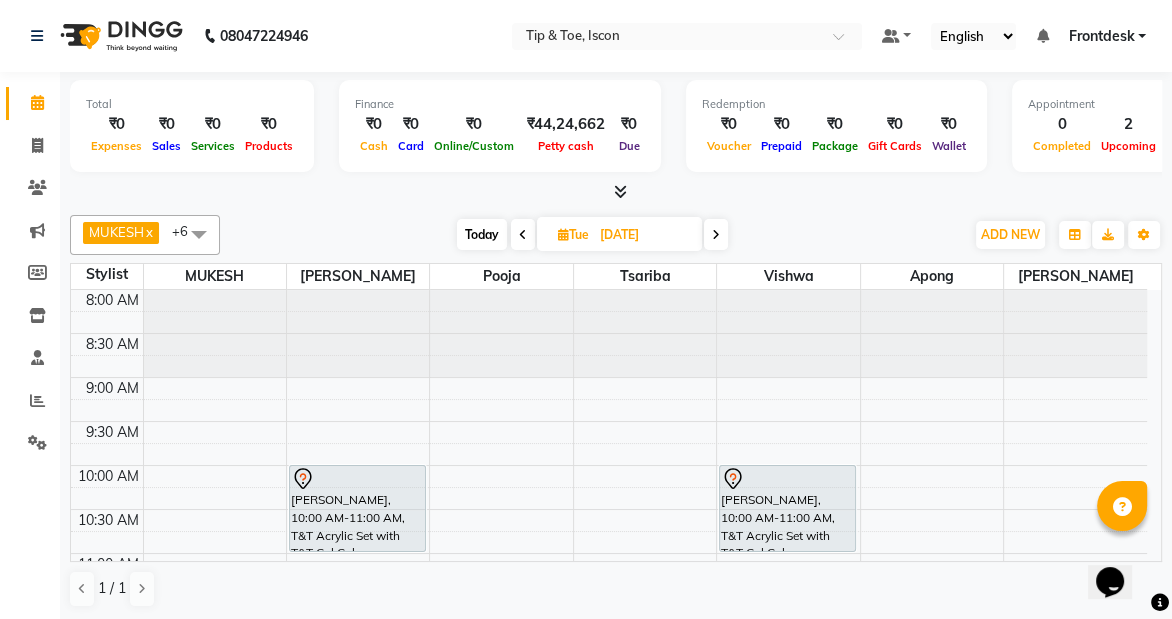 click at bounding box center (716, 235) 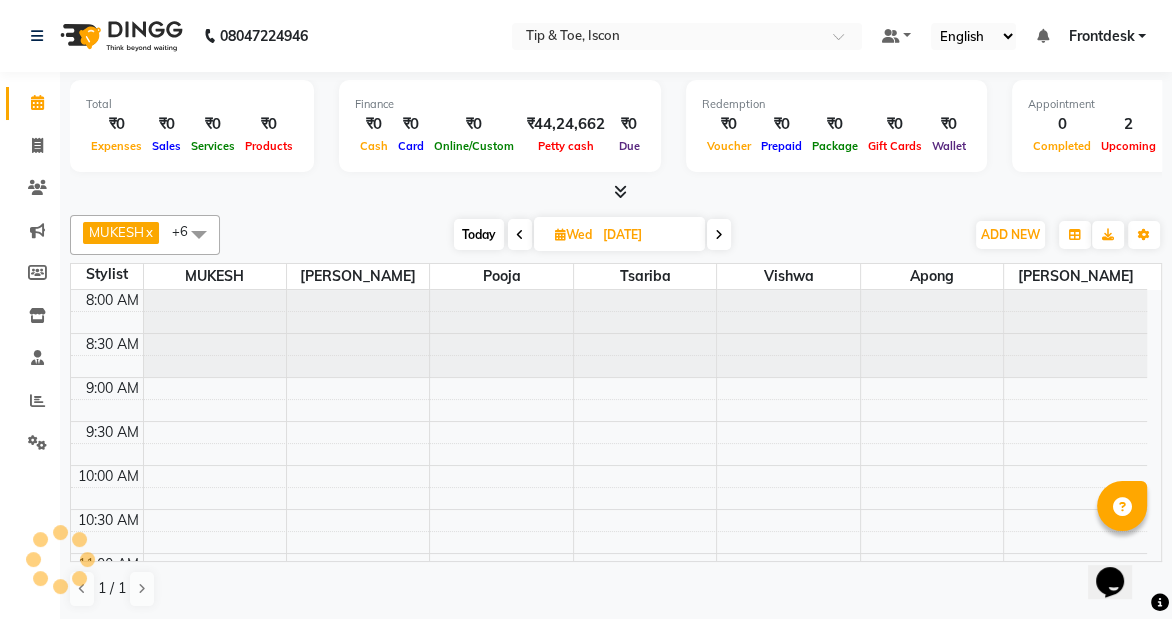scroll, scrollTop: 439, scrollLeft: 0, axis: vertical 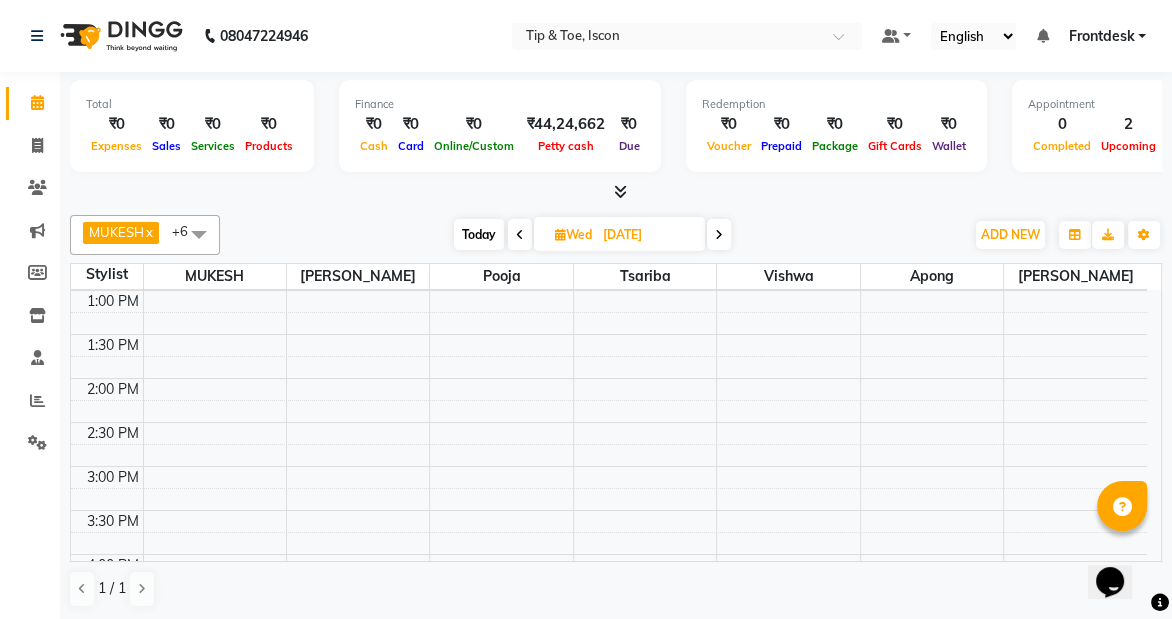 click on "Today" at bounding box center [479, 234] 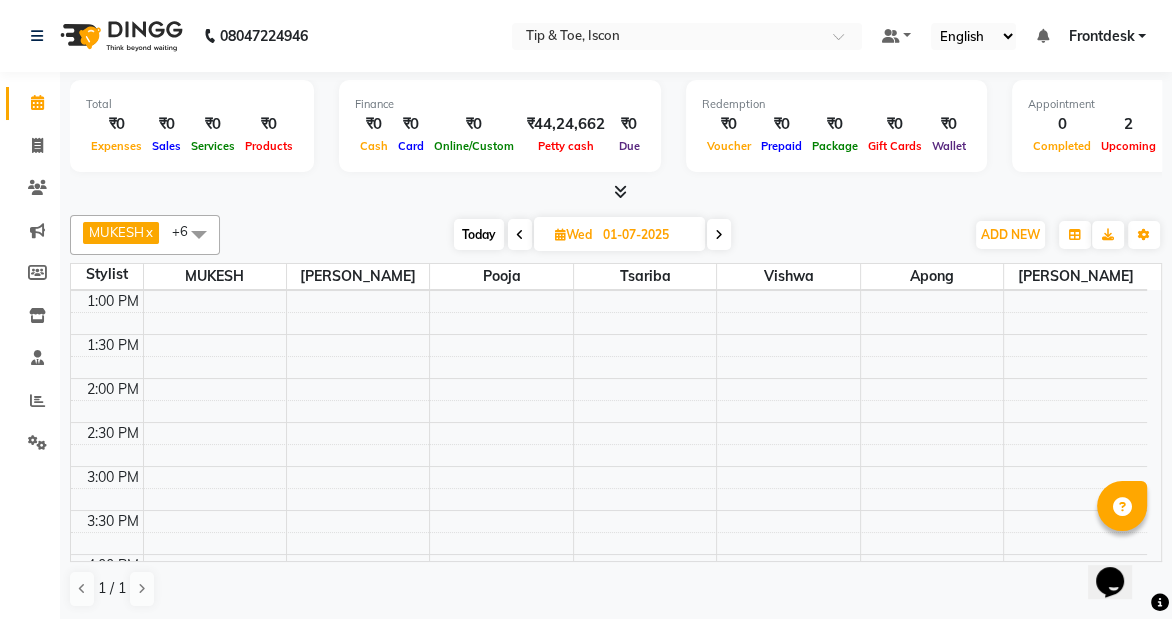 scroll, scrollTop: 439, scrollLeft: 0, axis: vertical 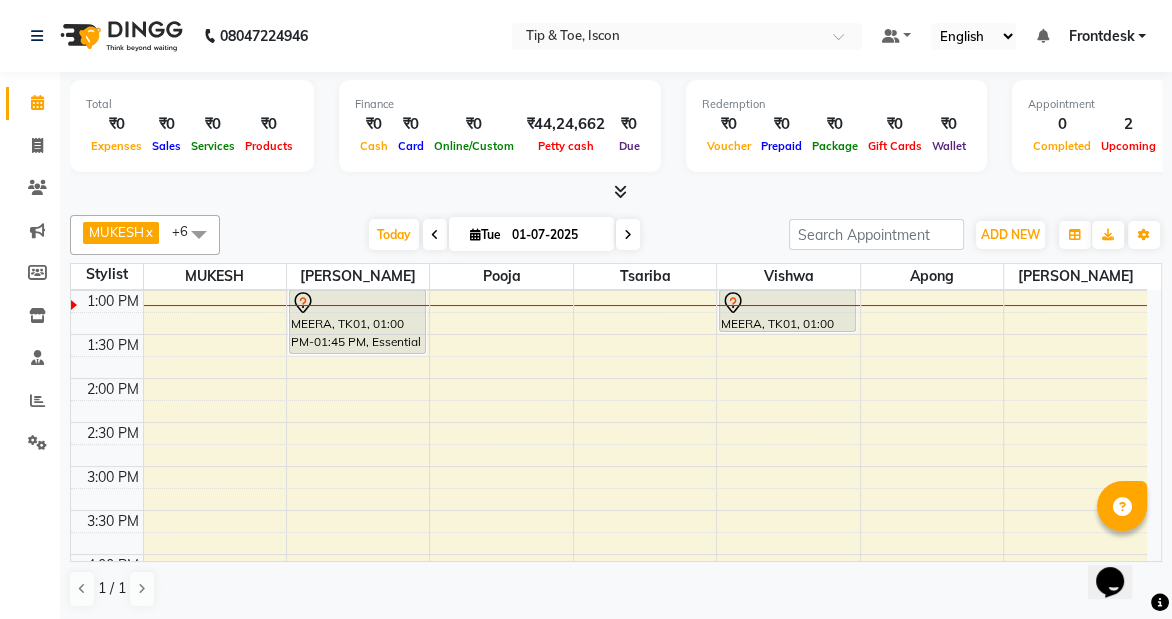 click at bounding box center [628, 234] 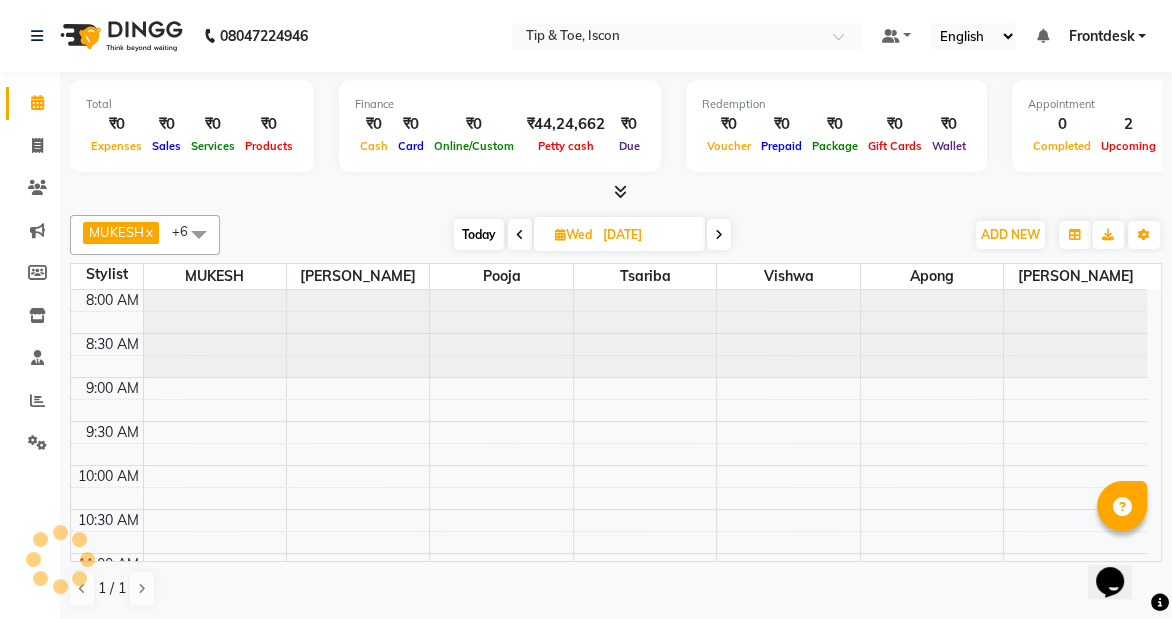 scroll, scrollTop: 439, scrollLeft: 0, axis: vertical 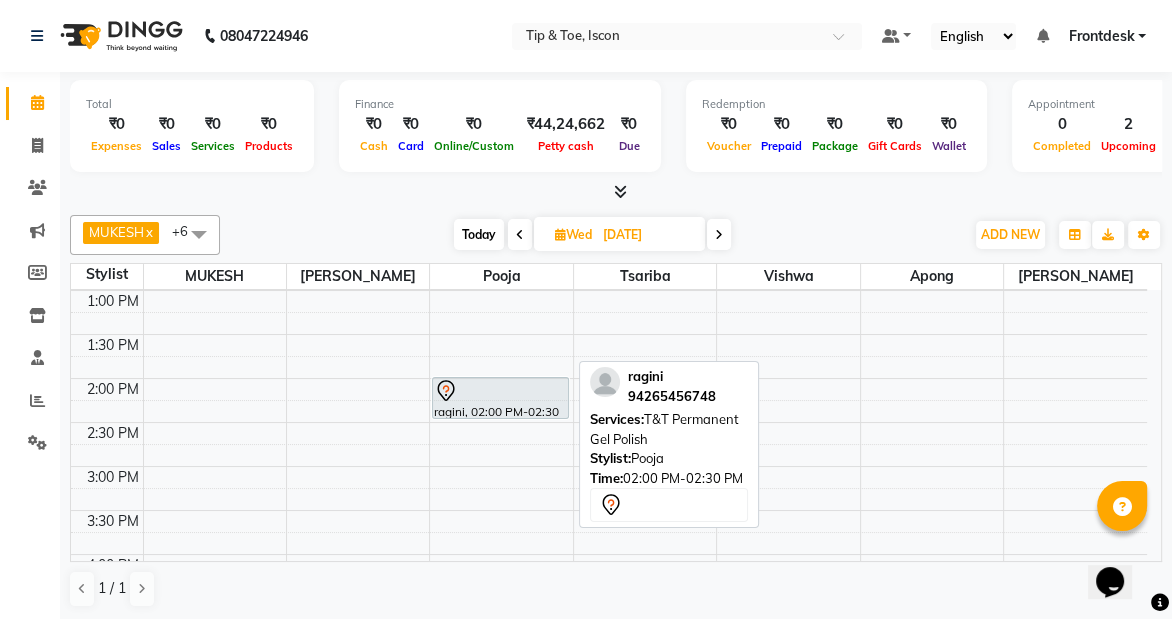 click on "ragini, 02:00 PM-02:30 PM, T&T Permanent Gel Polish" at bounding box center (500, 398) 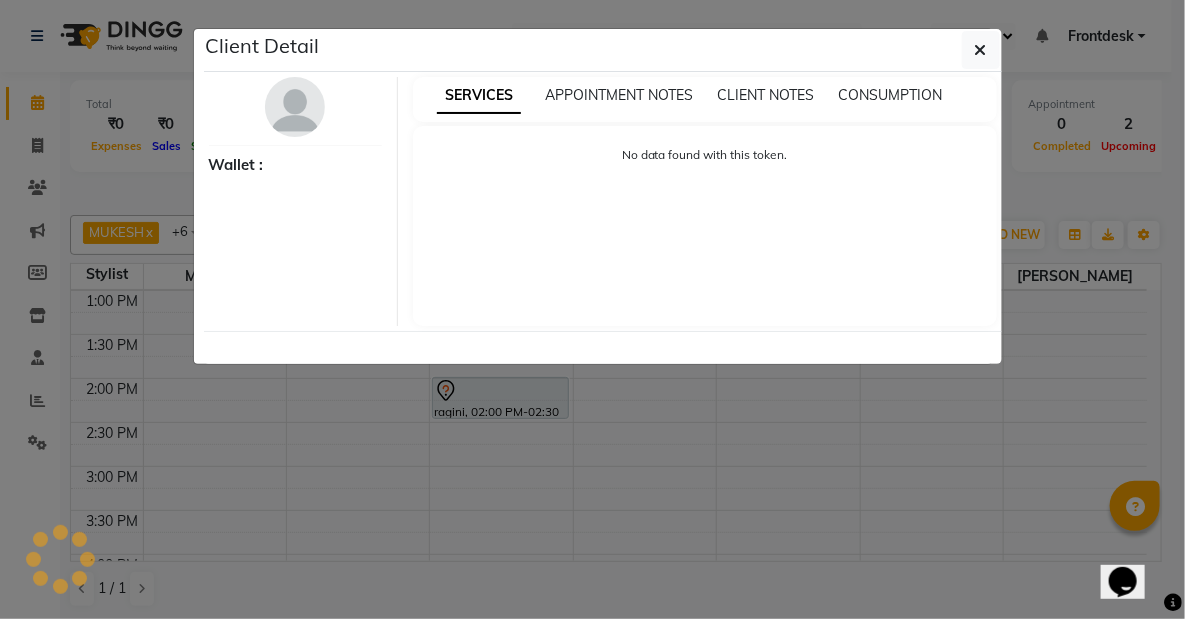 select on "7" 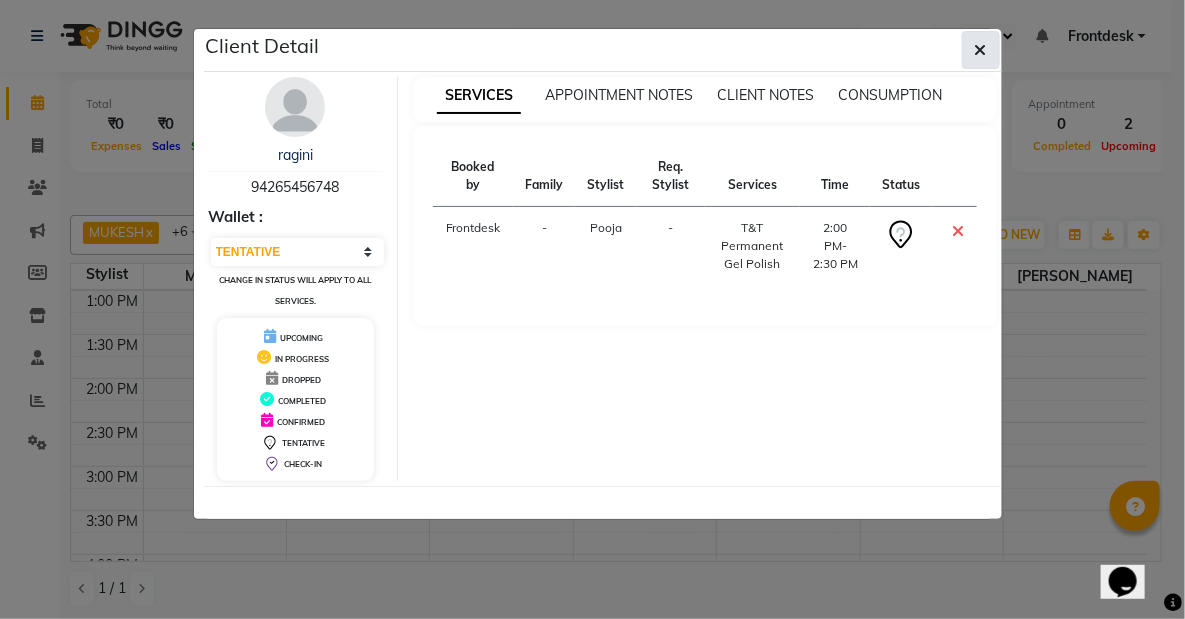 click 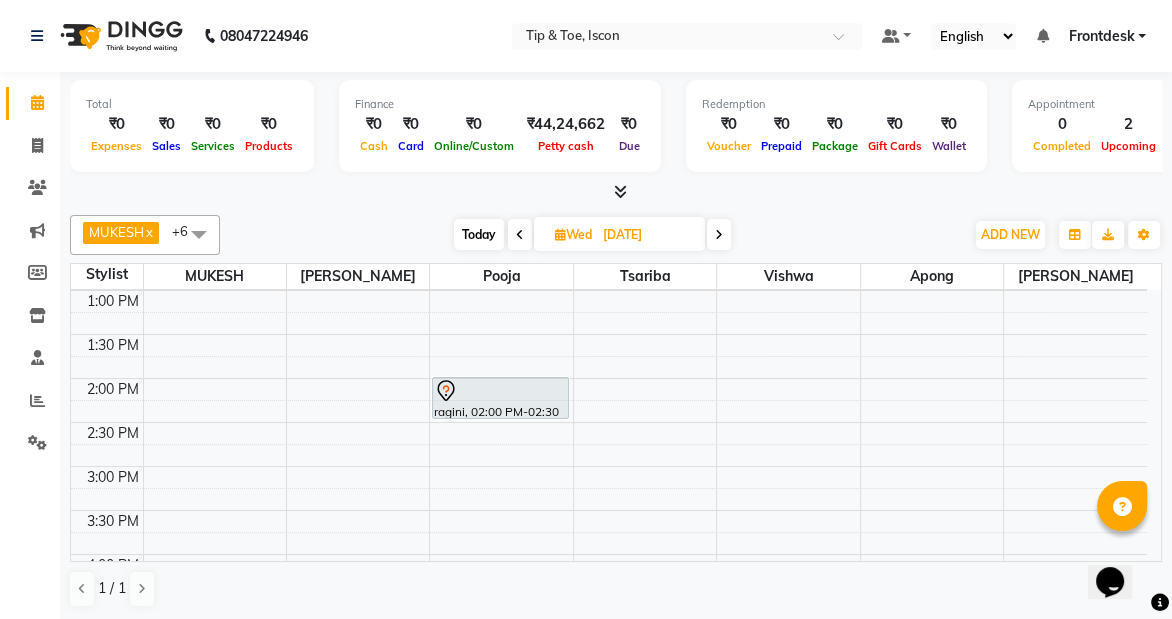 click on "Wed" at bounding box center [573, 234] 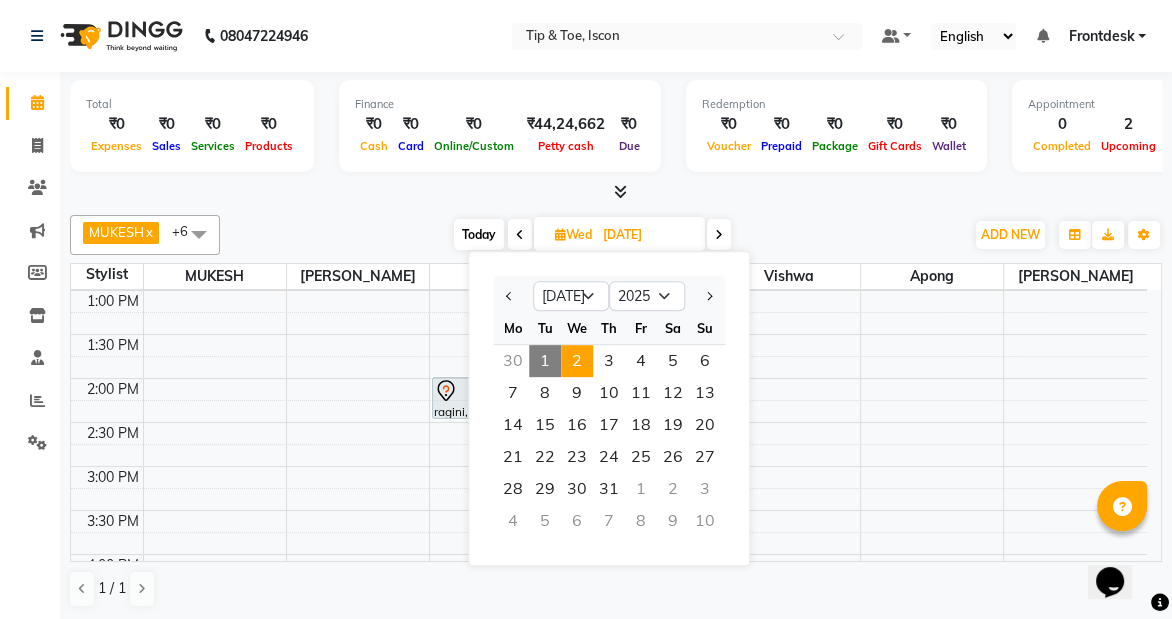 click on "[DATE]" at bounding box center [647, 235] 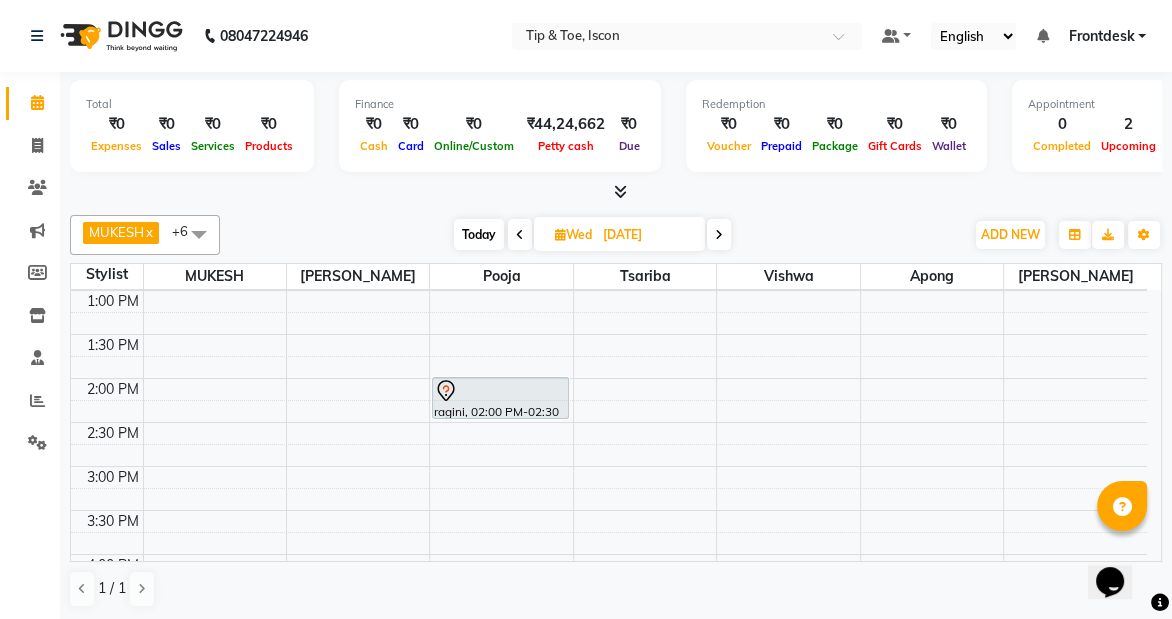 click on "Today" at bounding box center [479, 234] 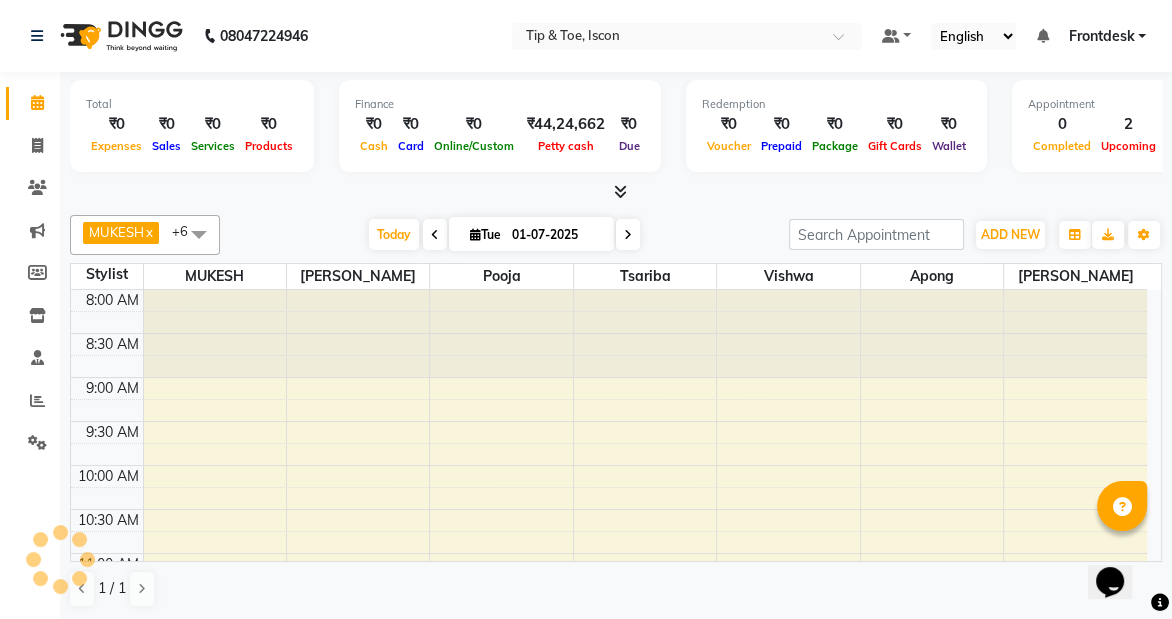 scroll, scrollTop: 439, scrollLeft: 0, axis: vertical 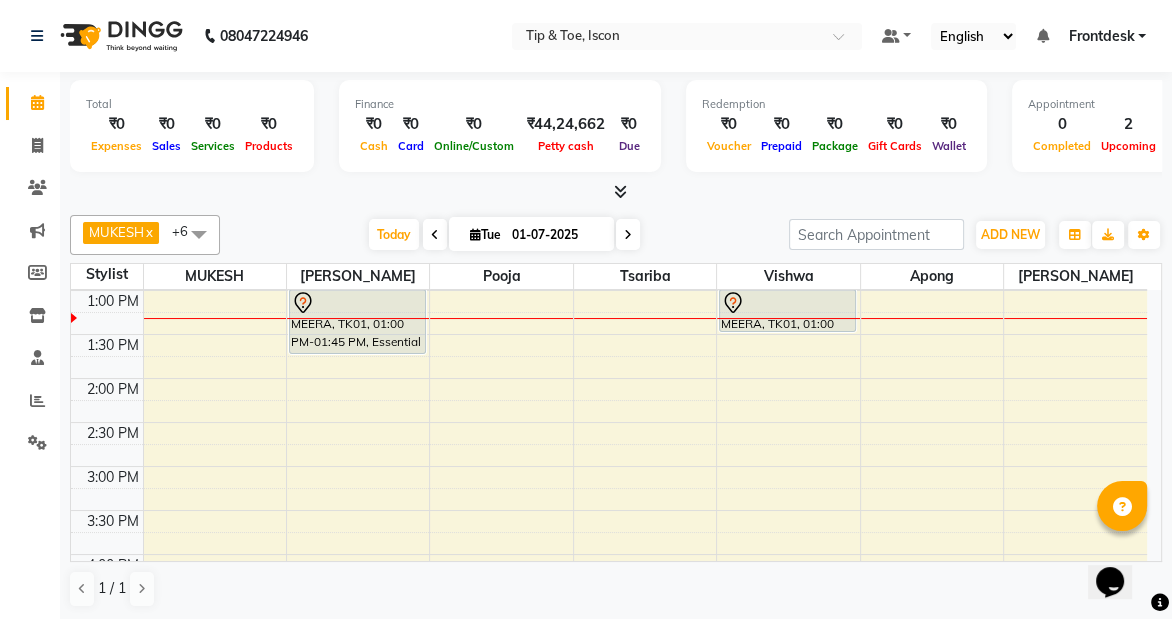 click at bounding box center (435, 235) 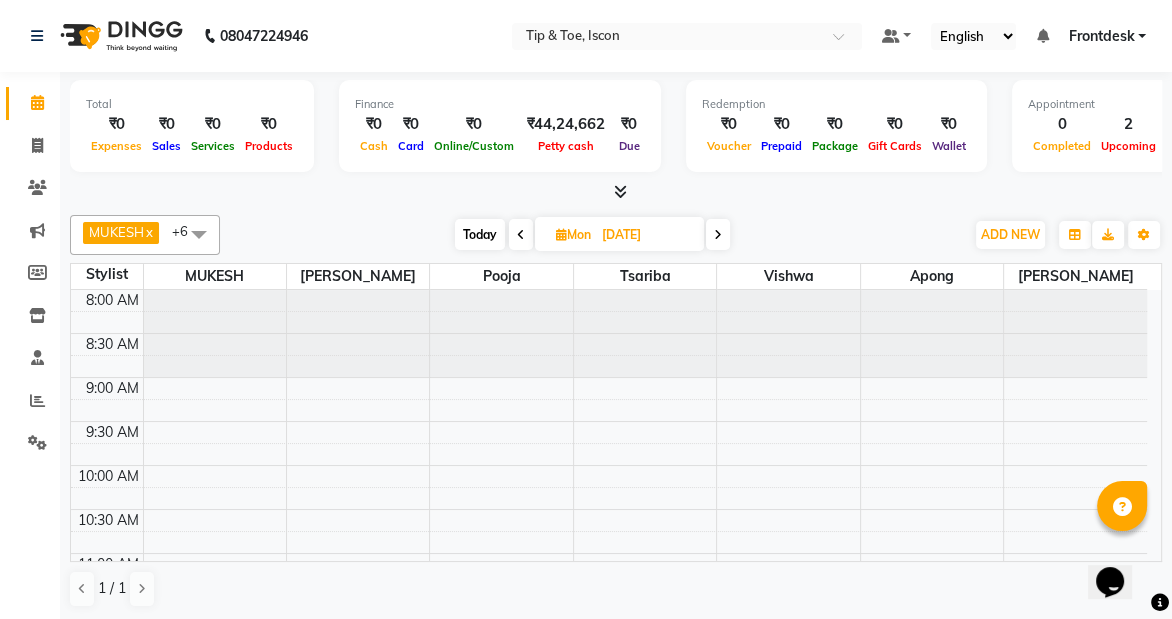 scroll, scrollTop: 439, scrollLeft: 0, axis: vertical 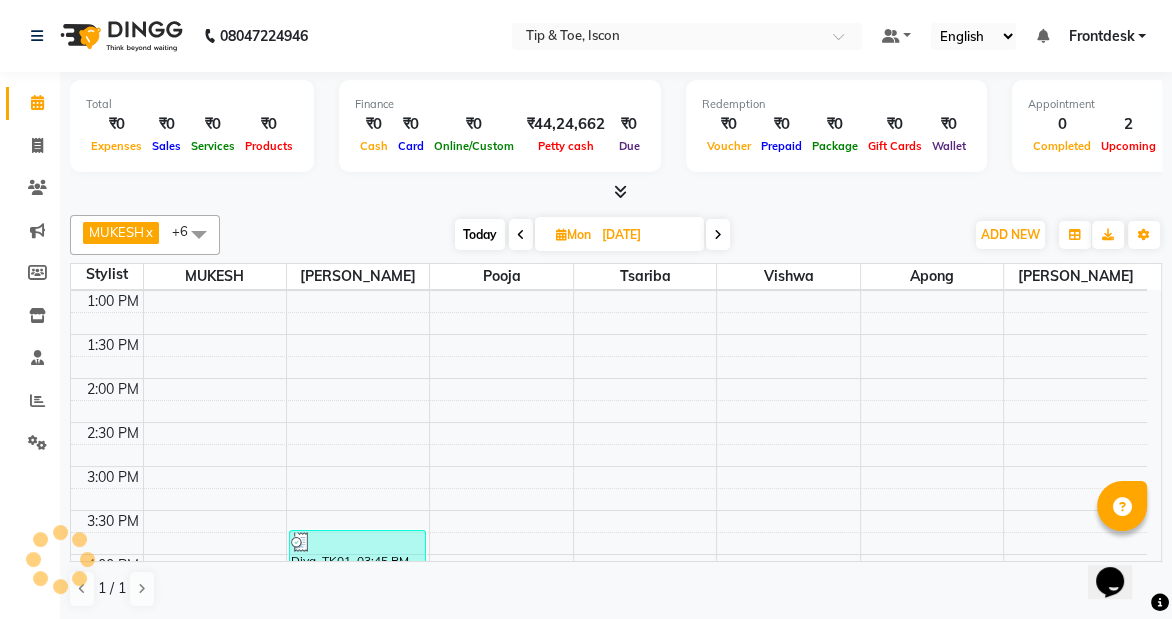 click on "[DATE]  [DATE]" at bounding box center (592, 235) 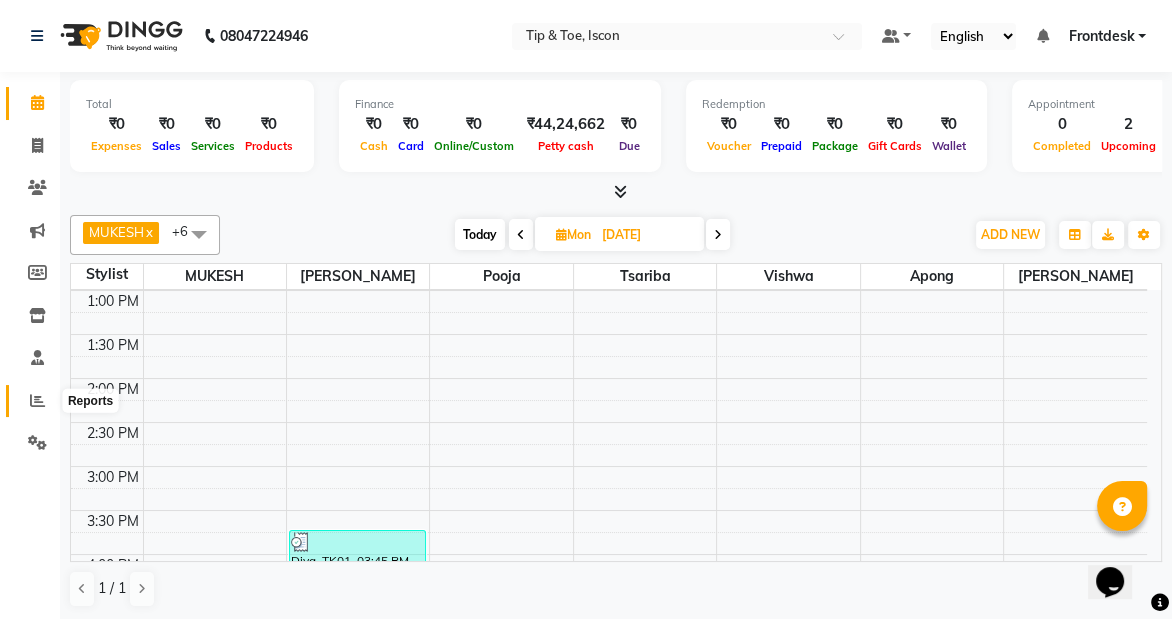 click 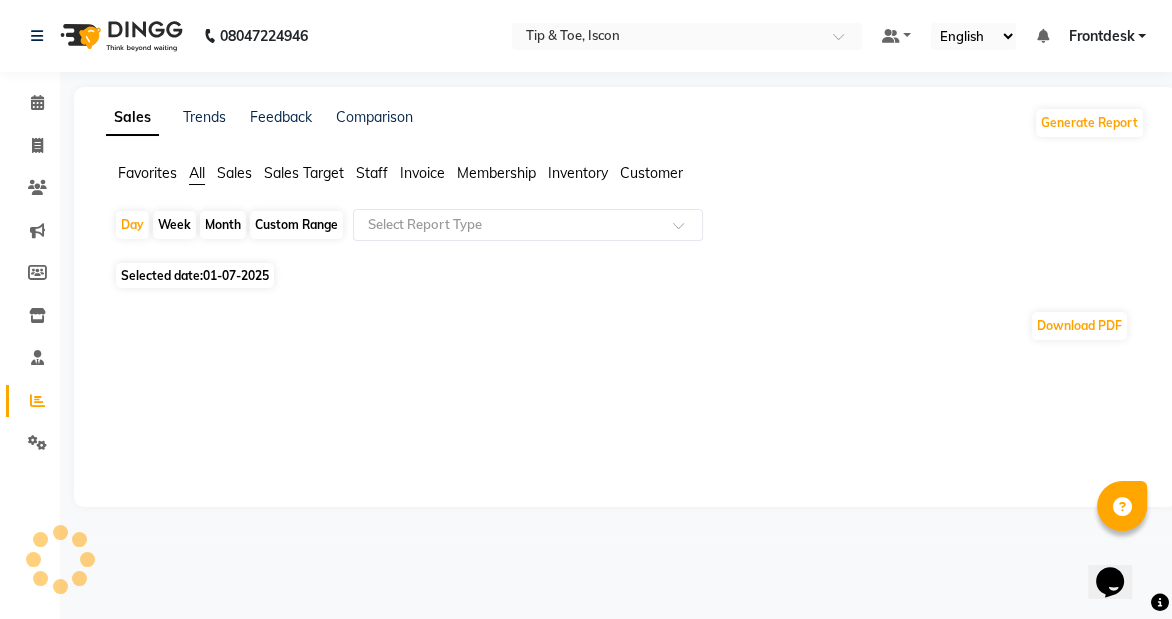 scroll, scrollTop: 0, scrollLeft: 0, axis: both 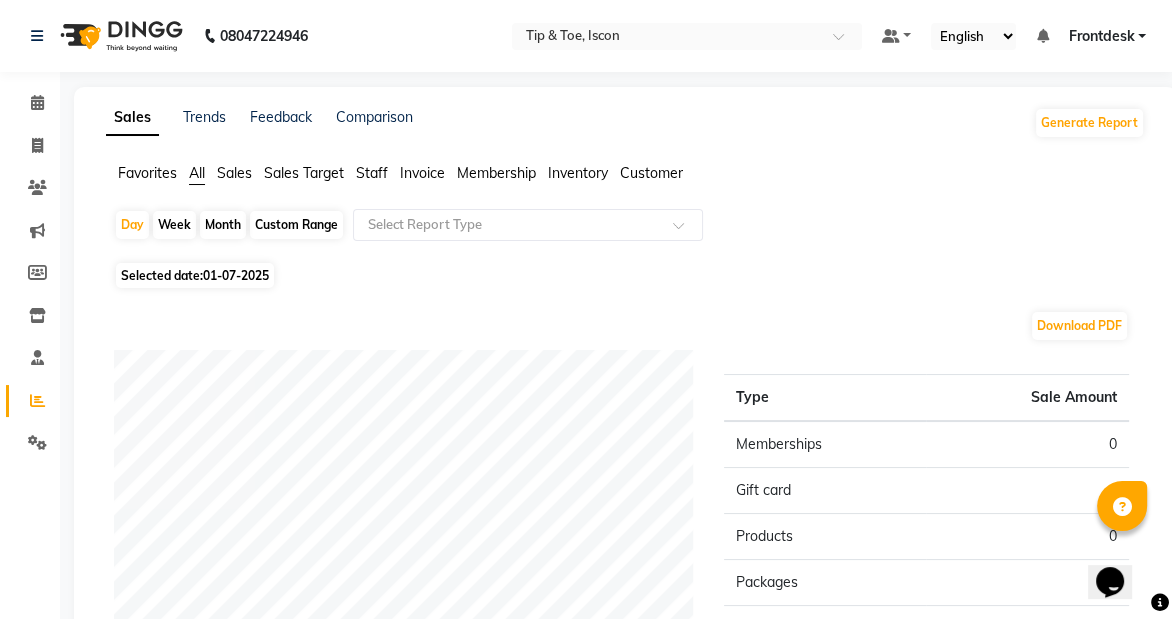 click on "Staff" 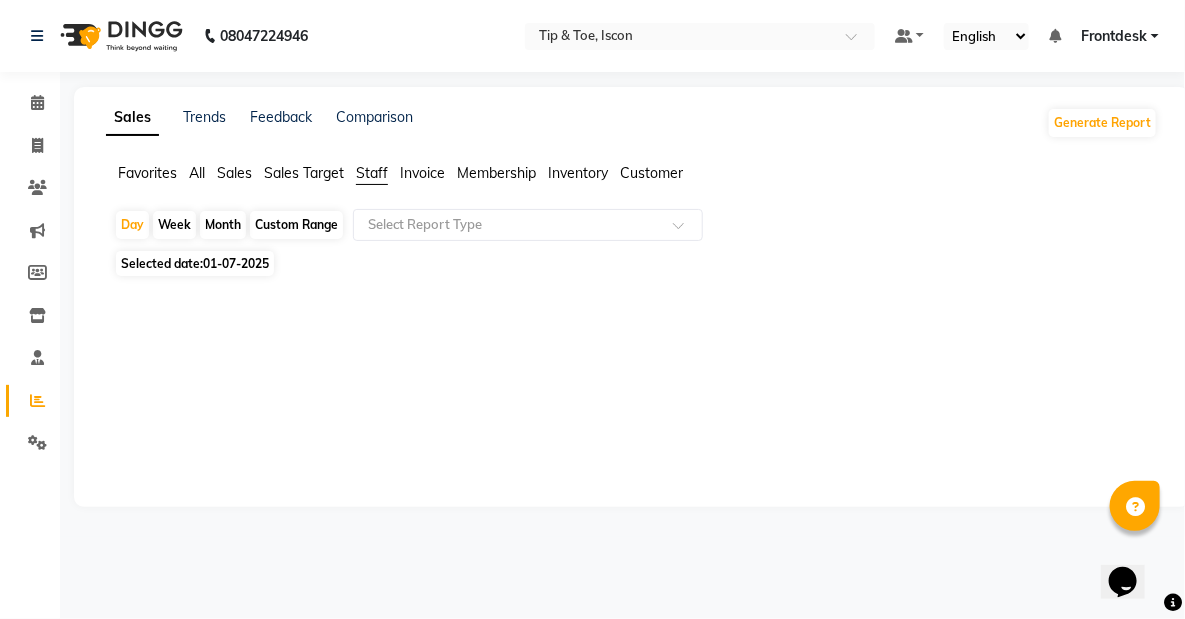 click on "Selected date:  [DATE]" 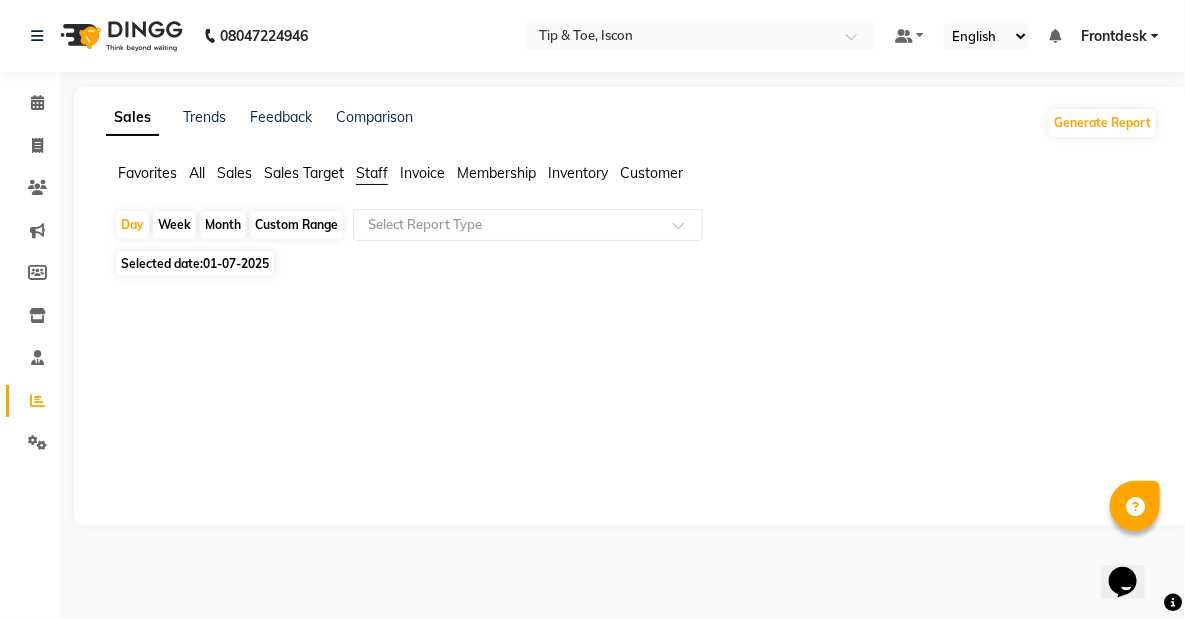 click on "01-07-2025" 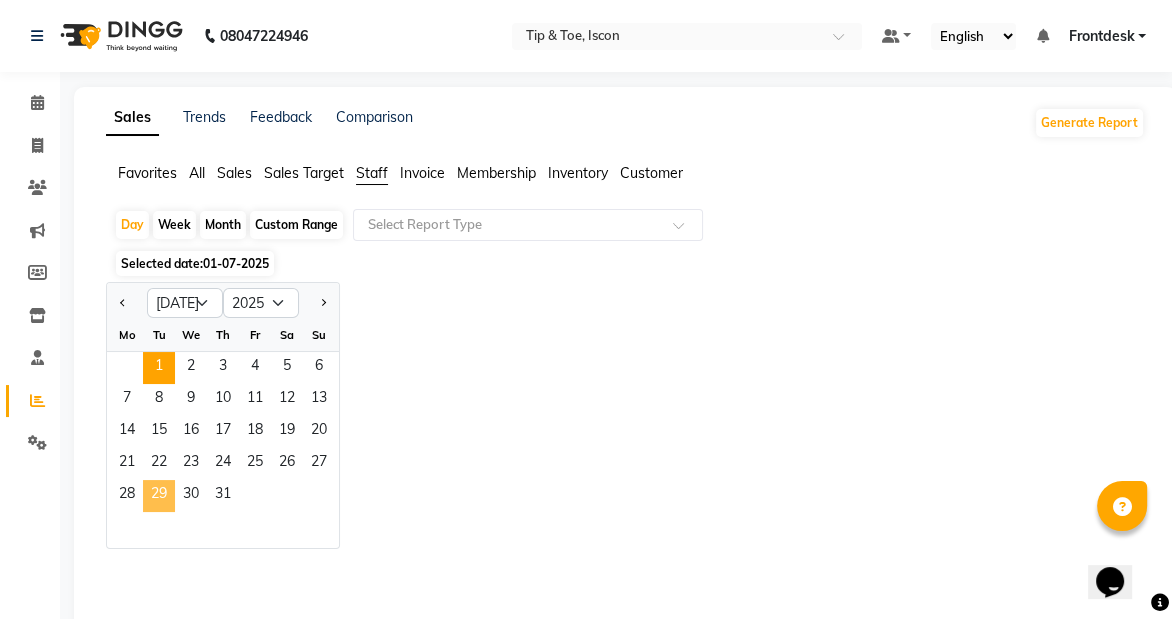 click on "29" 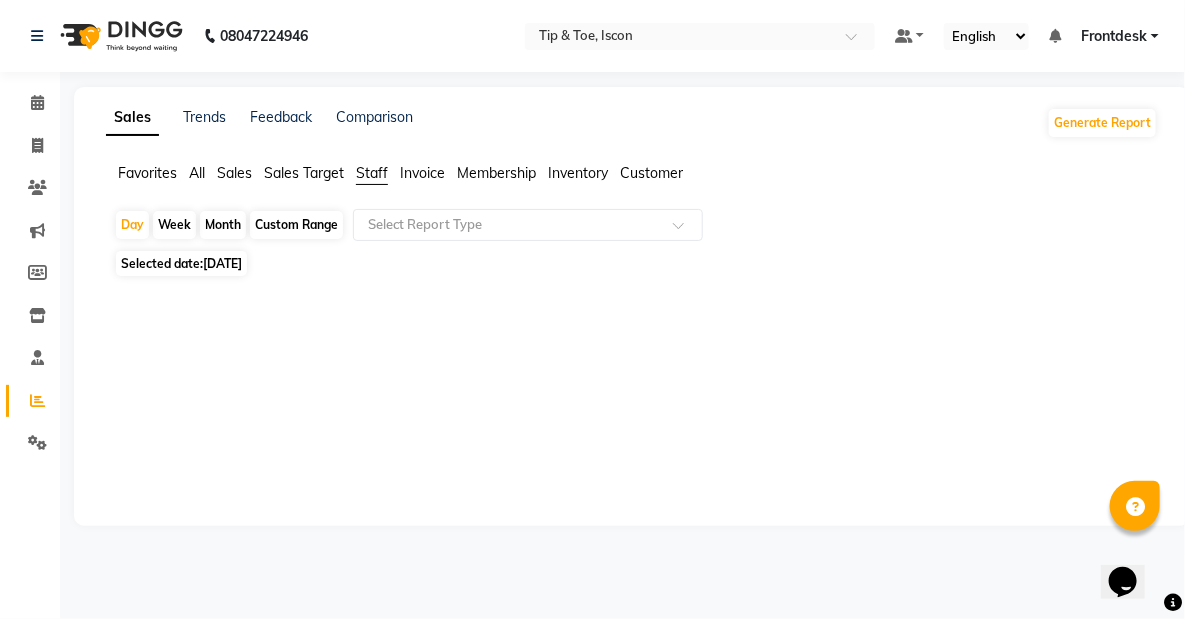 click on "Staff" 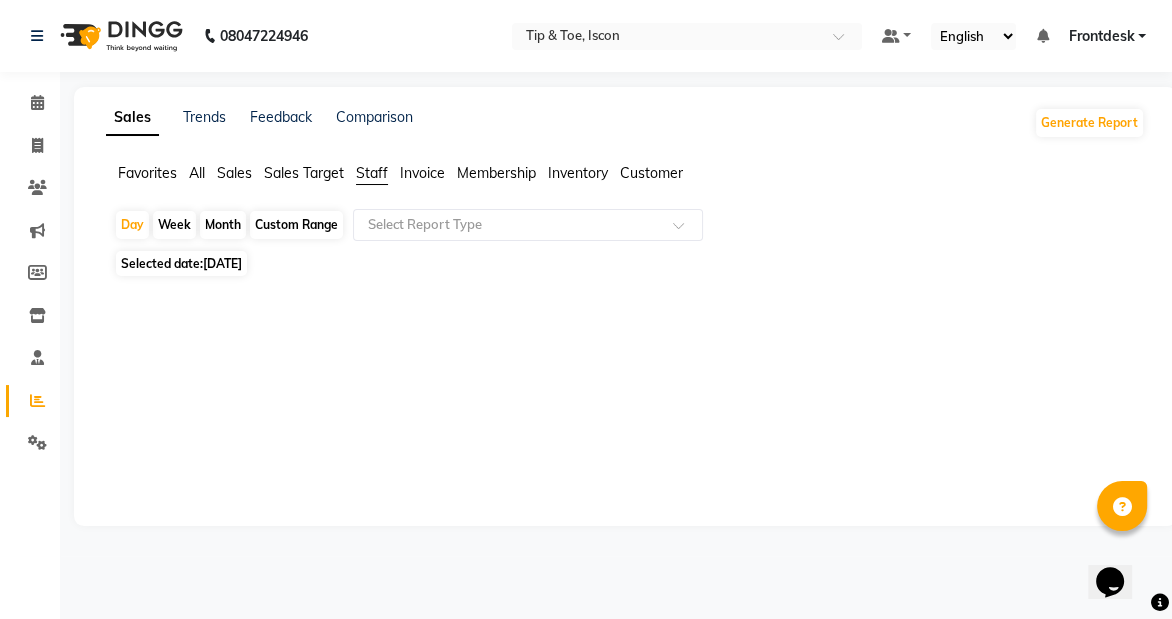 select on "7" 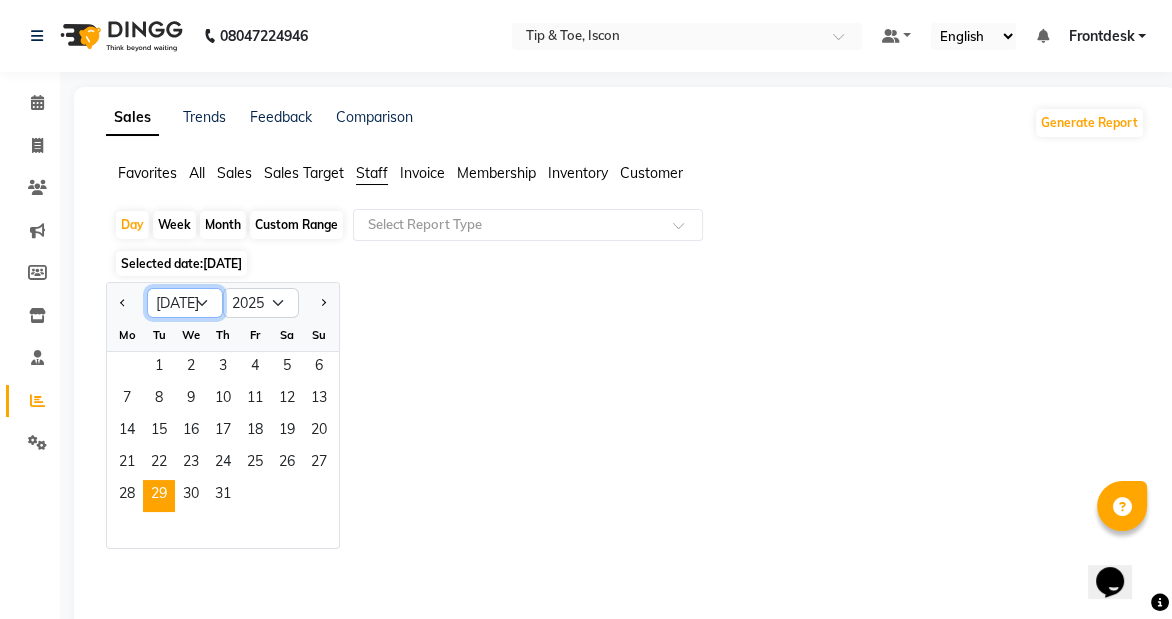 click on "Jan Feb Mar Apr May Jun [DATE] Aug Sep Oct Nov Dec" 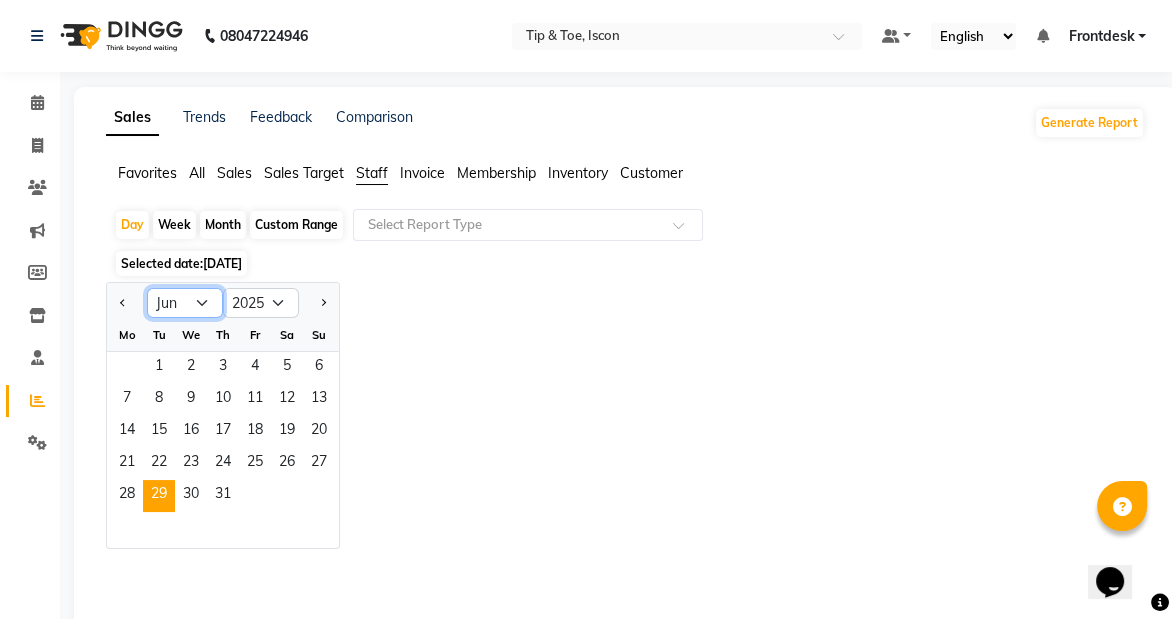 click on "Jan Feb Mar Apr May Jun [DATE] Aug Sep Oct Nov Dec" 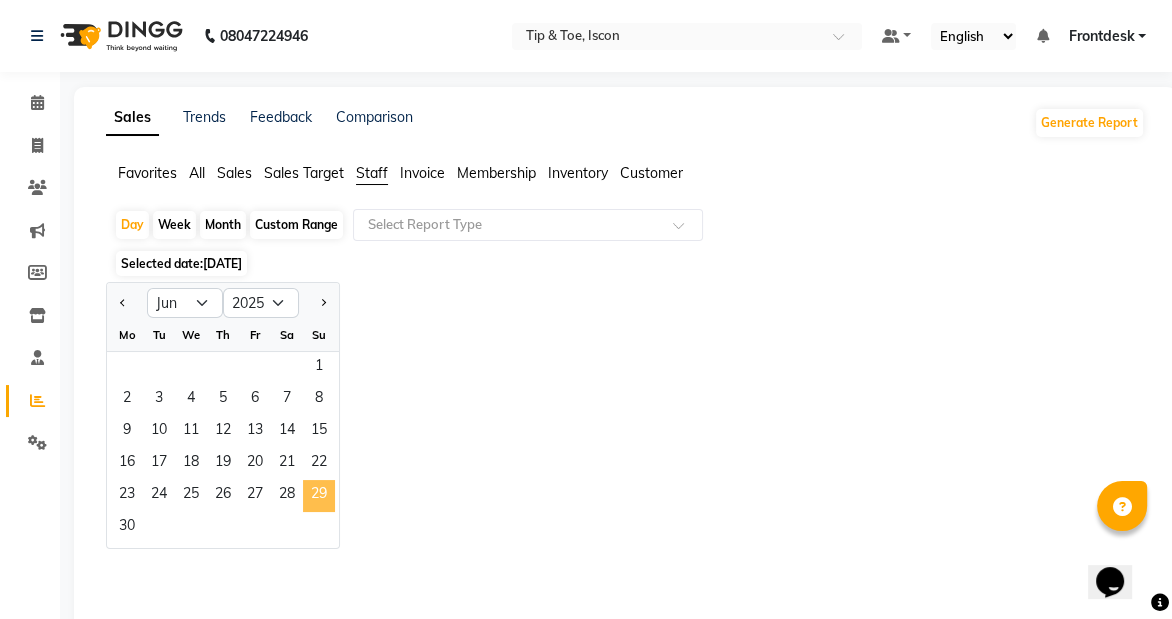 click on "29" 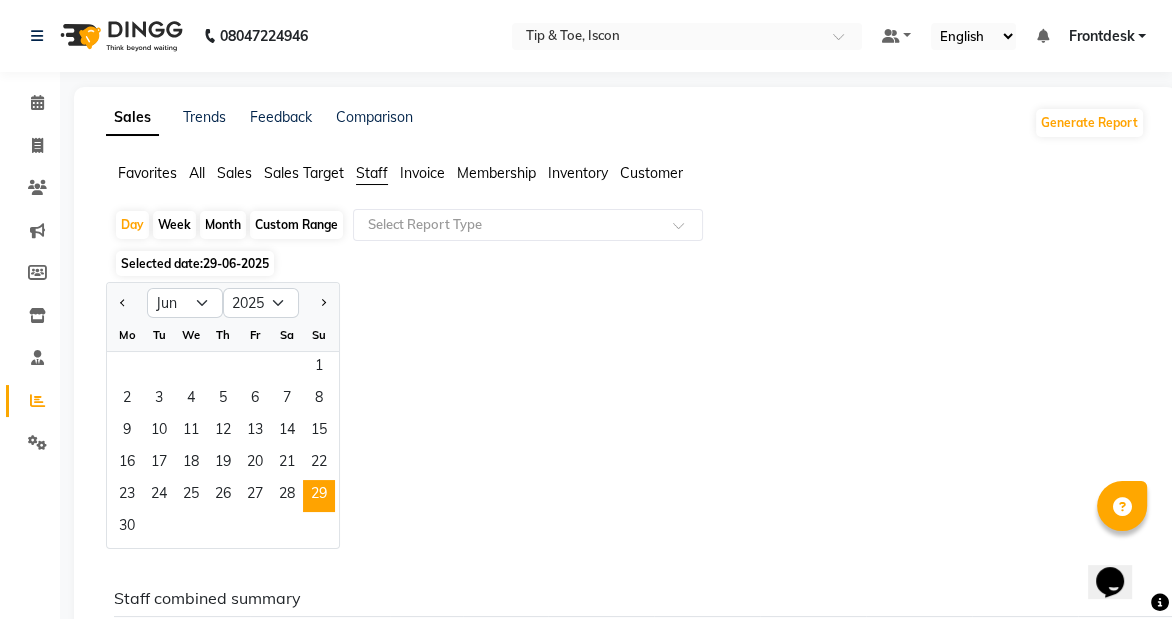 click on "Favorites All Sales Sales Target Staff Invoice Membership Inventory Customer" 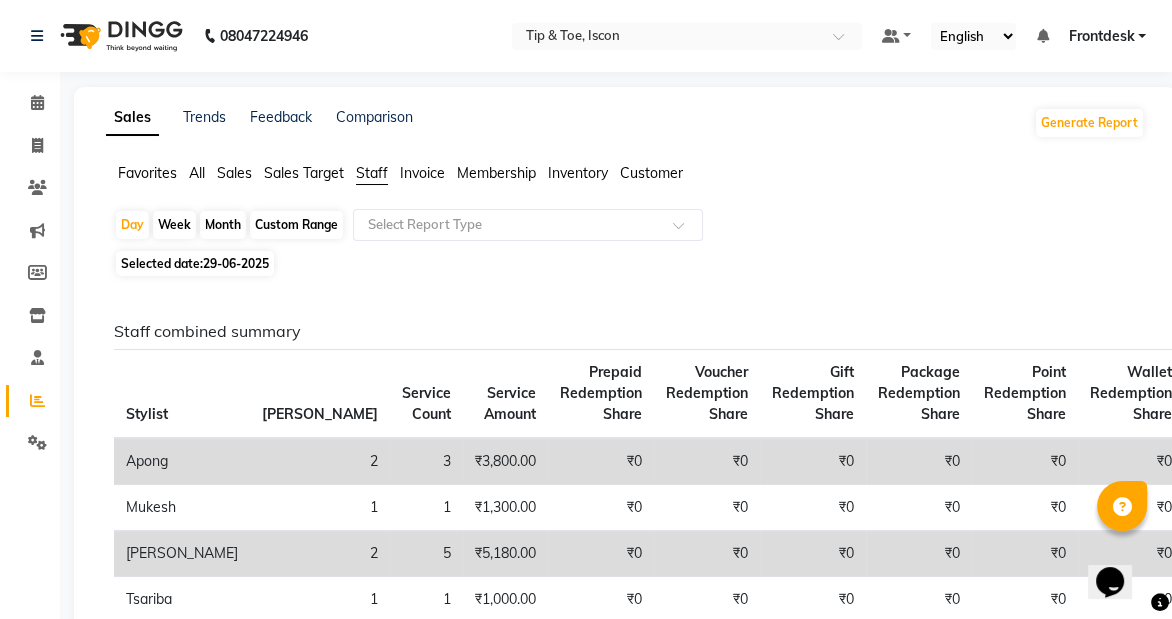 scroll, scrollTop: 154, scrollLeft: 0, axis: vertical 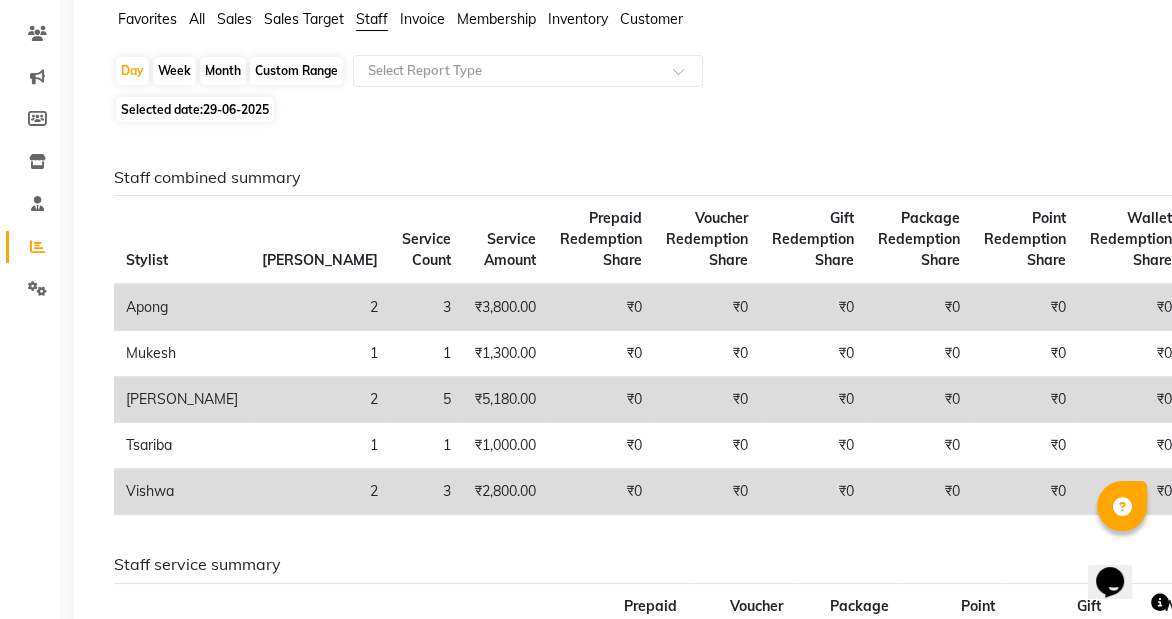 click on "29-06-2025" 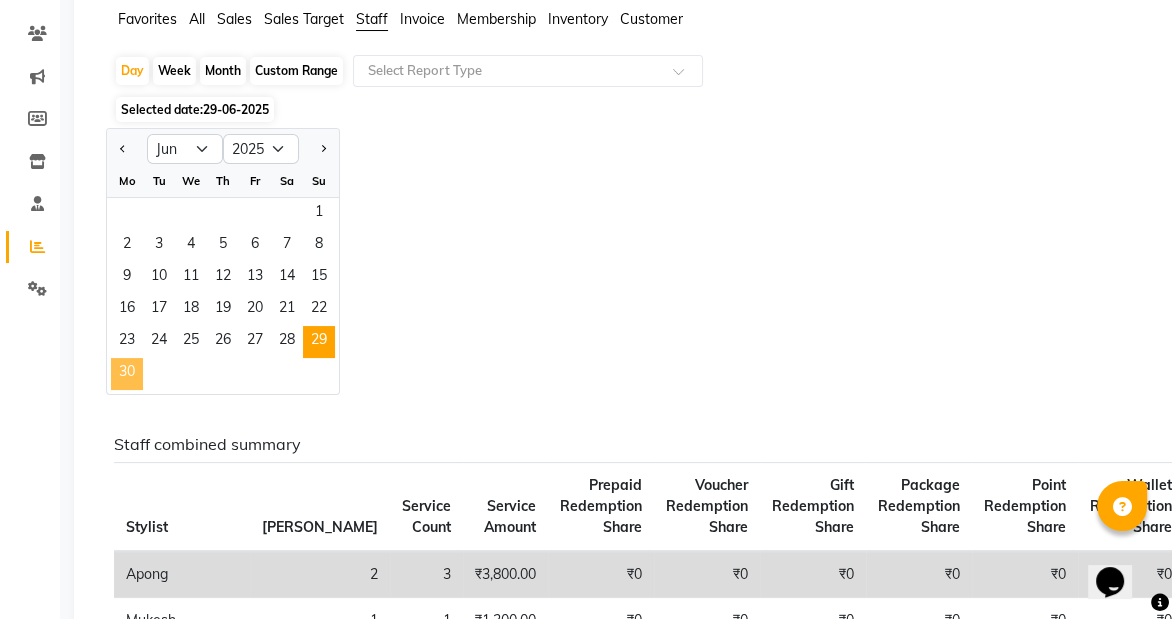 click on "30" 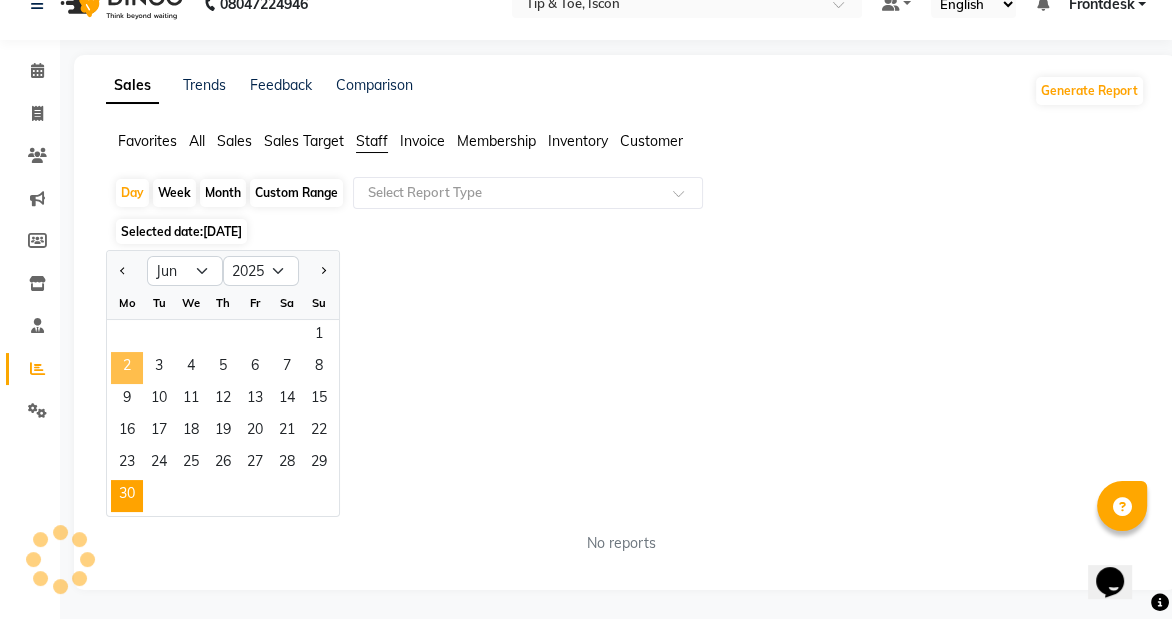 scroll, scrollTop: 154, scrollLeft: 0, axis: vertical 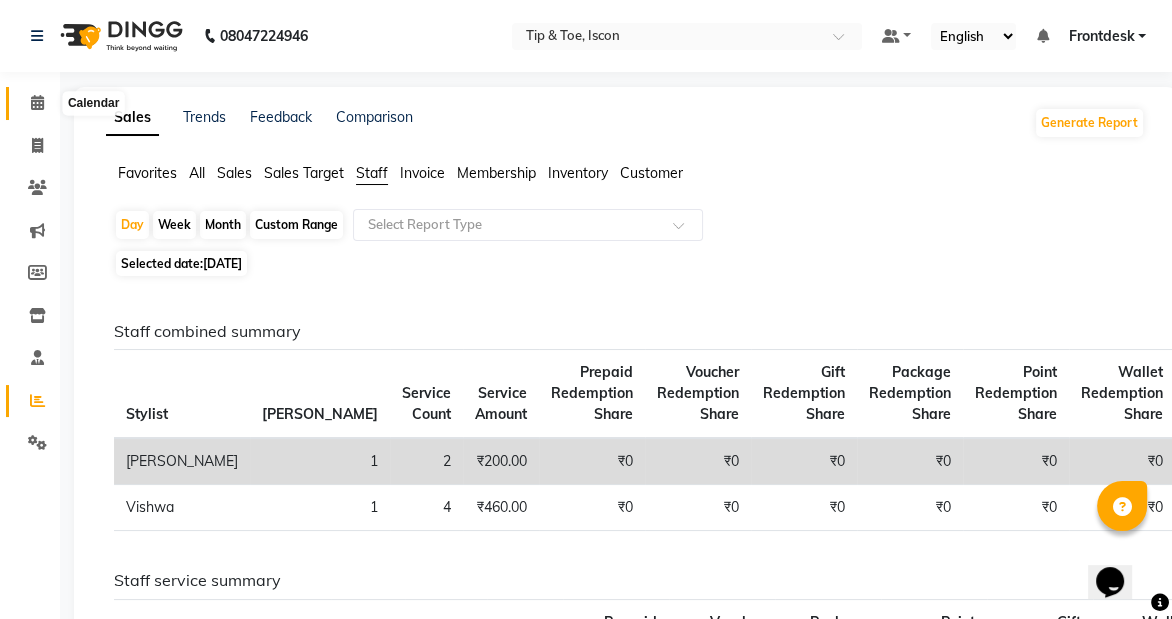 click 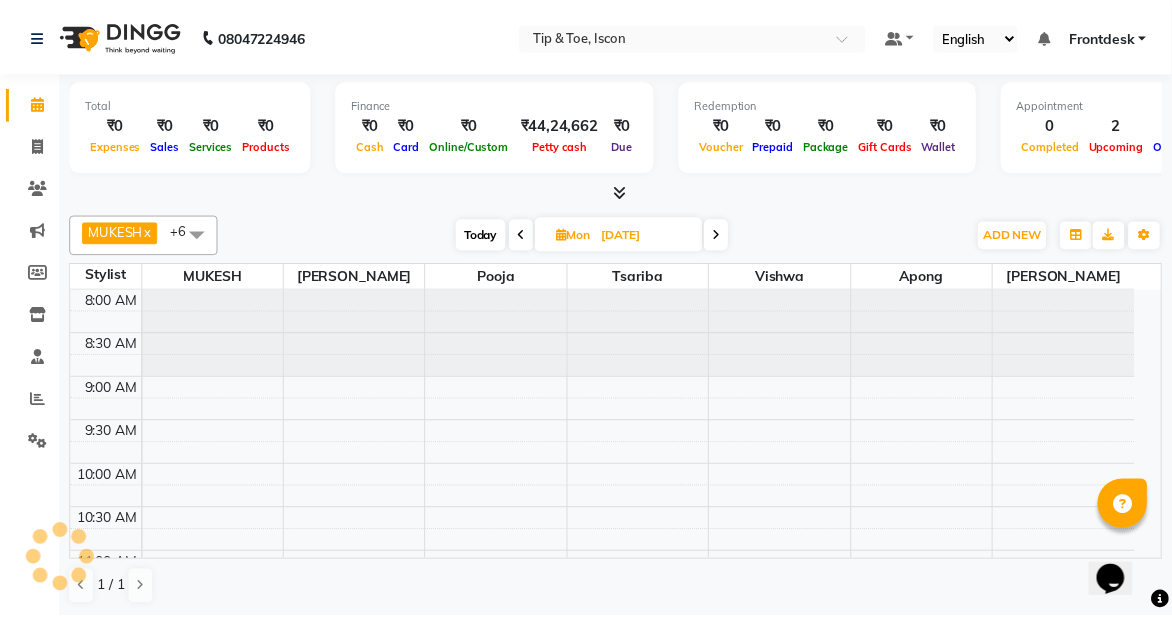 scroll, scrollTop: 0, scrollLeft: 0, axis: both 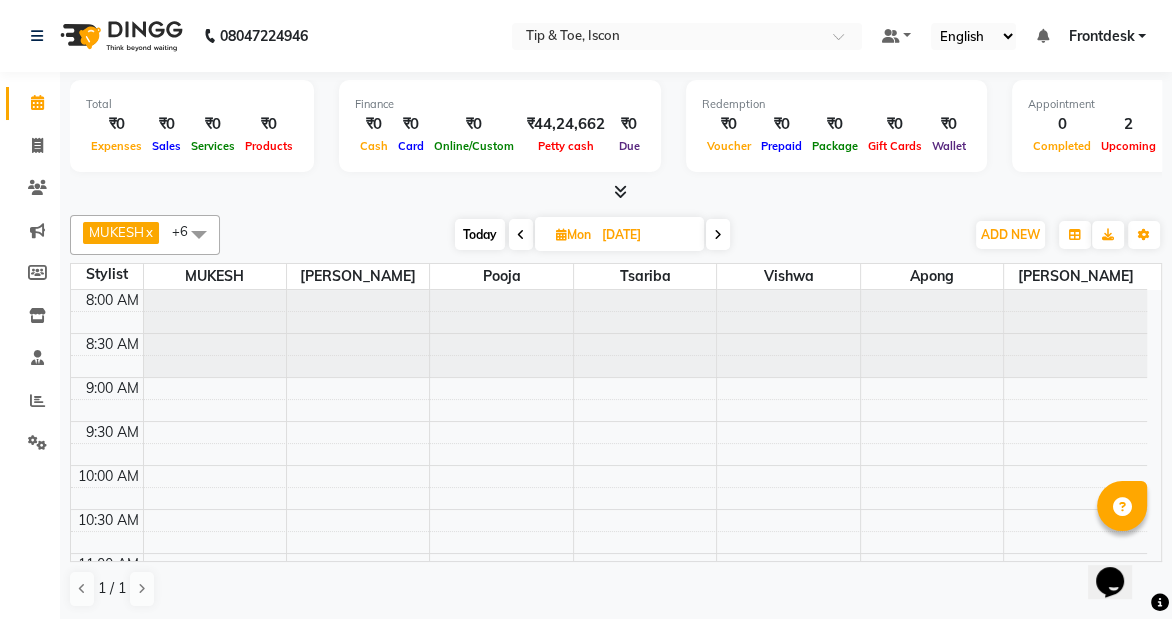 click on "[DATE]" at bounding box center [646, 235] 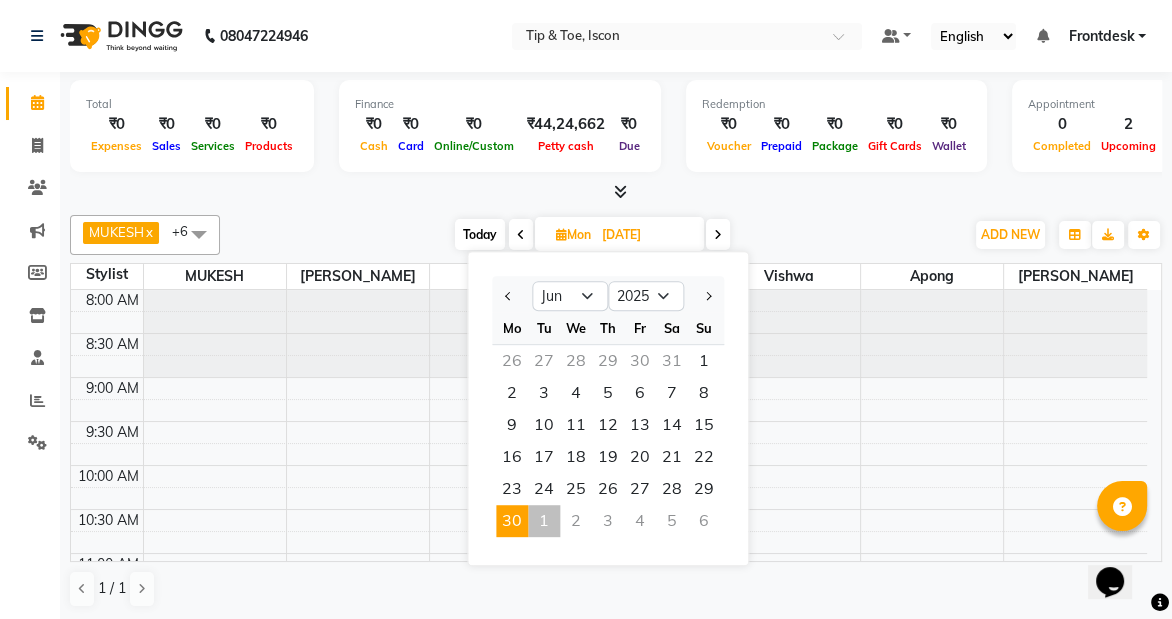 click at bounding box center (521, 235) 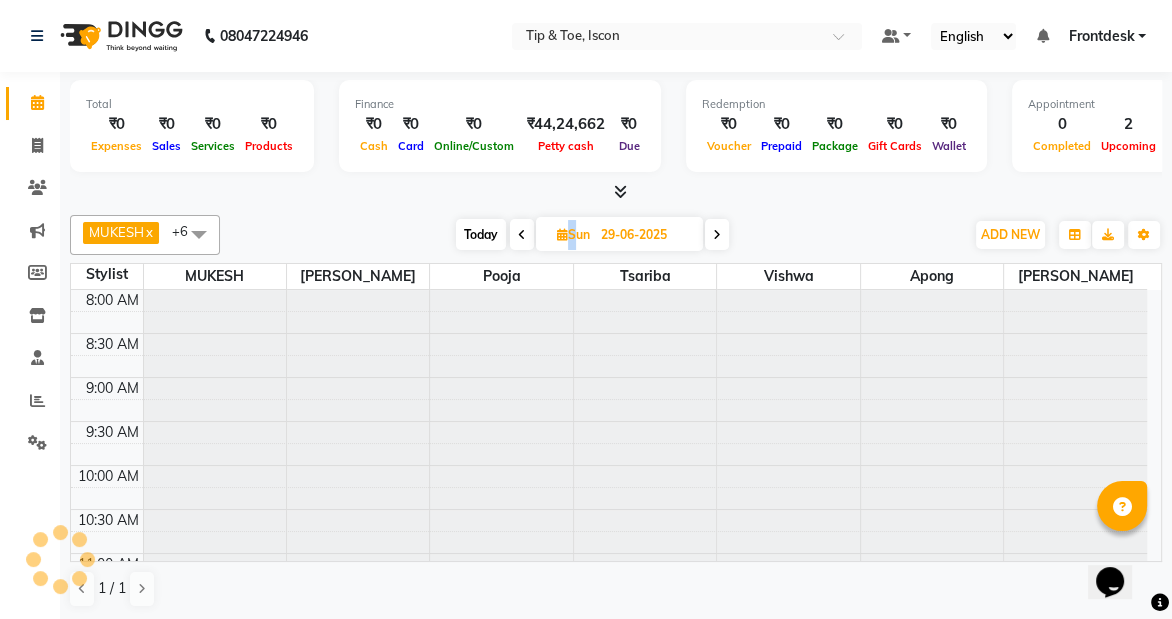 click at bounding box center [522, 235] 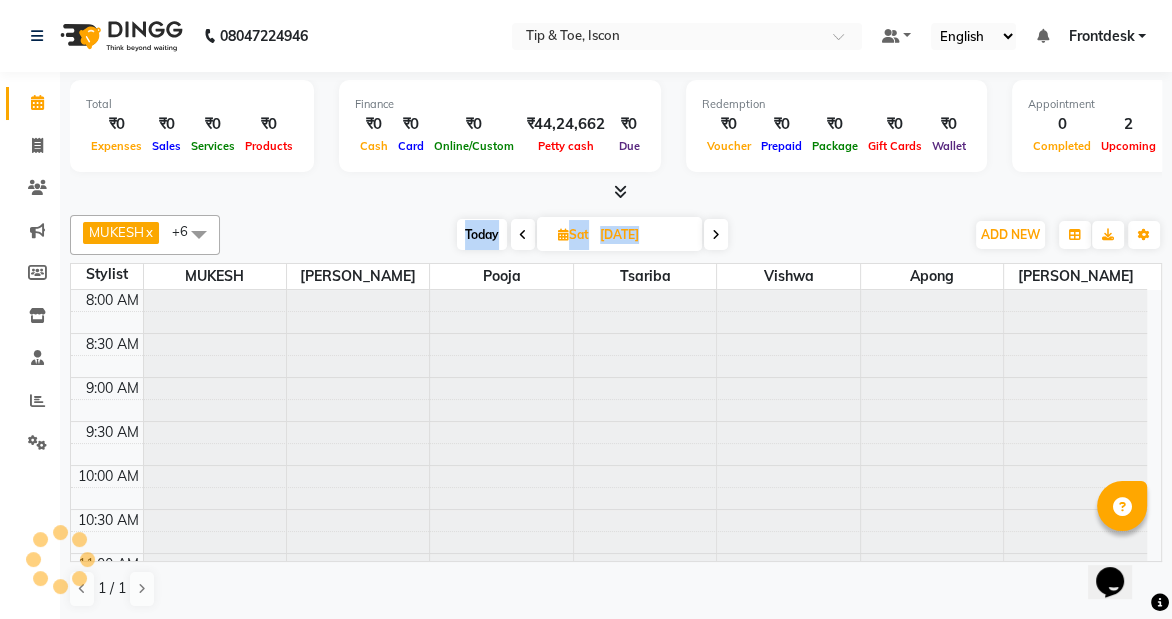 click at bounding box center [523, 235] 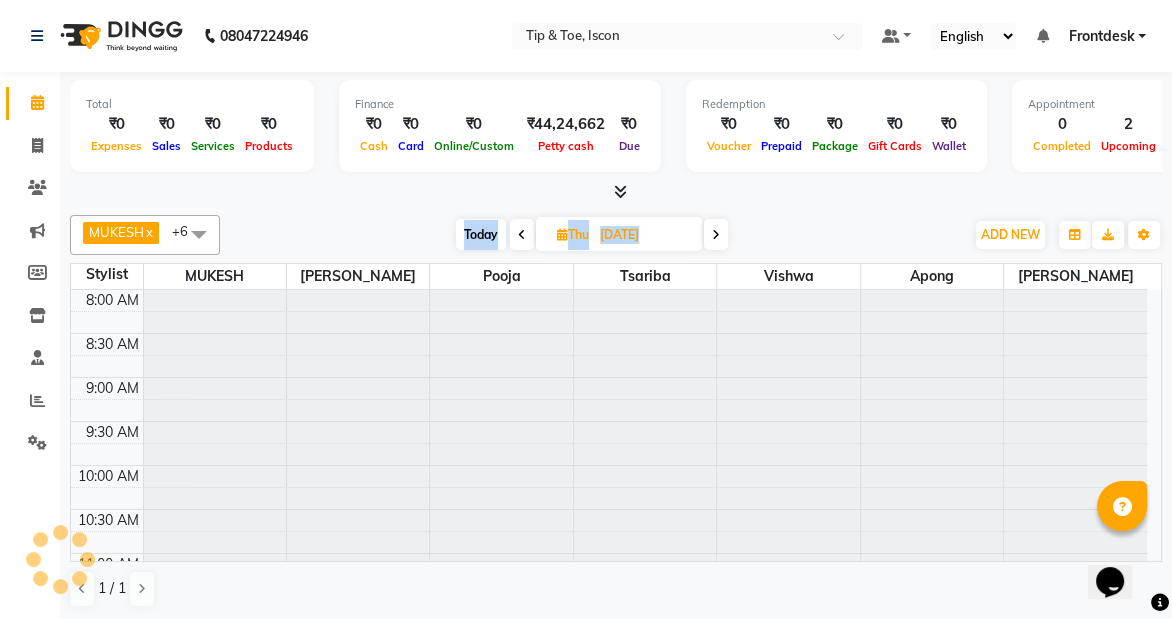 scroll, scrollTop: 439, scrollLeft: 0, axis: vertical 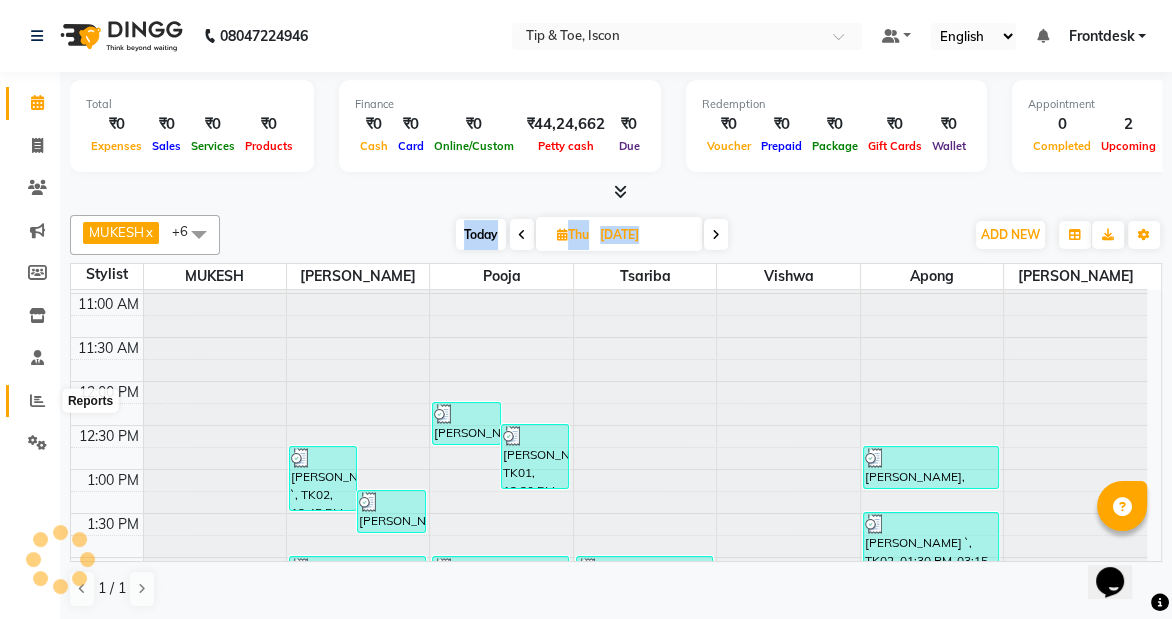 click 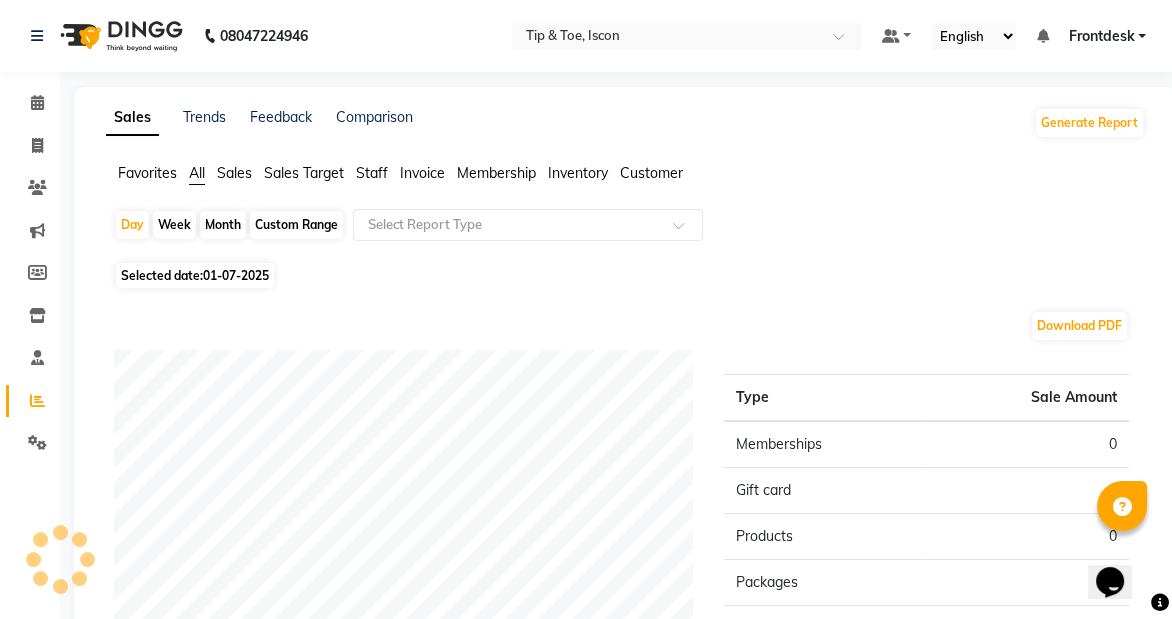 click on "Invoice" 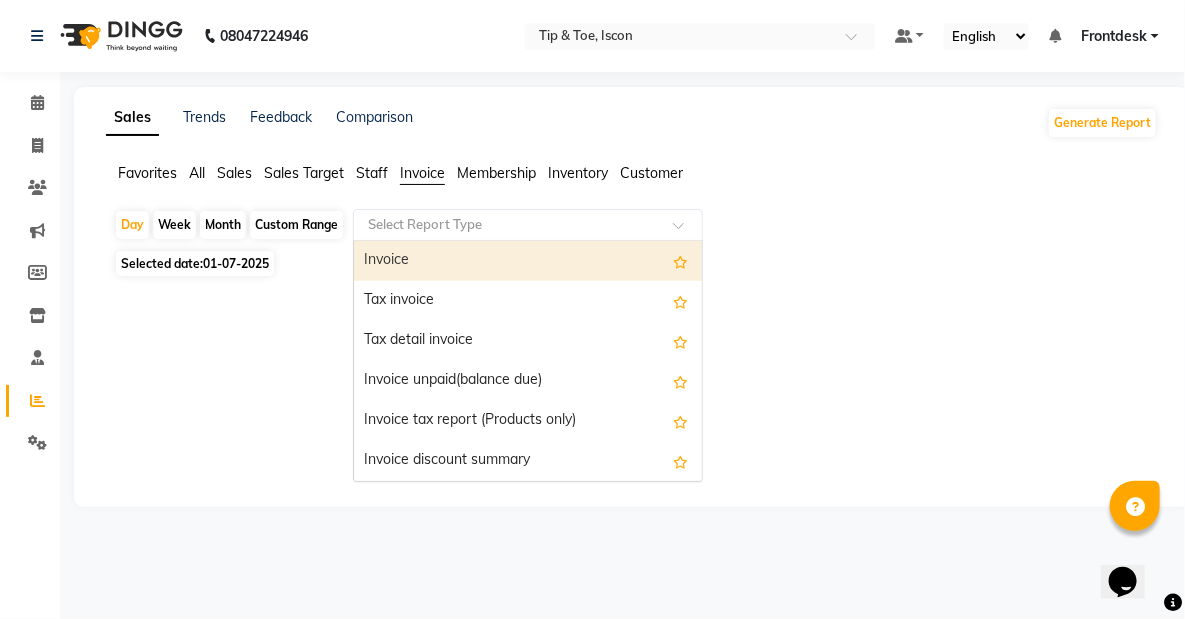 click 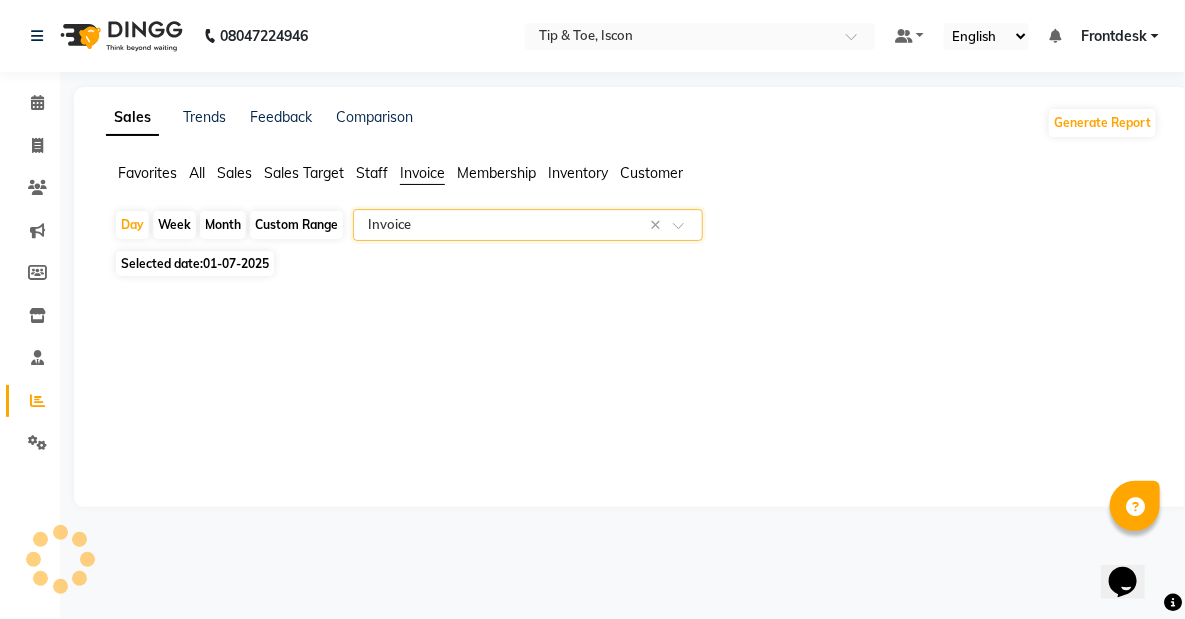 click on "01-07-2025" 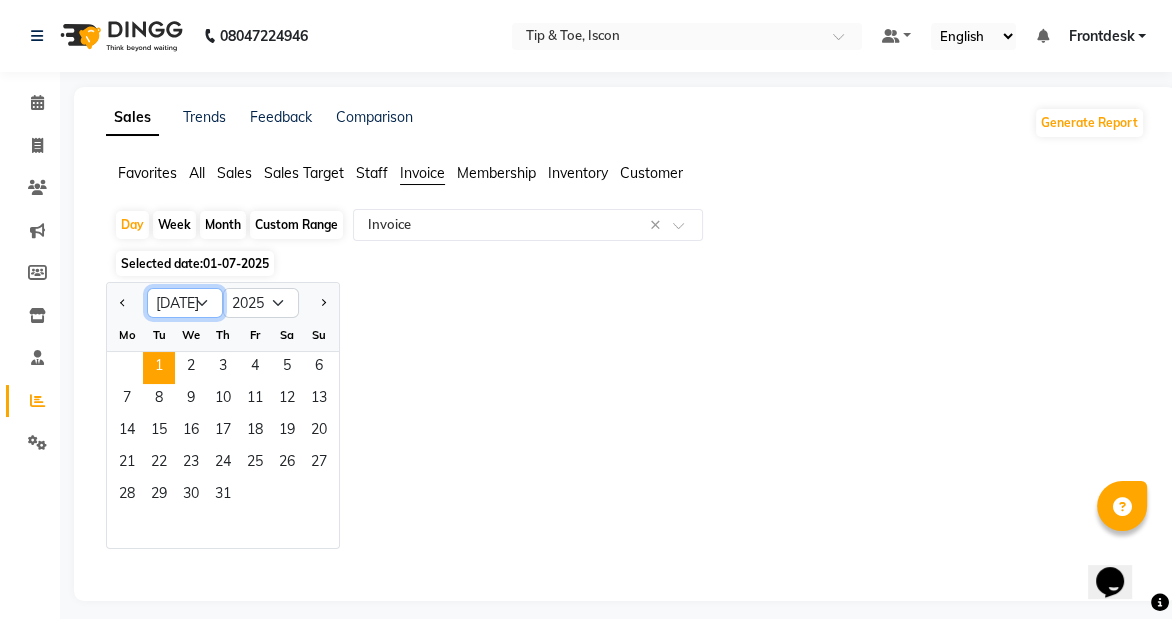 click on "Jan Feb Mar Apr May Jun [DATE] Aug Sep Oct Nov Dec" 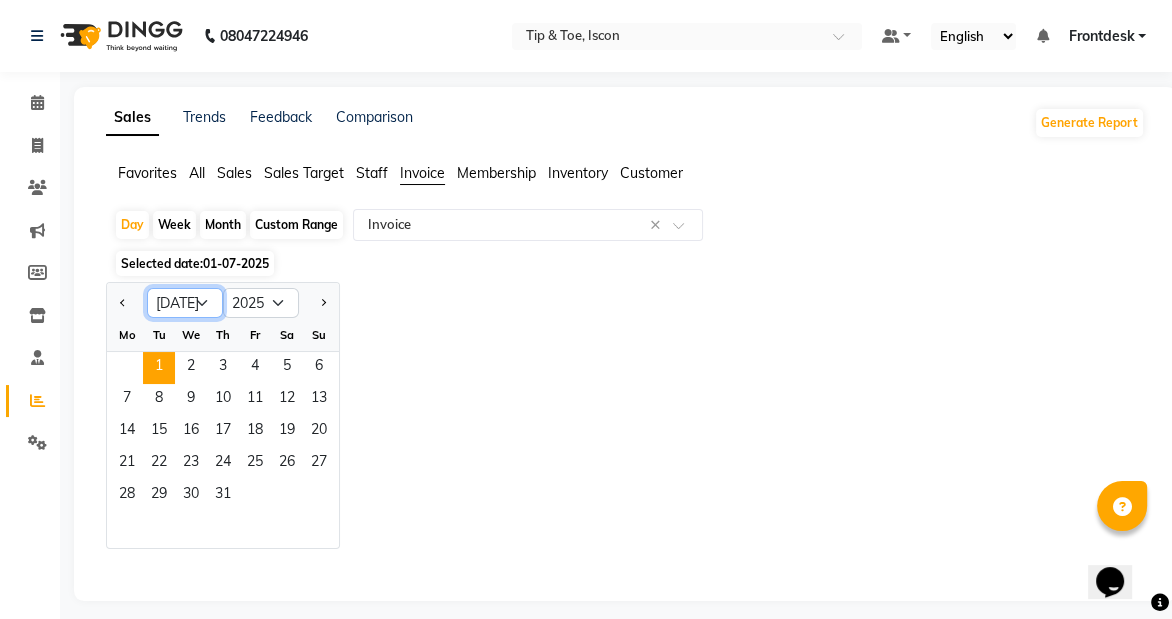 select on "6" 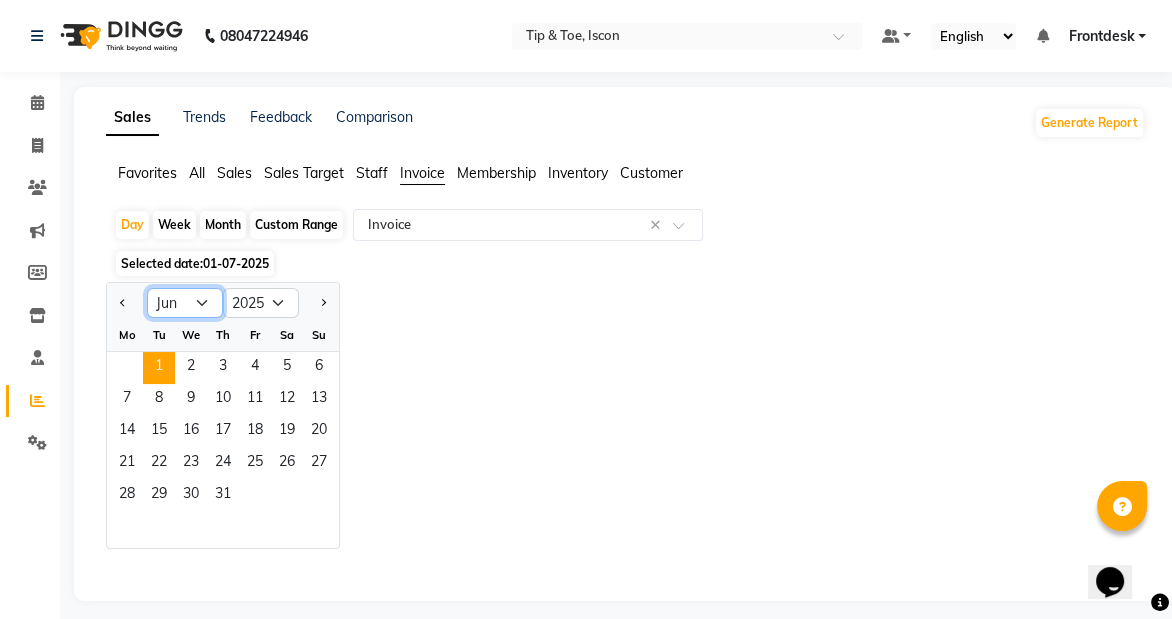click on "Jan Feb Mar Apr May Jun [DATE] Aug Sep Oct Nov Dec" 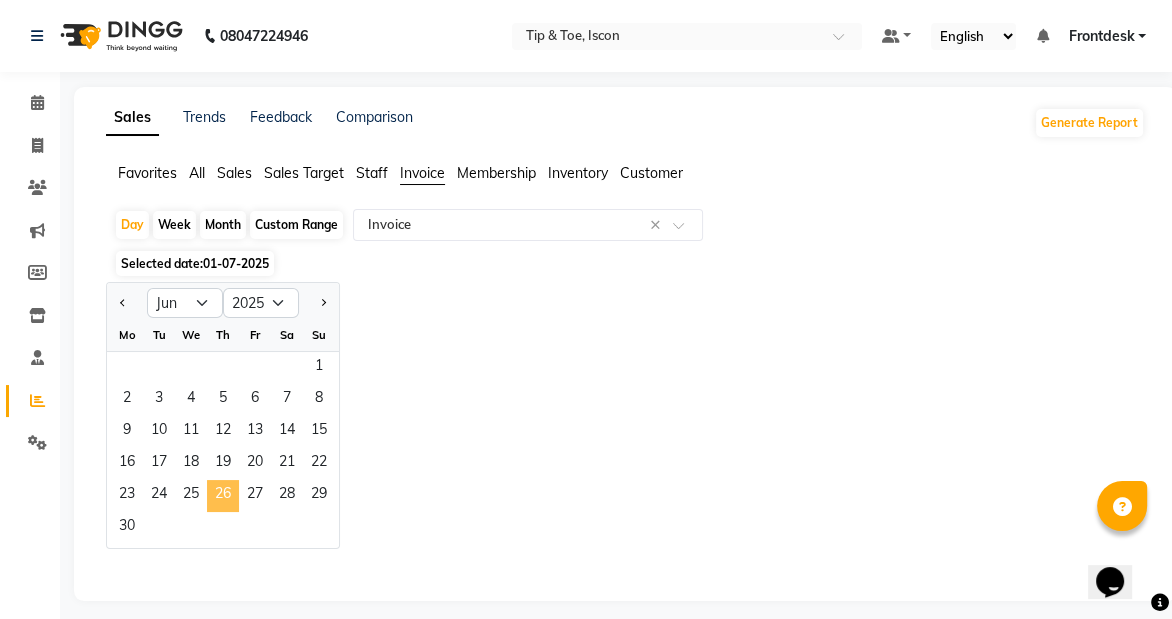click on "26" 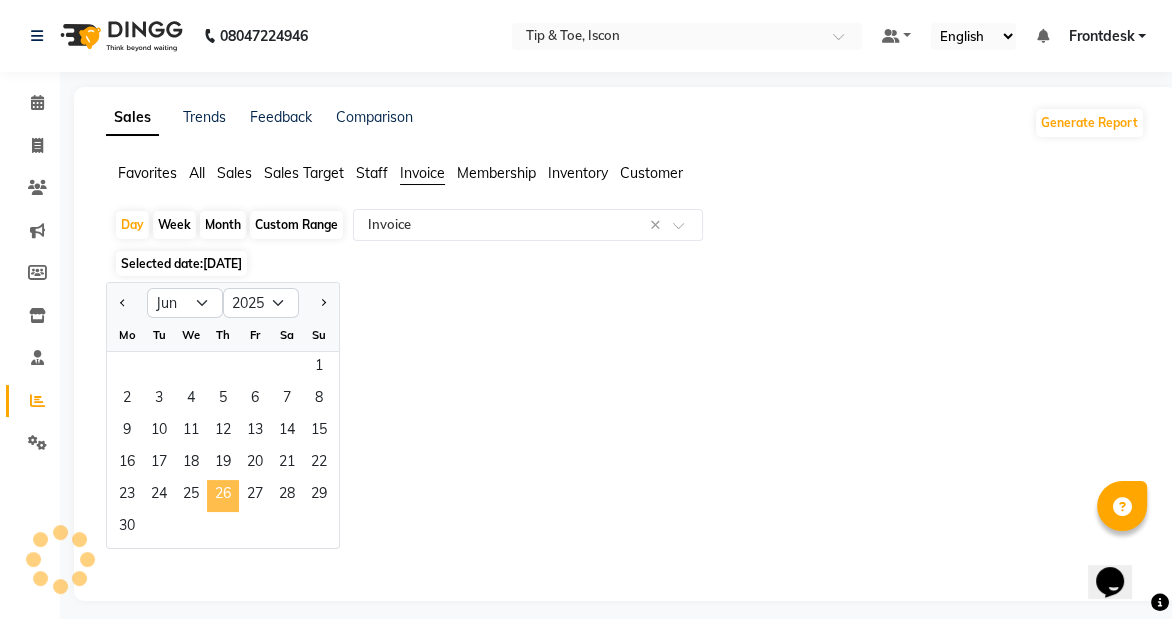select on "filtered_report" 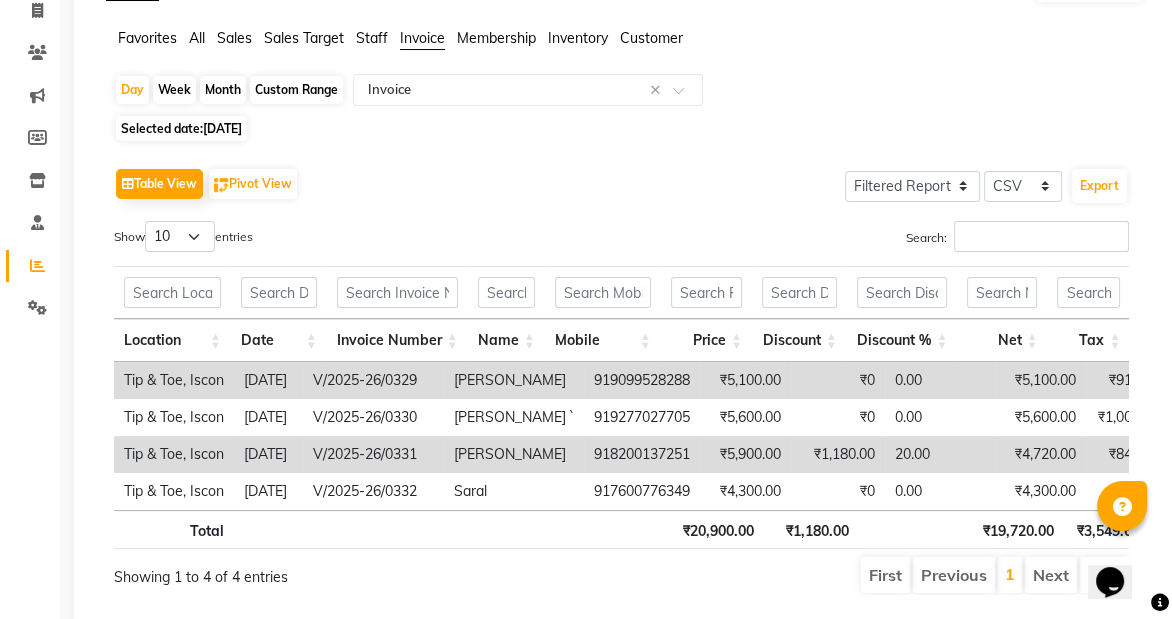 scroll, scrollTop: 0, scrollLeft: 0, axis: both 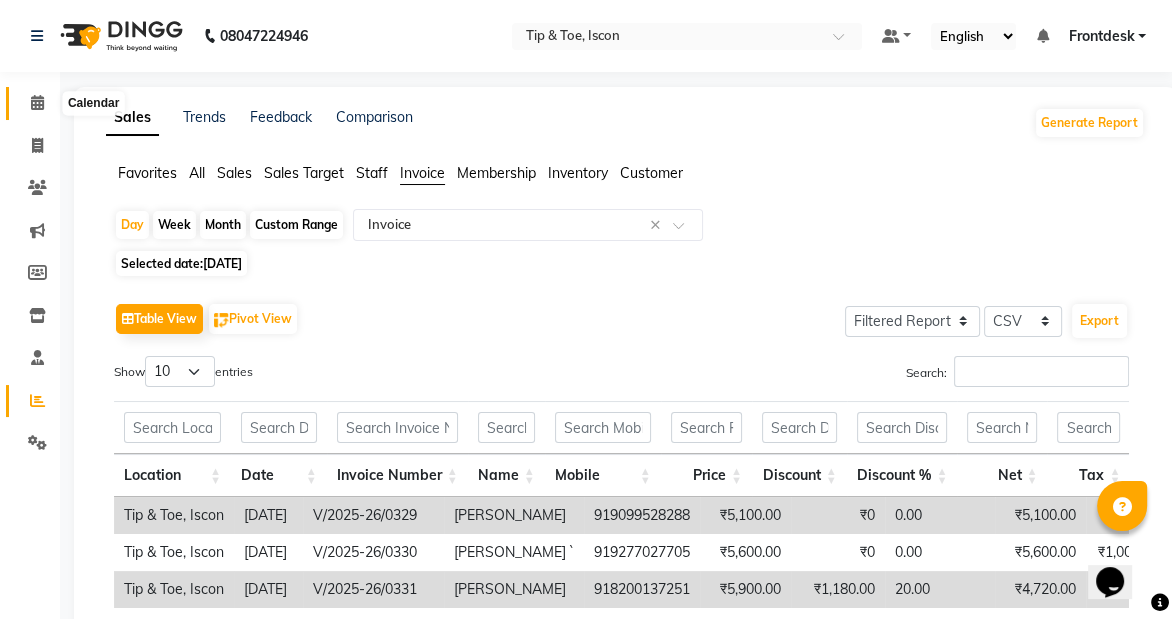 click 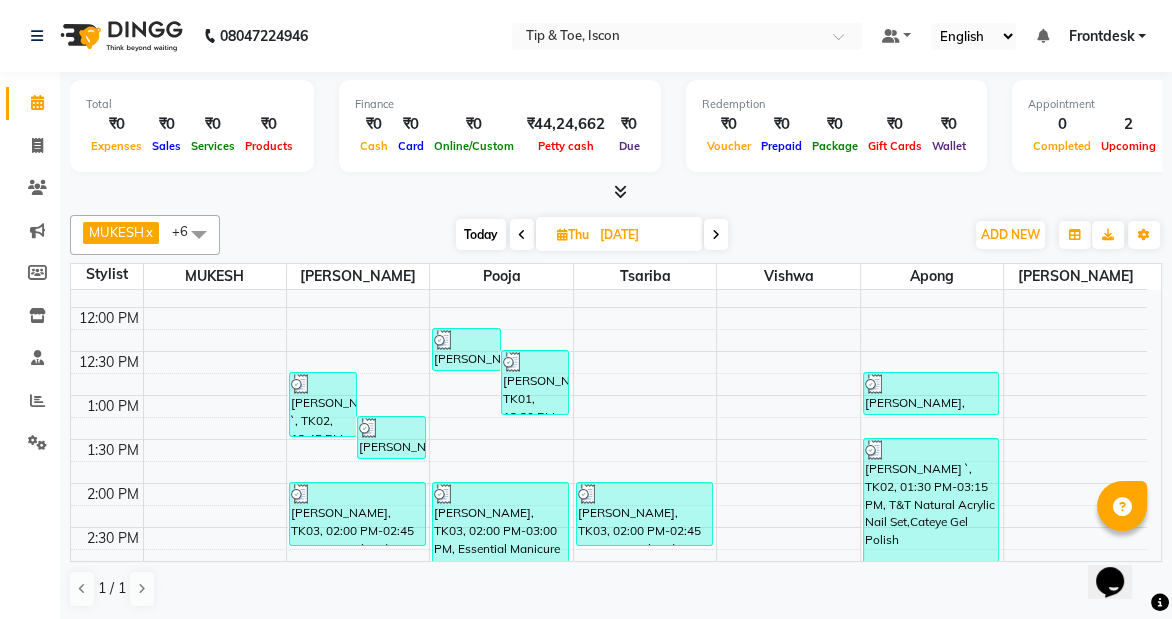 scroll, scrollTop: 347, scrollLeft: 0, axis: vertical 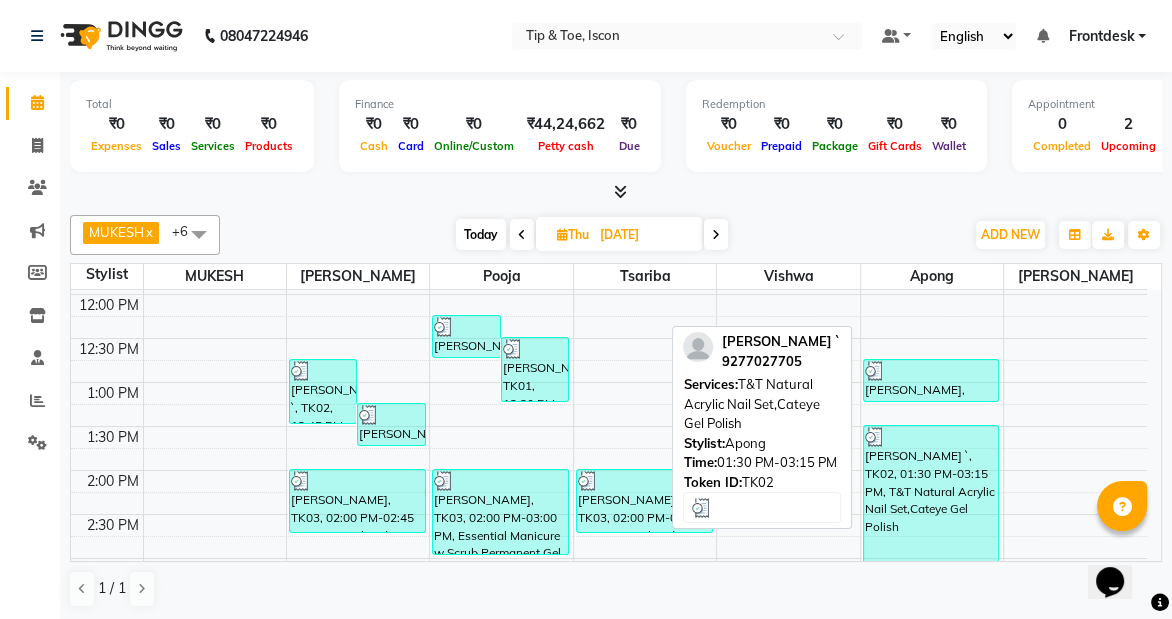 click on "[PERSON_NAME] `, TK02, 01:30 PM-03:15 PM, T&T Natural Acrylic Nail Set,Cateye Gel Polish" at bounding box center [931, 501] 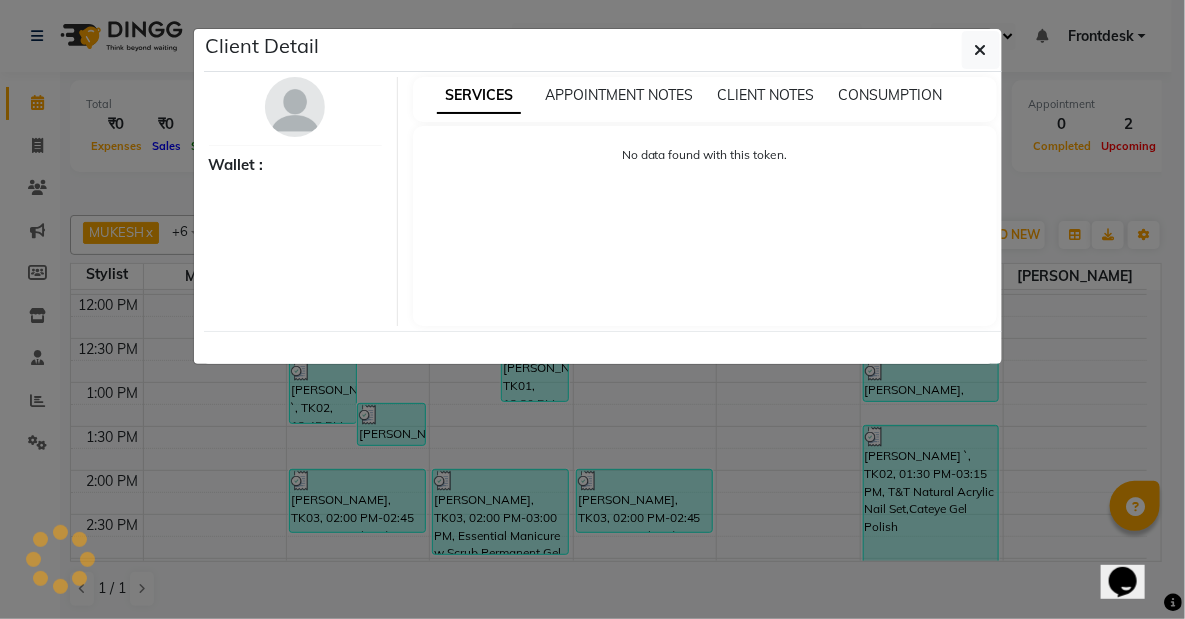 select on "3" 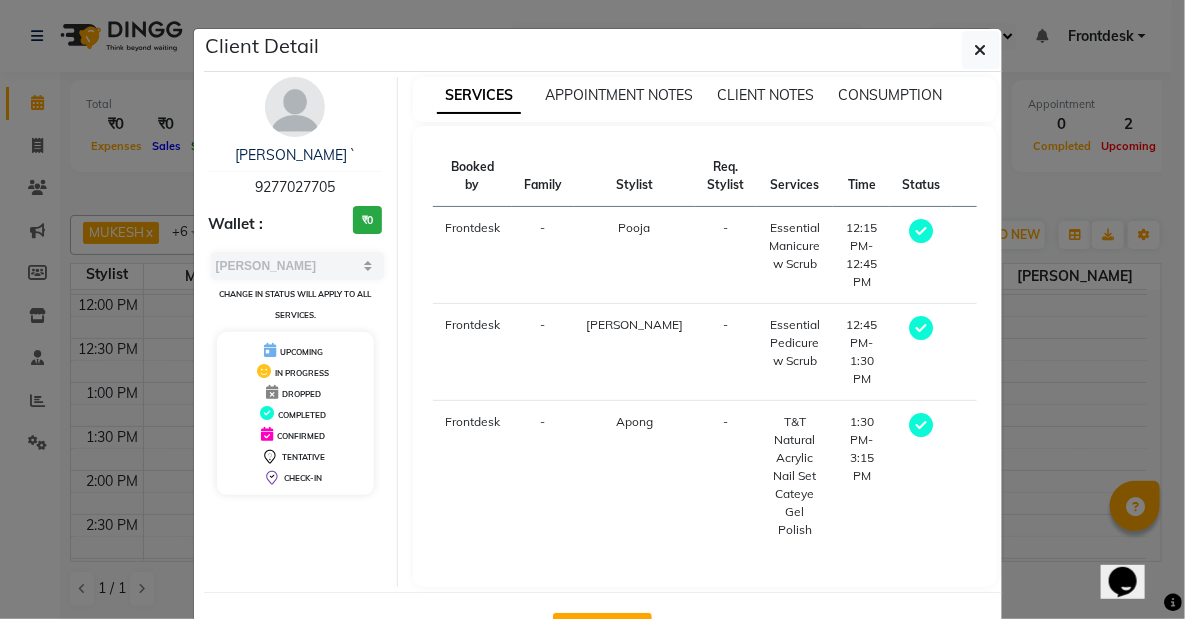 click on "View Invoice" 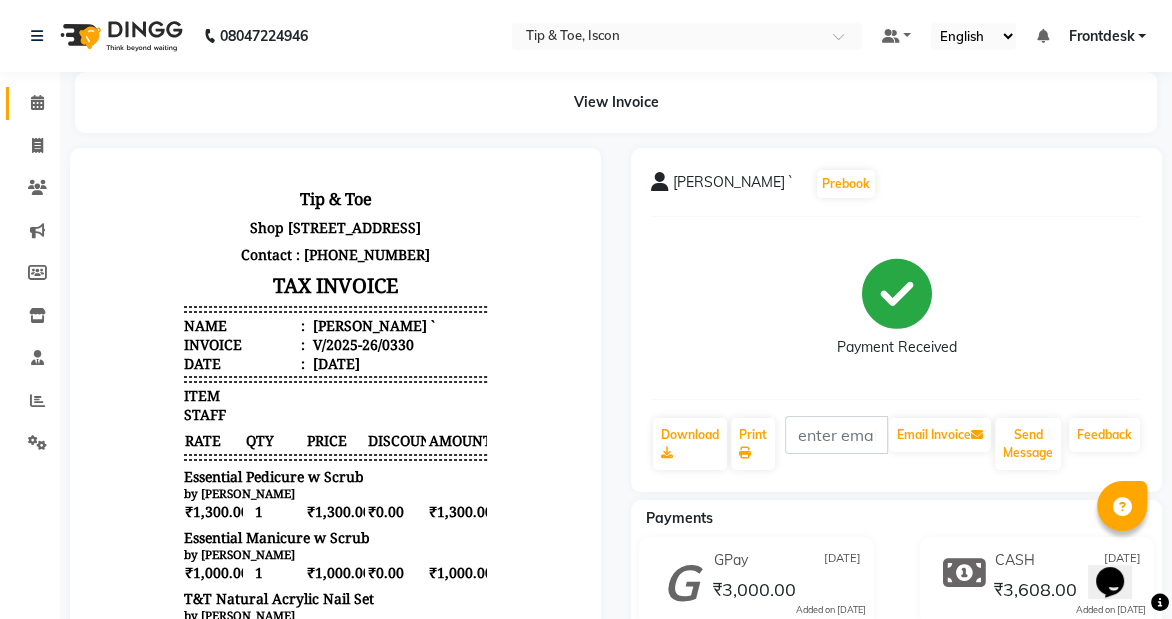 scroll, scrollTop: 0, scrollLeft: 0, axis: both 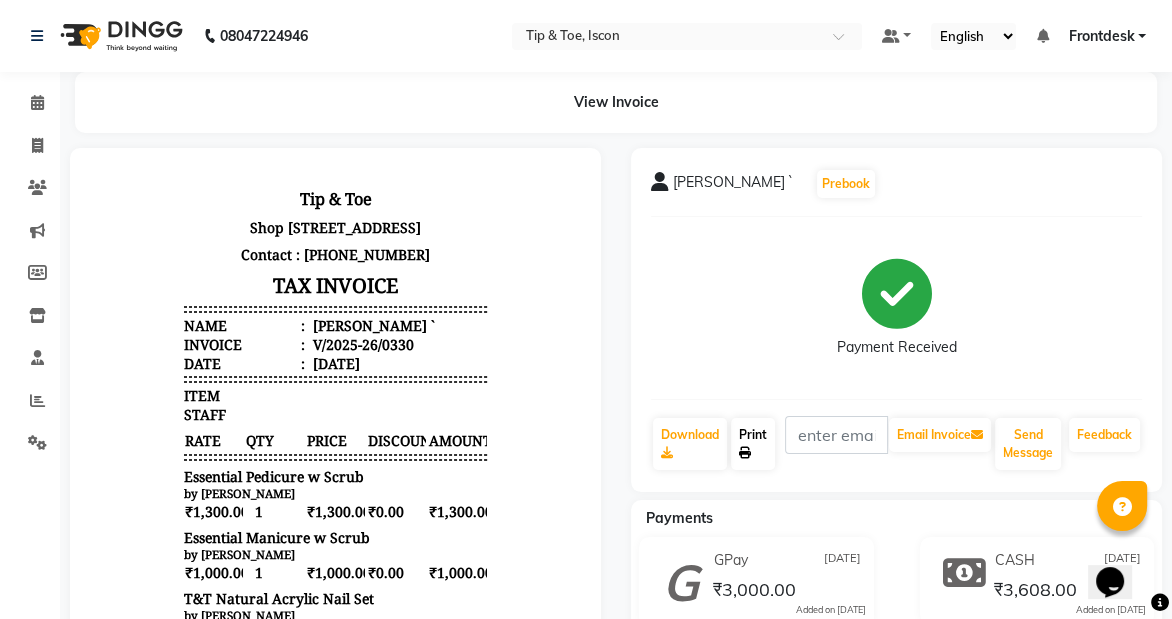 click on "Print" 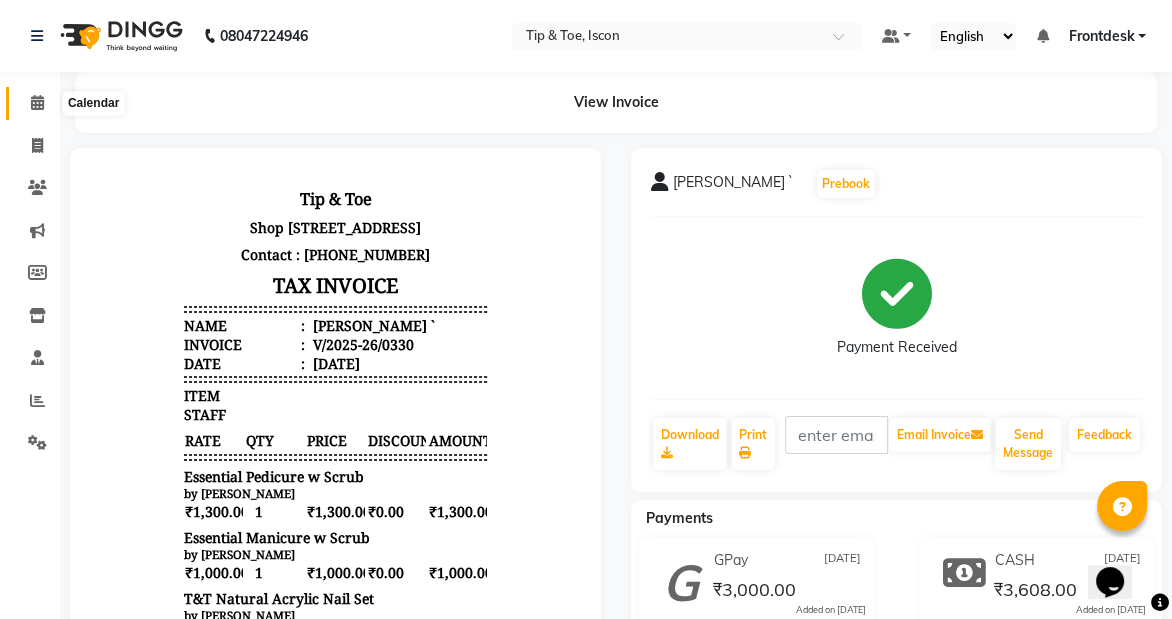 click 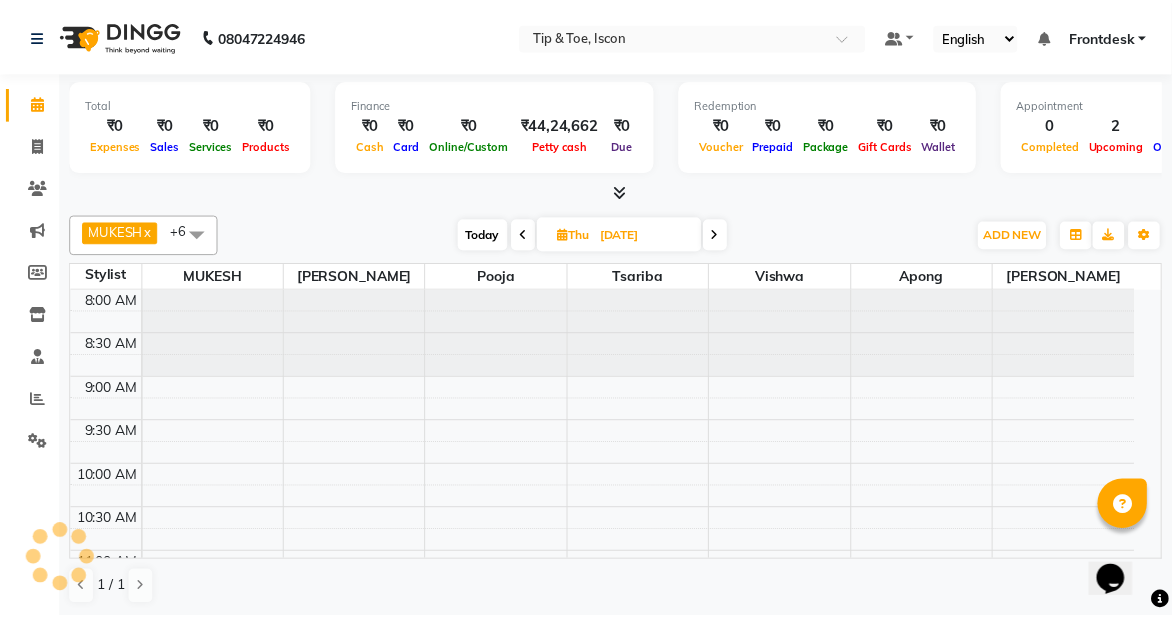 scroll, scrollTop: 0, scrollLeft: 0, axis: both 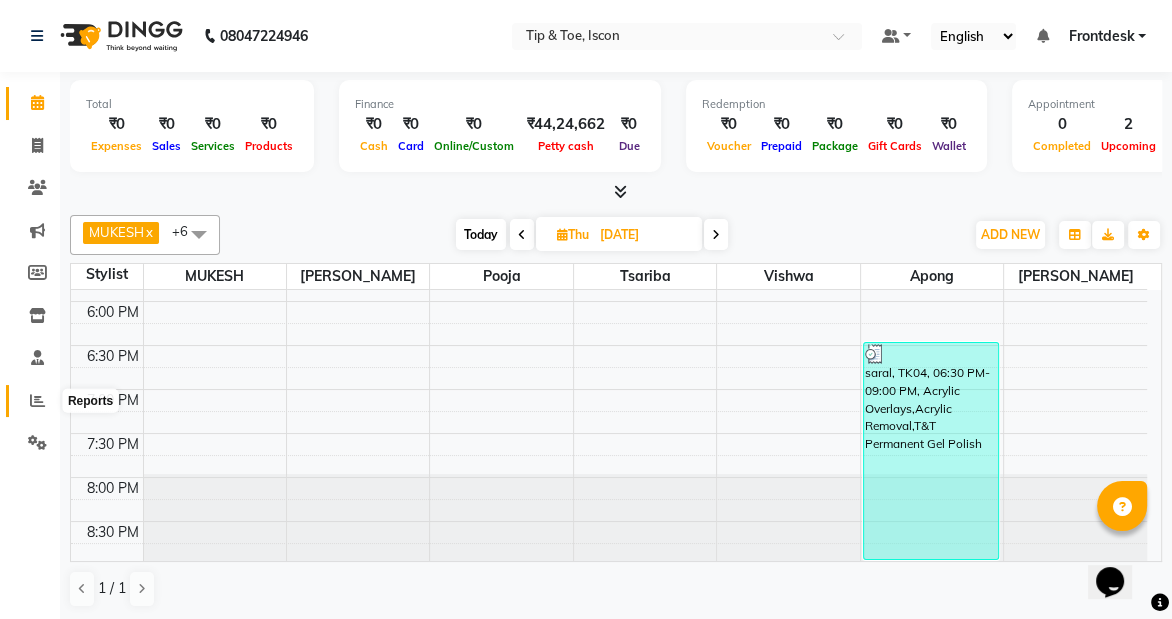 click 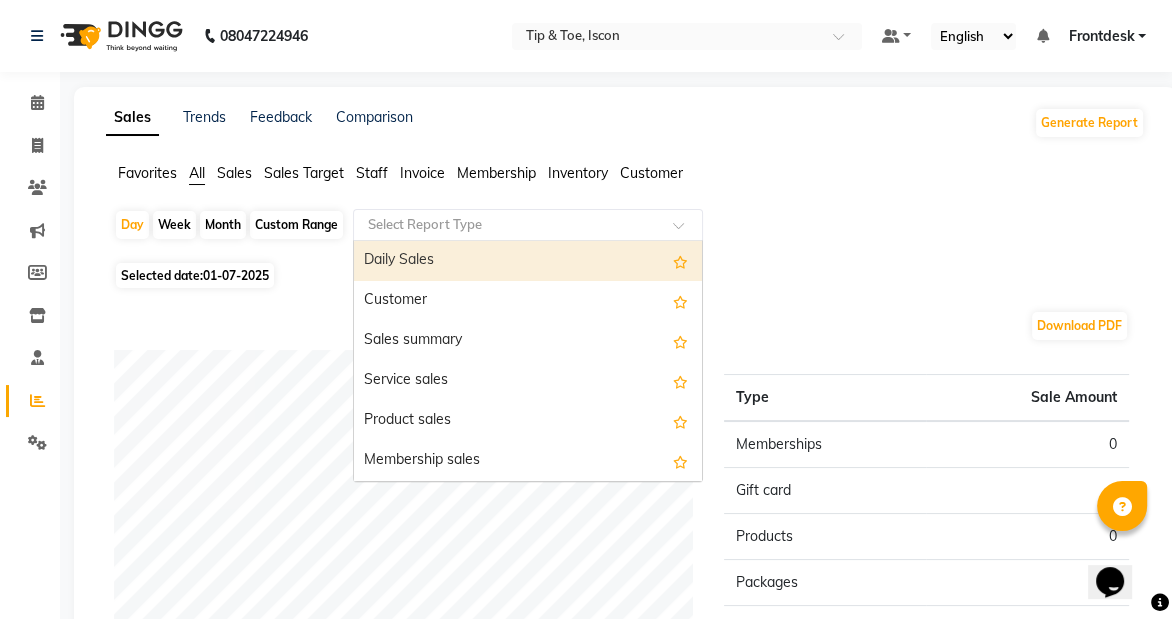 click 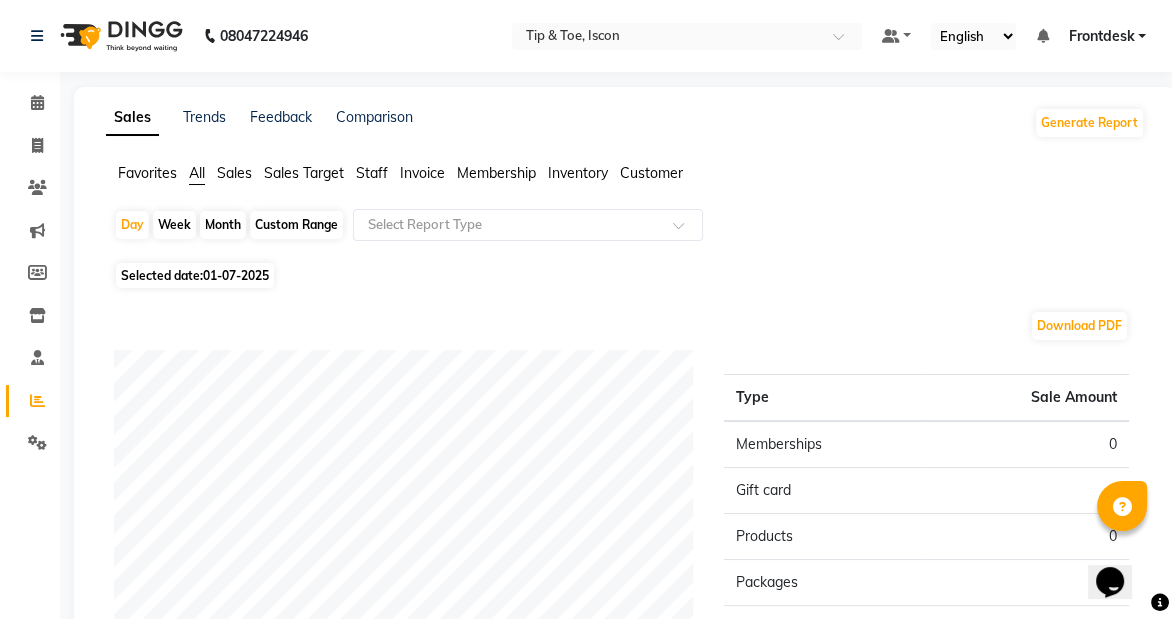 click on "Staff" 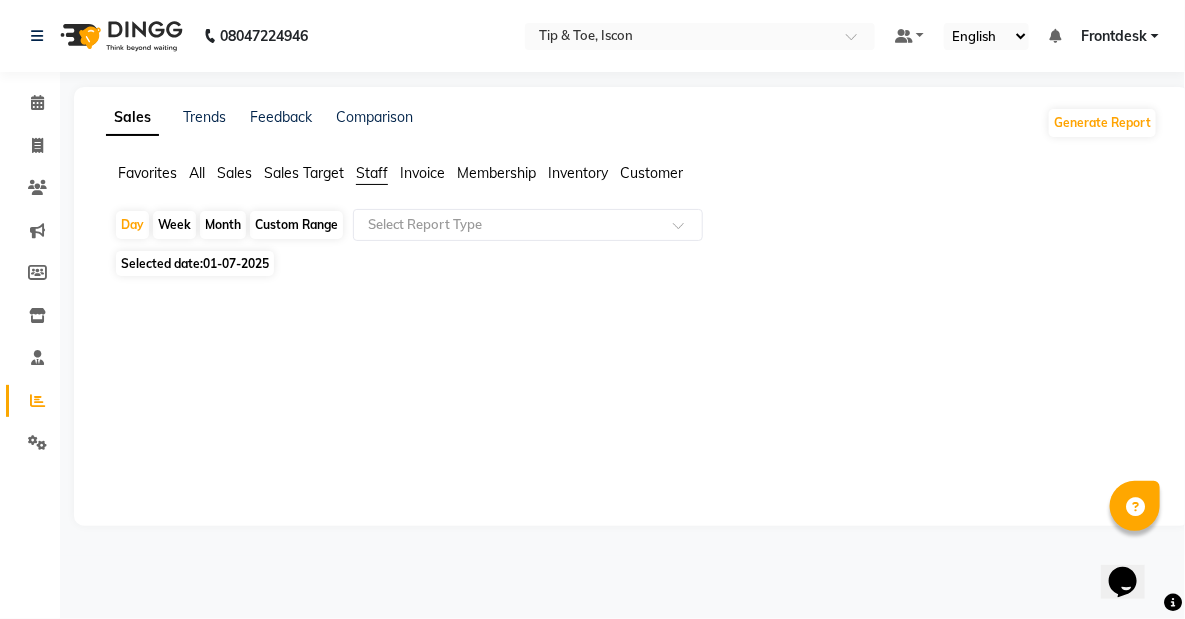 click on "01-07-2025" 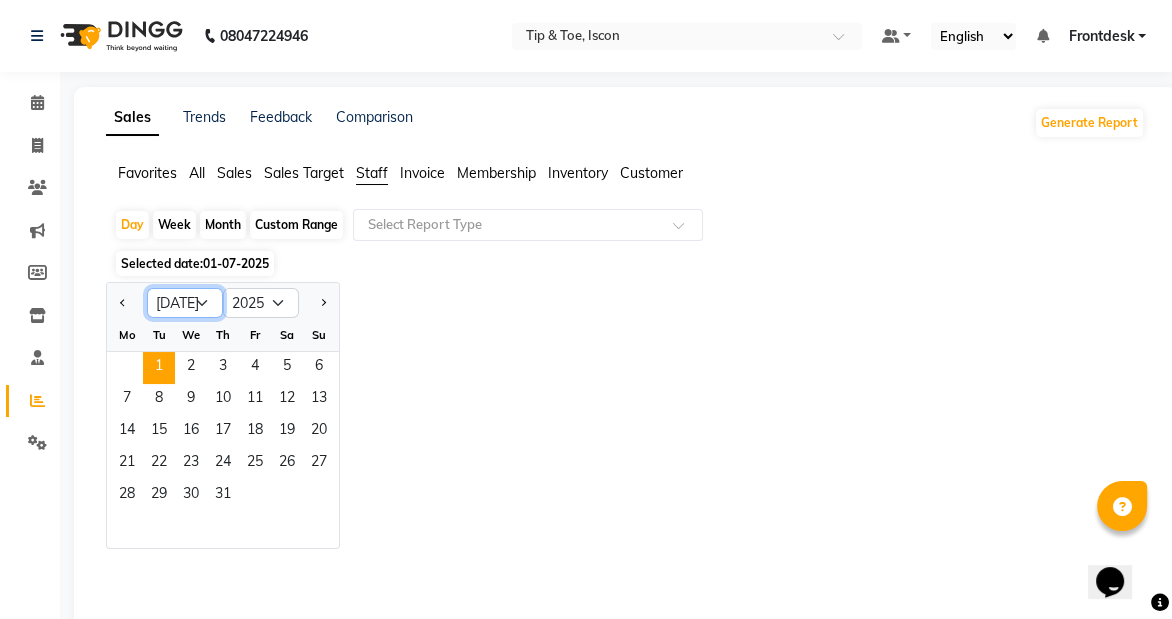 click on "Jan Feb Mar Apr May Jun [DATE] Aug Sep Oct Nov Dec" 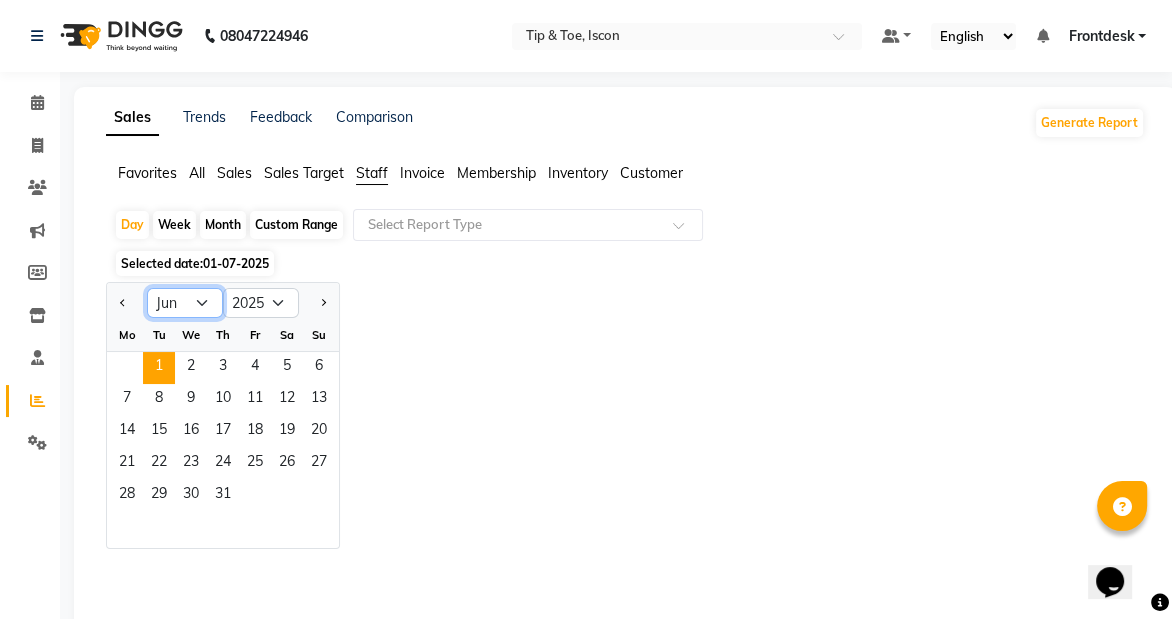 click on "Jan Feb Mar Apr May Jun [DATE] Aug Sep Oct Nov Dec" 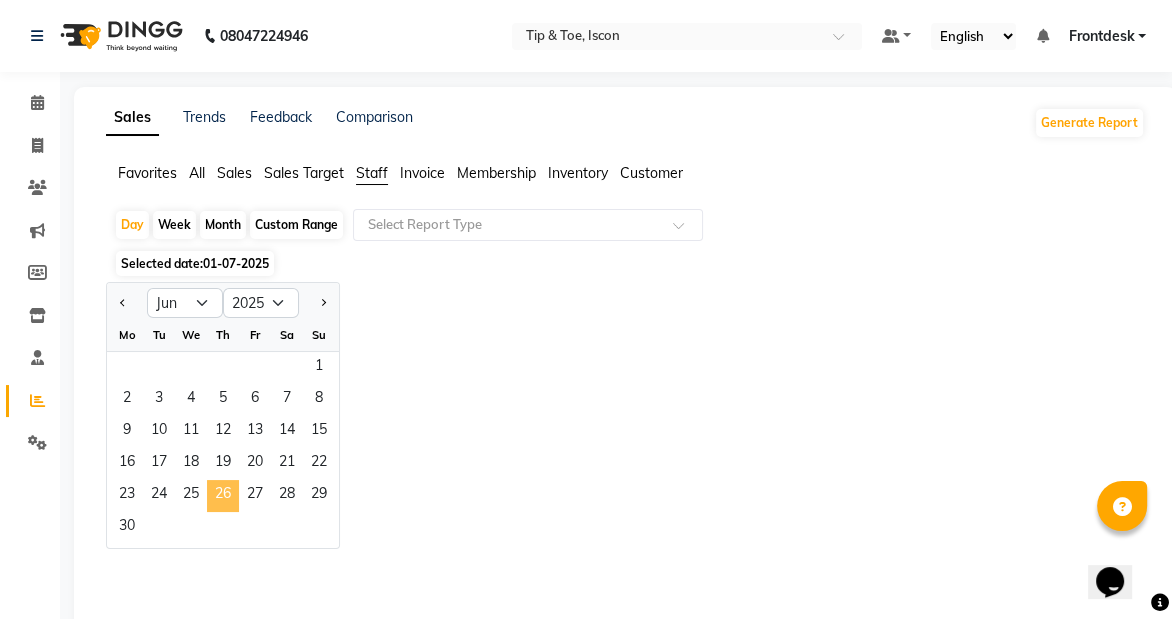 click on "26" 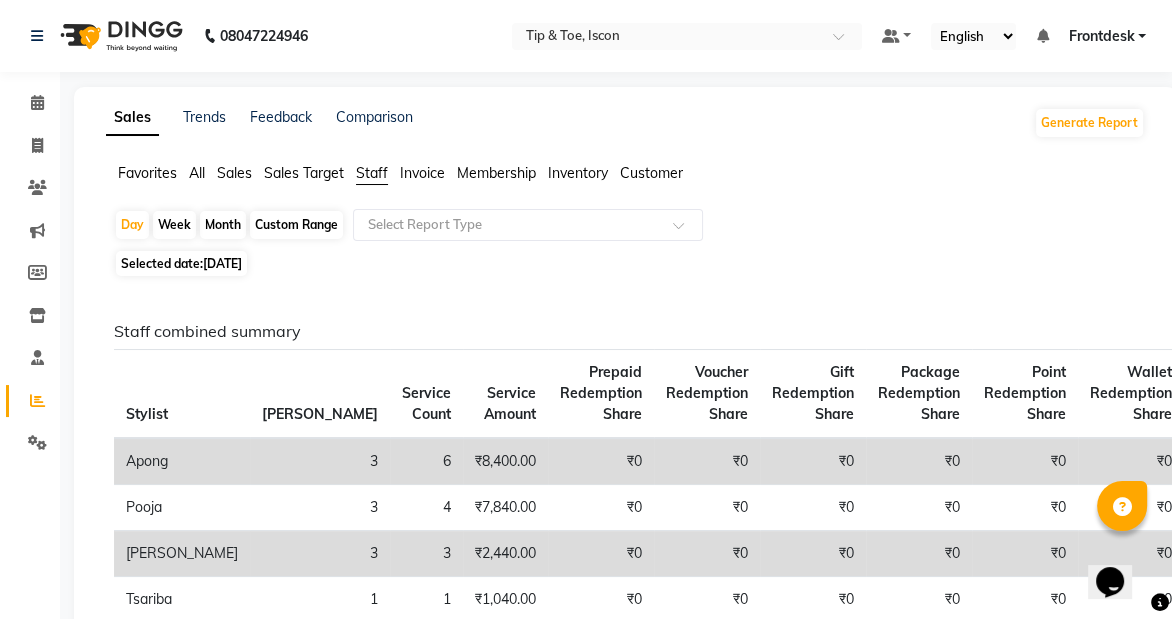 scroll, scrollTop: 171, scrollLeft: 0, axis: vertical 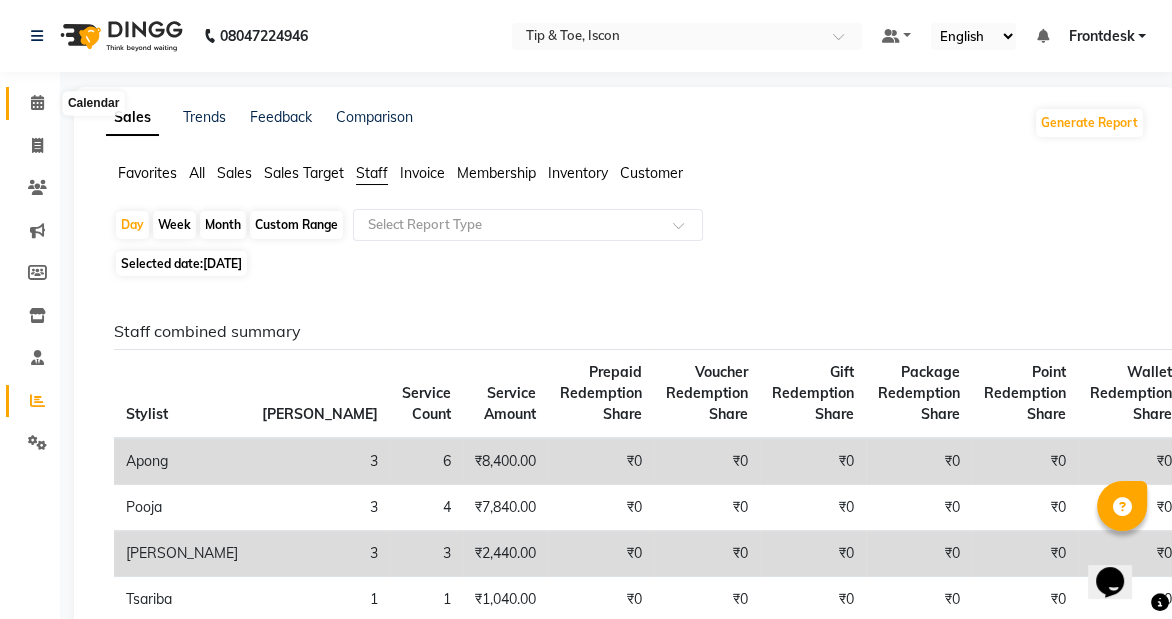 click 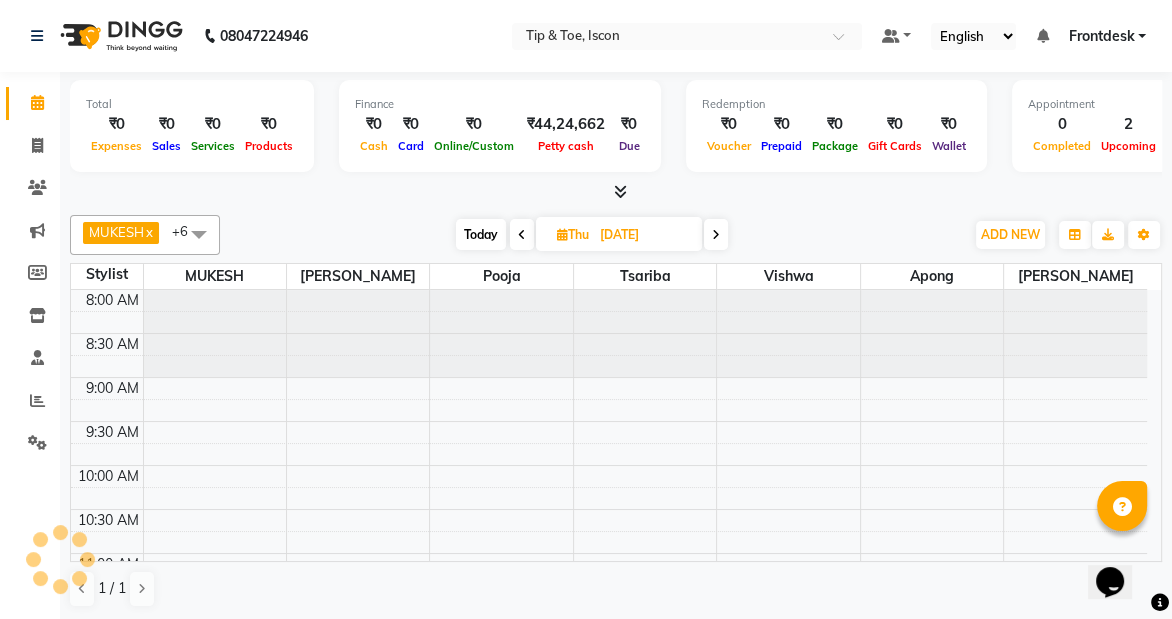 scroll, scrollTop: 439, scrollLeft: 0, axis: vertical 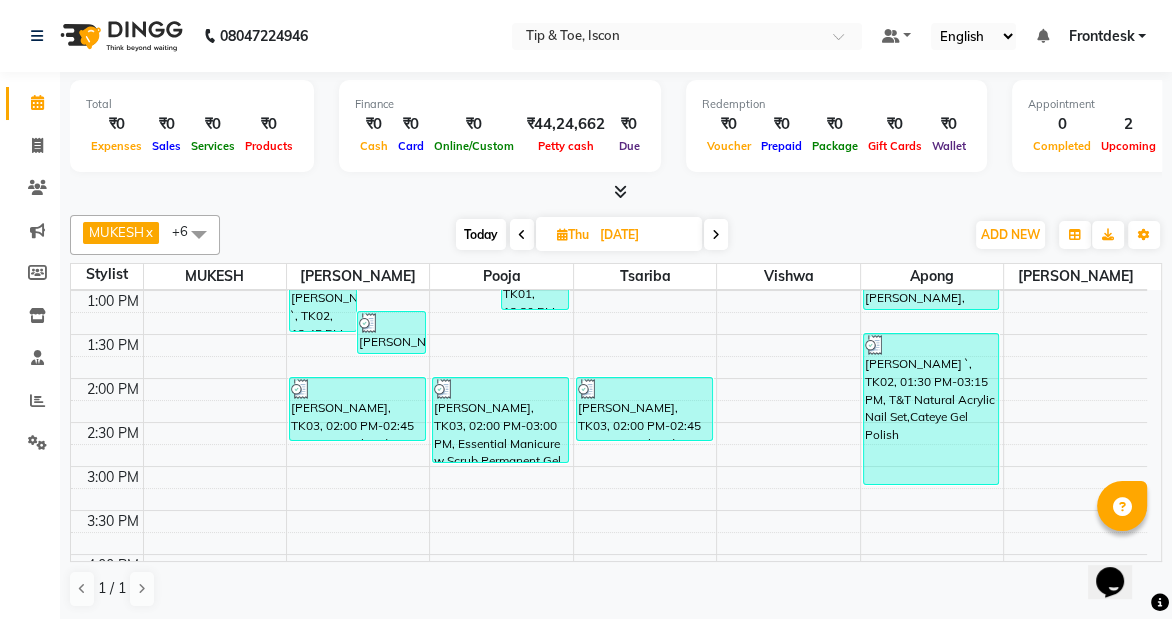 click on "Today" at bounding box center (481, 234) 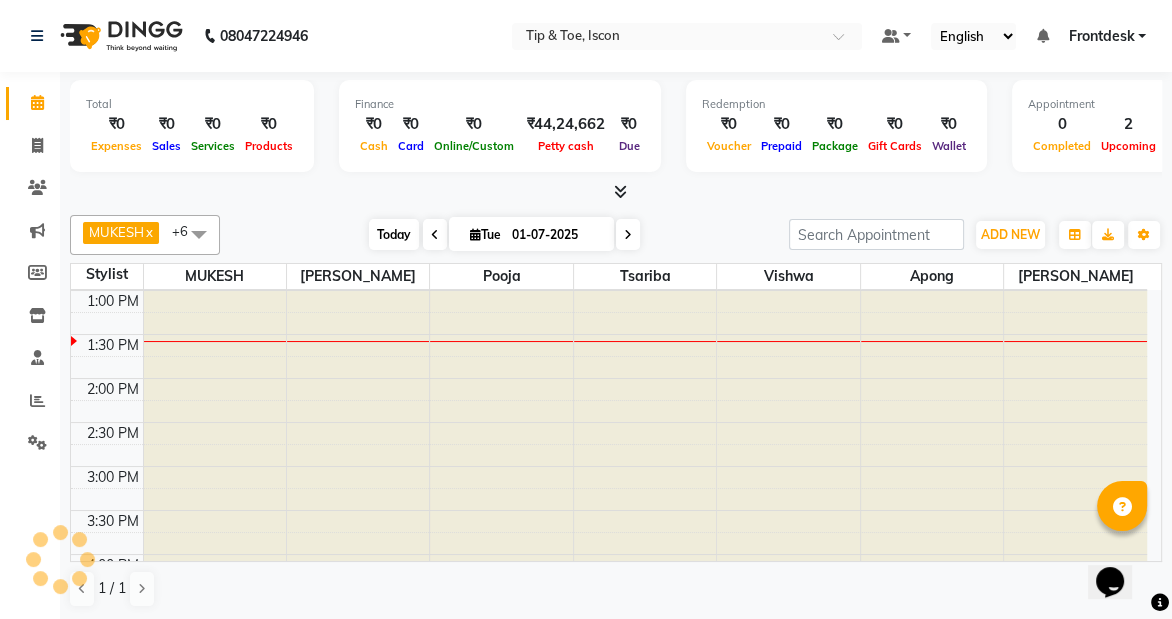 scroll, scrollTop: 439, scrollLeft: 0, axis: vertical 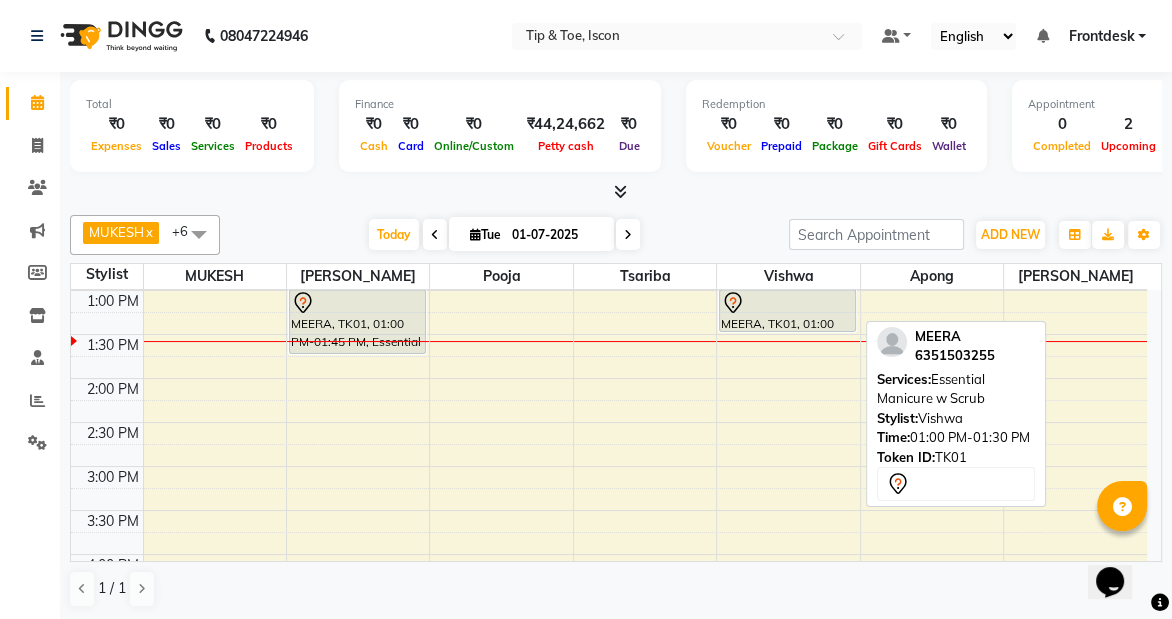 click on "MEERA, TK01, 01:00 PM-01:30 PM, Essential Manicure w Scrub" at bounding box center (787, 310) 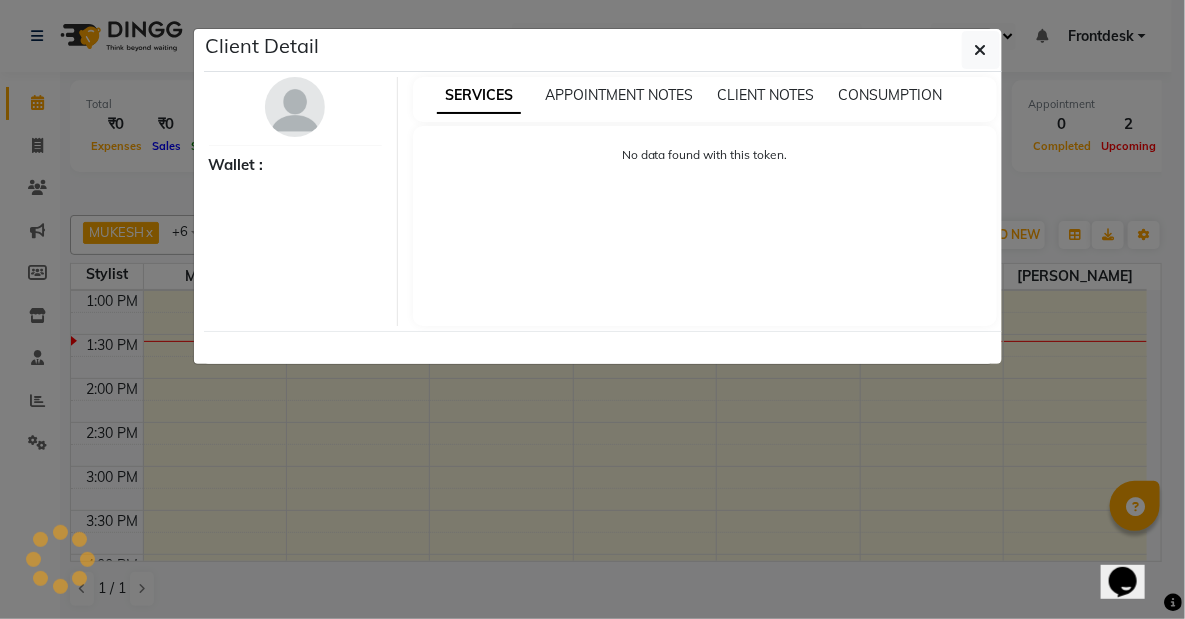 select on "7" 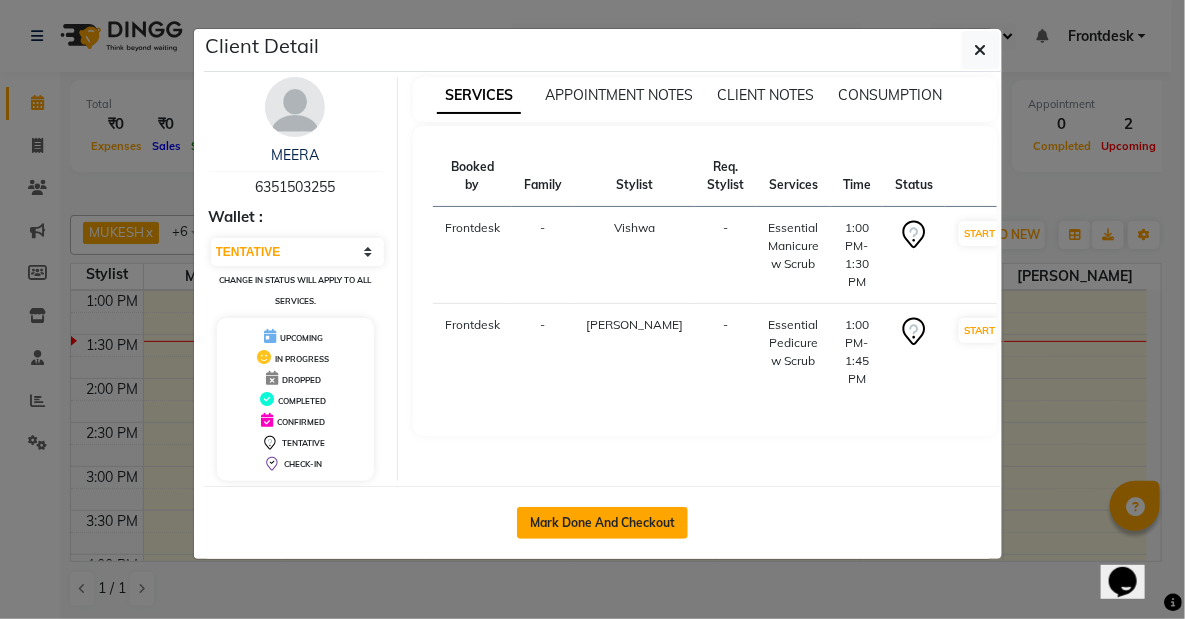 click on "Mark Done And Checkout" 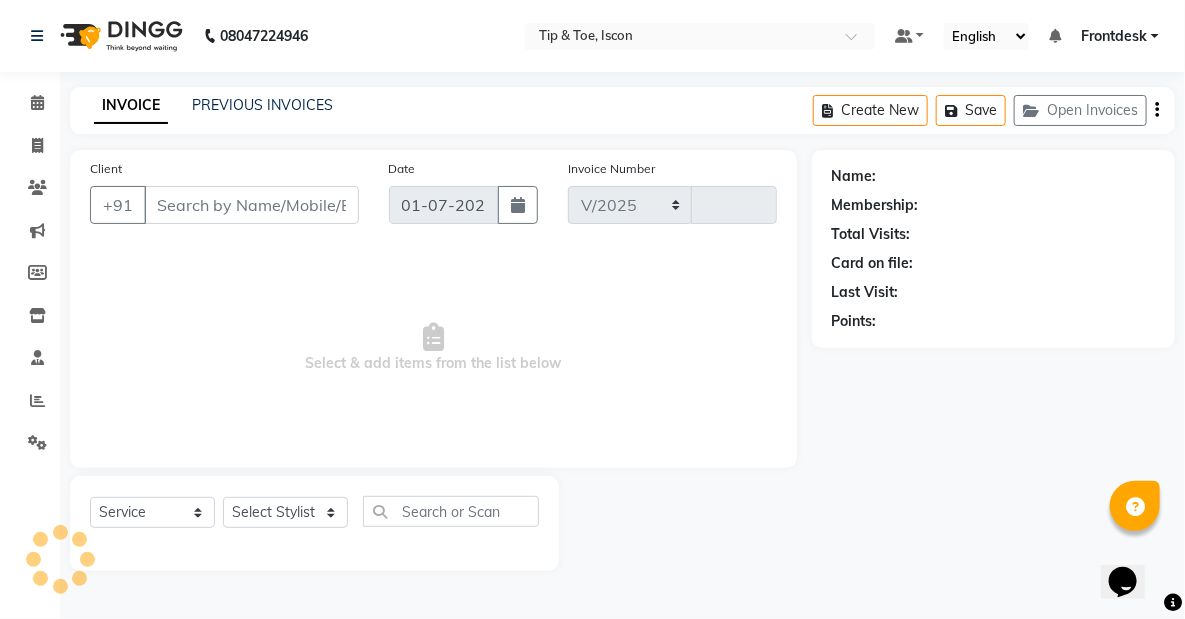 select on "5988" 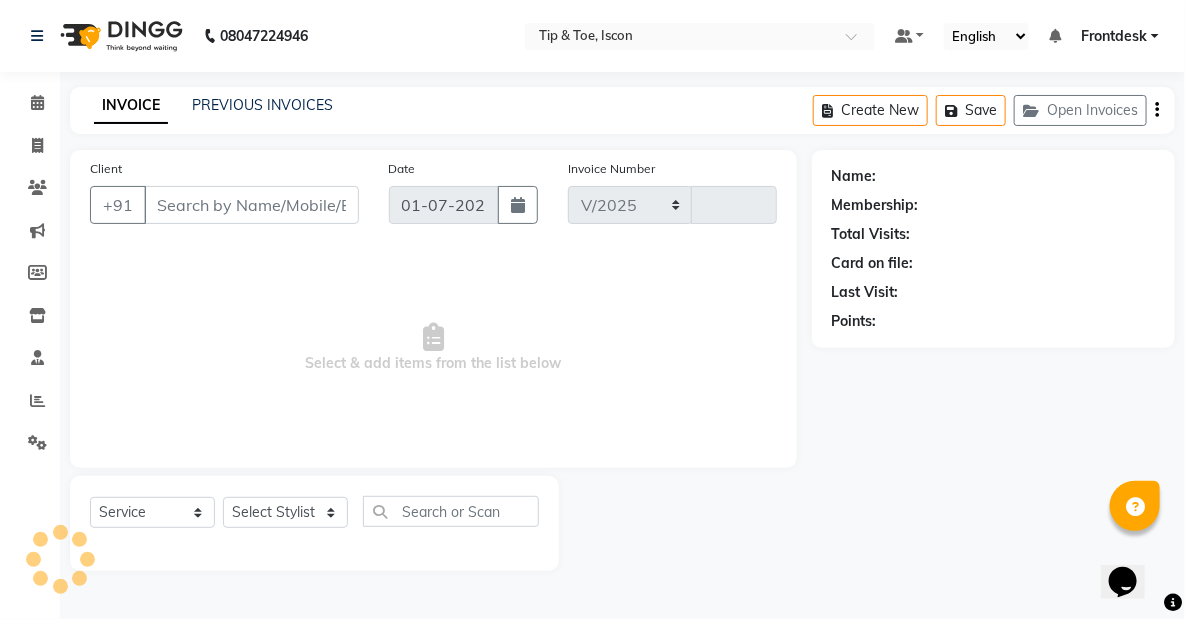 type on "0347" 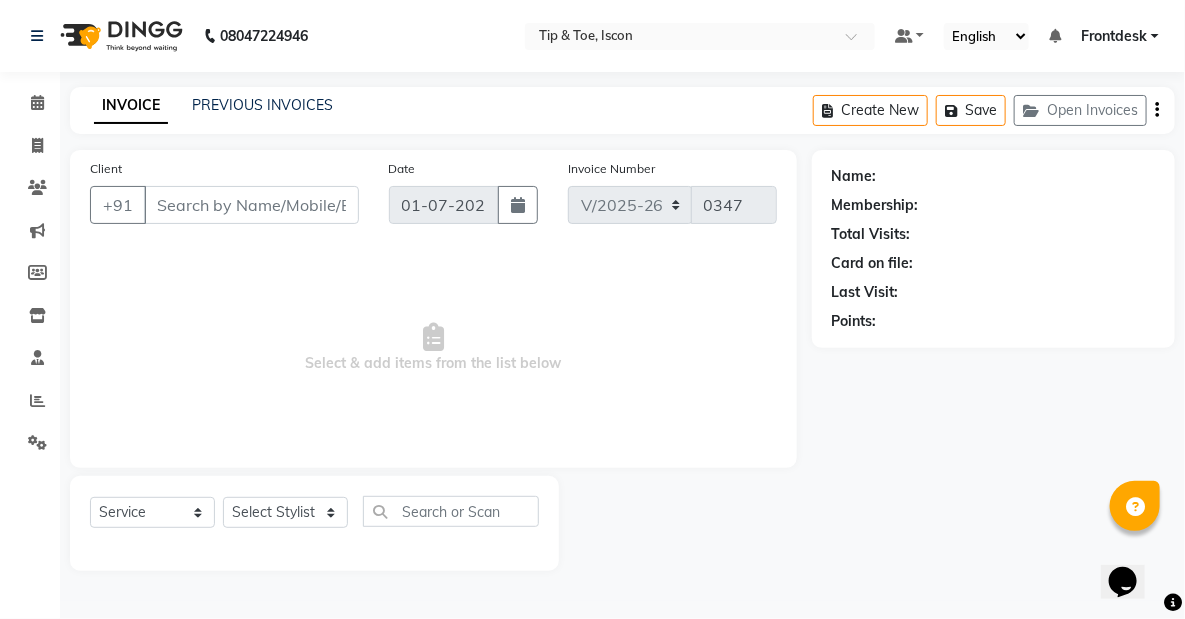 type on "6351503255" 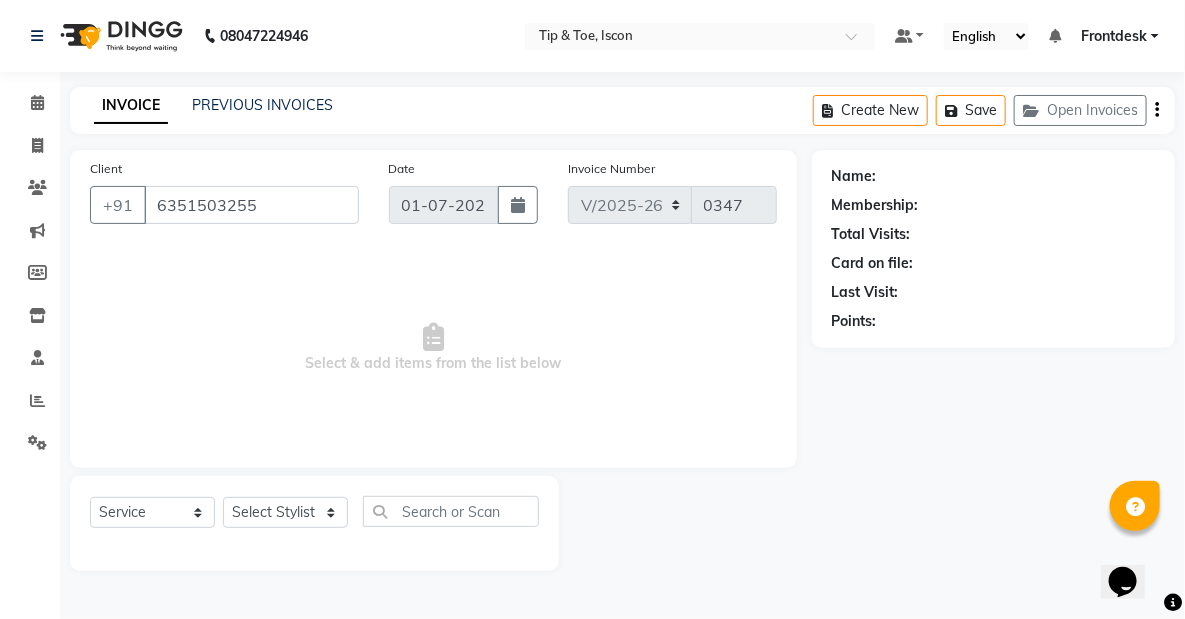 select on "42684" 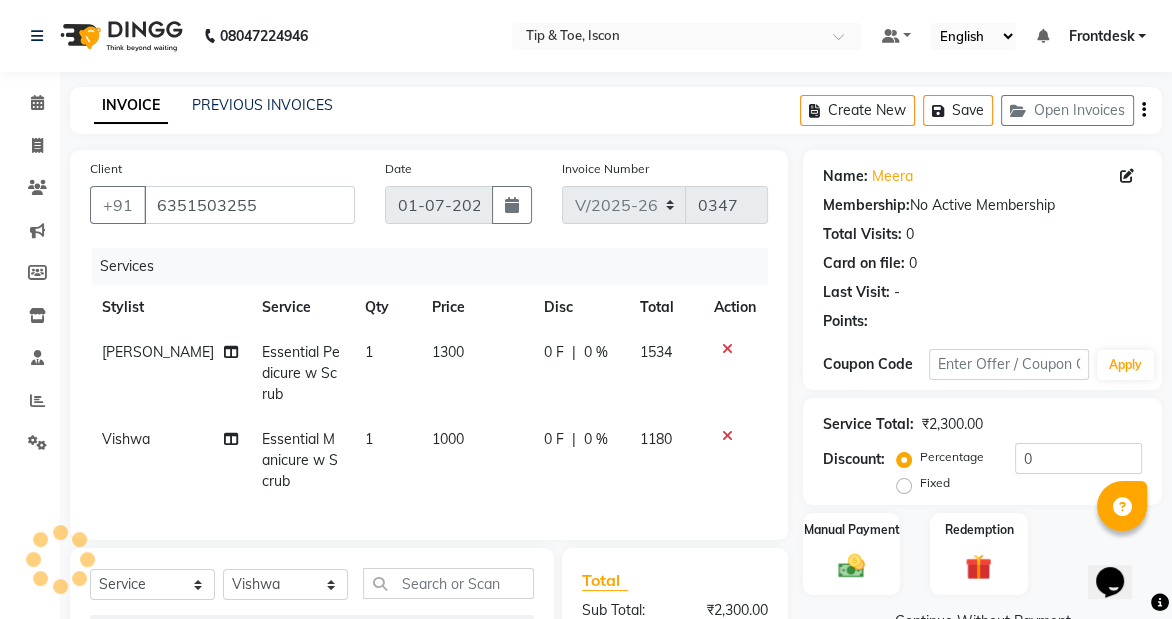 click on "Service Total:  ₹2,300.00" 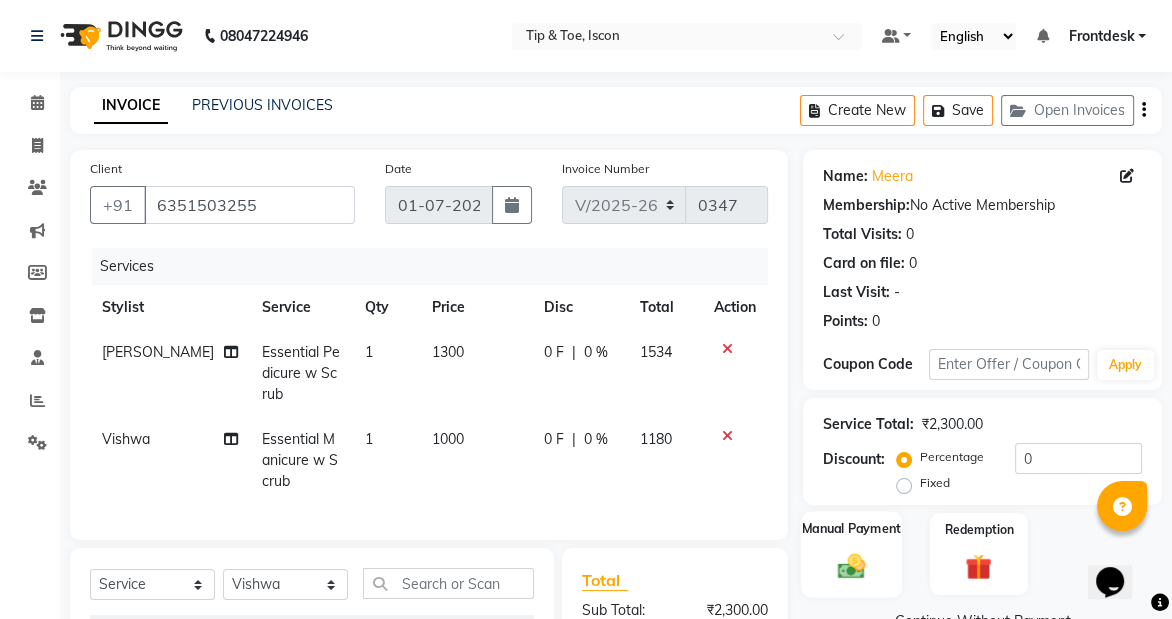 scroll, scrollTop: 268, scrollLeft: 0, axis: vertical 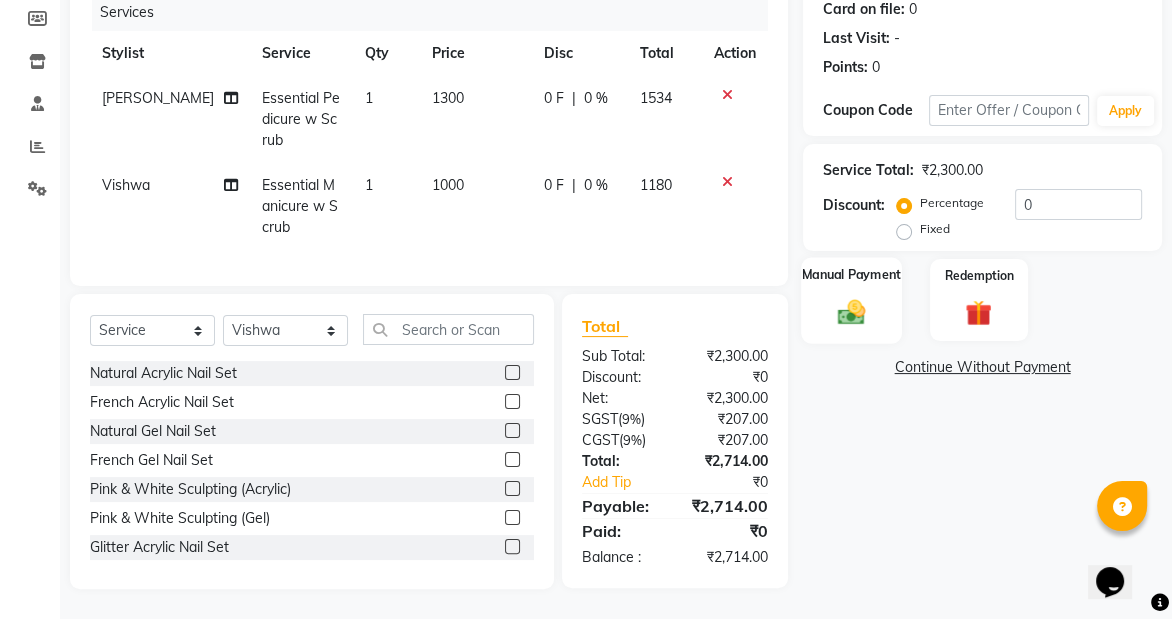 click on "Manual Payment" 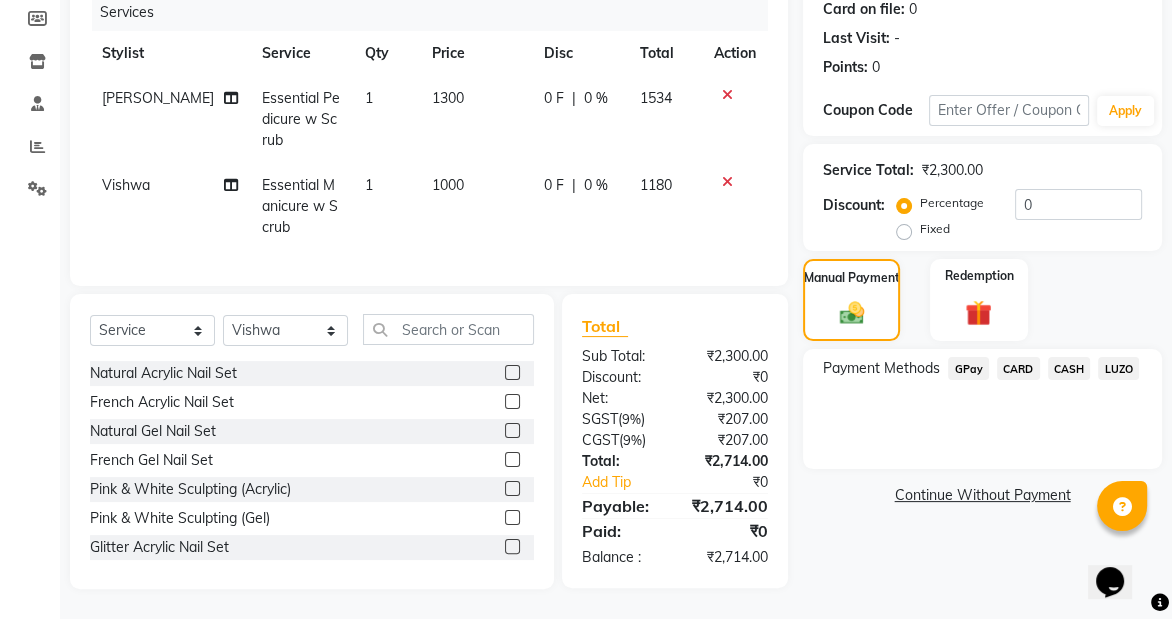 click on "CASH" 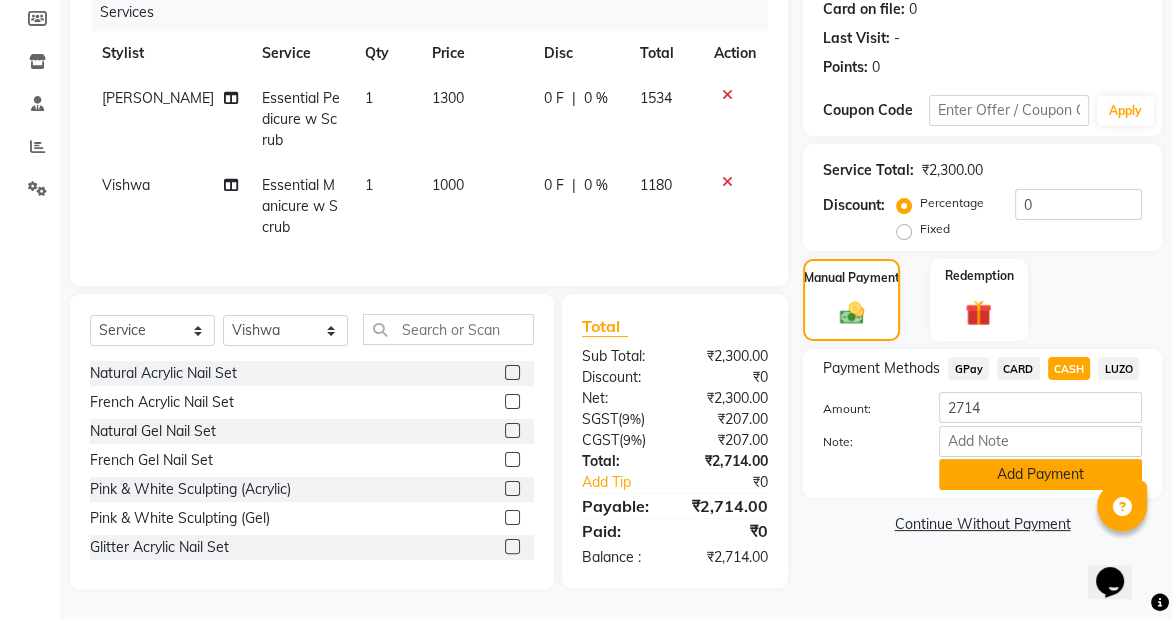 click on "Add Payment" 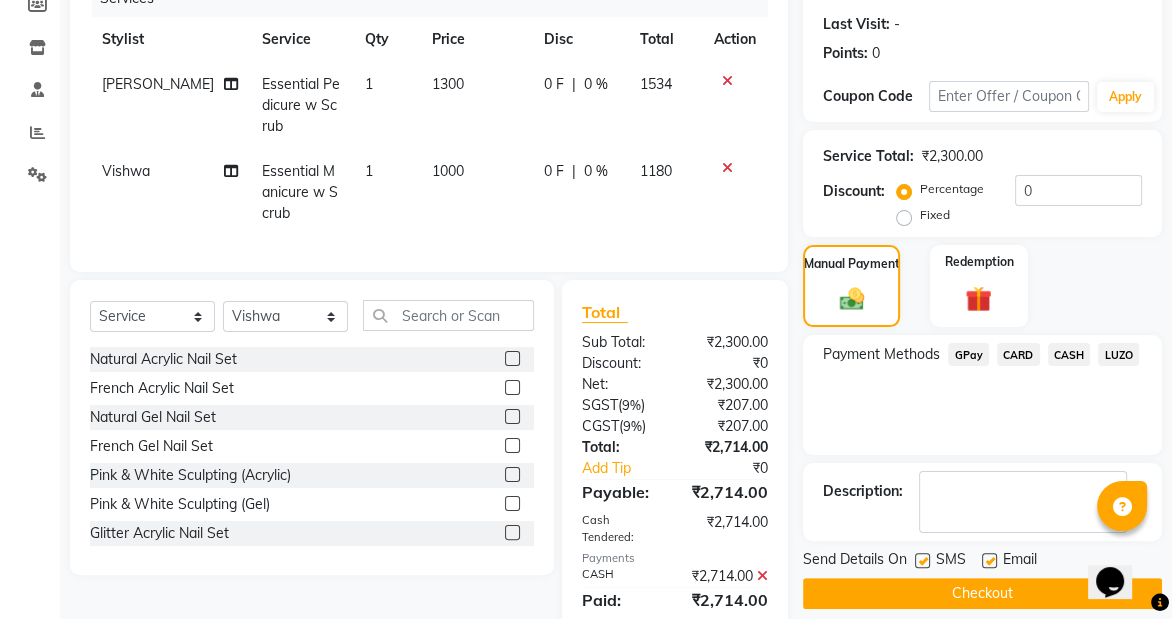 scroll, scrollTop: 371, scrollLeft: 0, axis: vertical 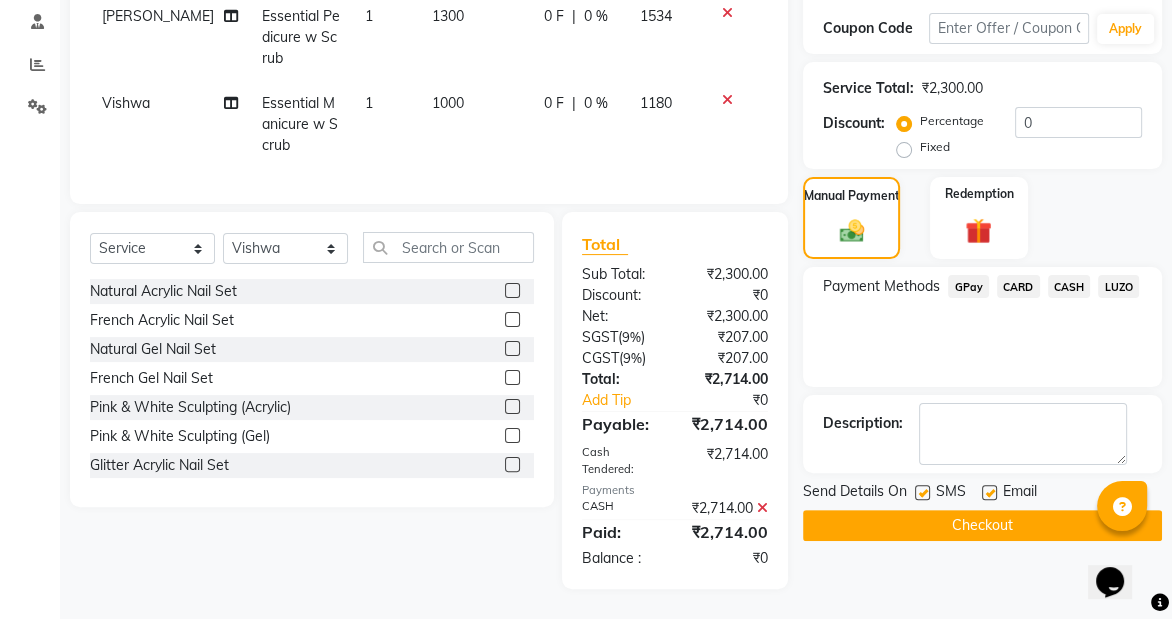 click on "Checkout" 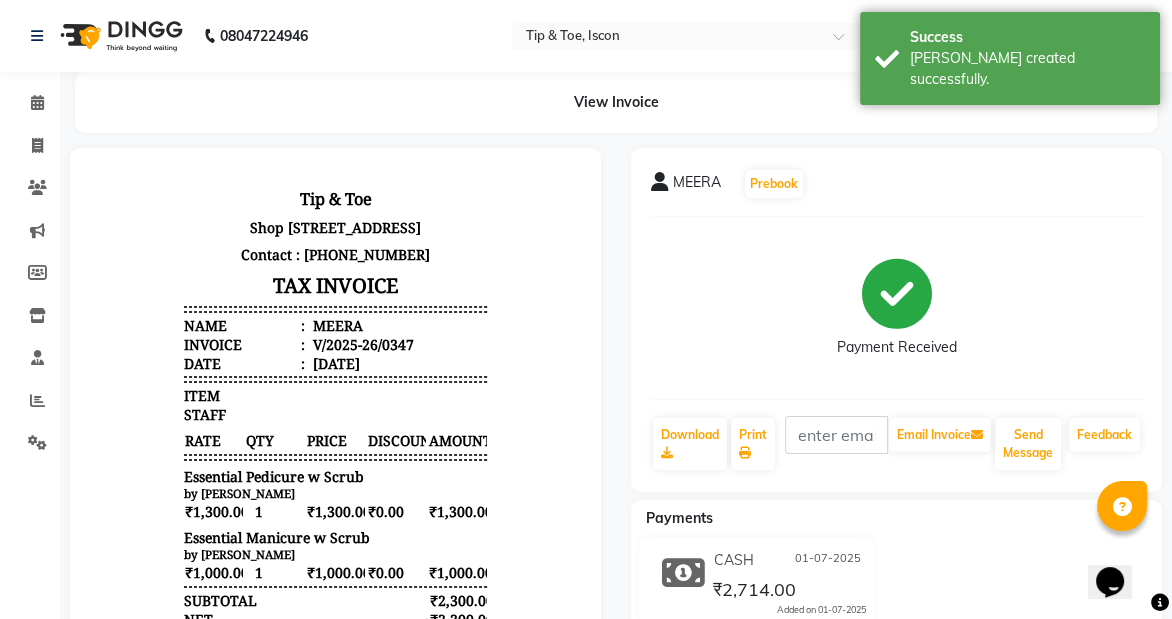 scroll, scrollTop: 0, scrollLeft: 0, axis: both 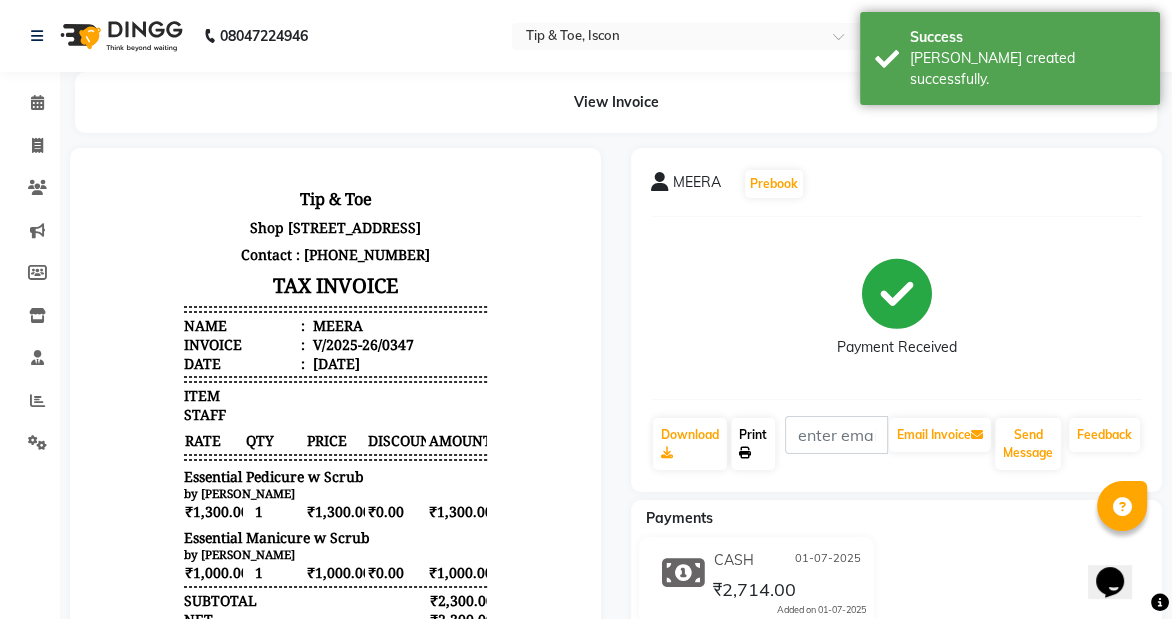 click on "Print" 